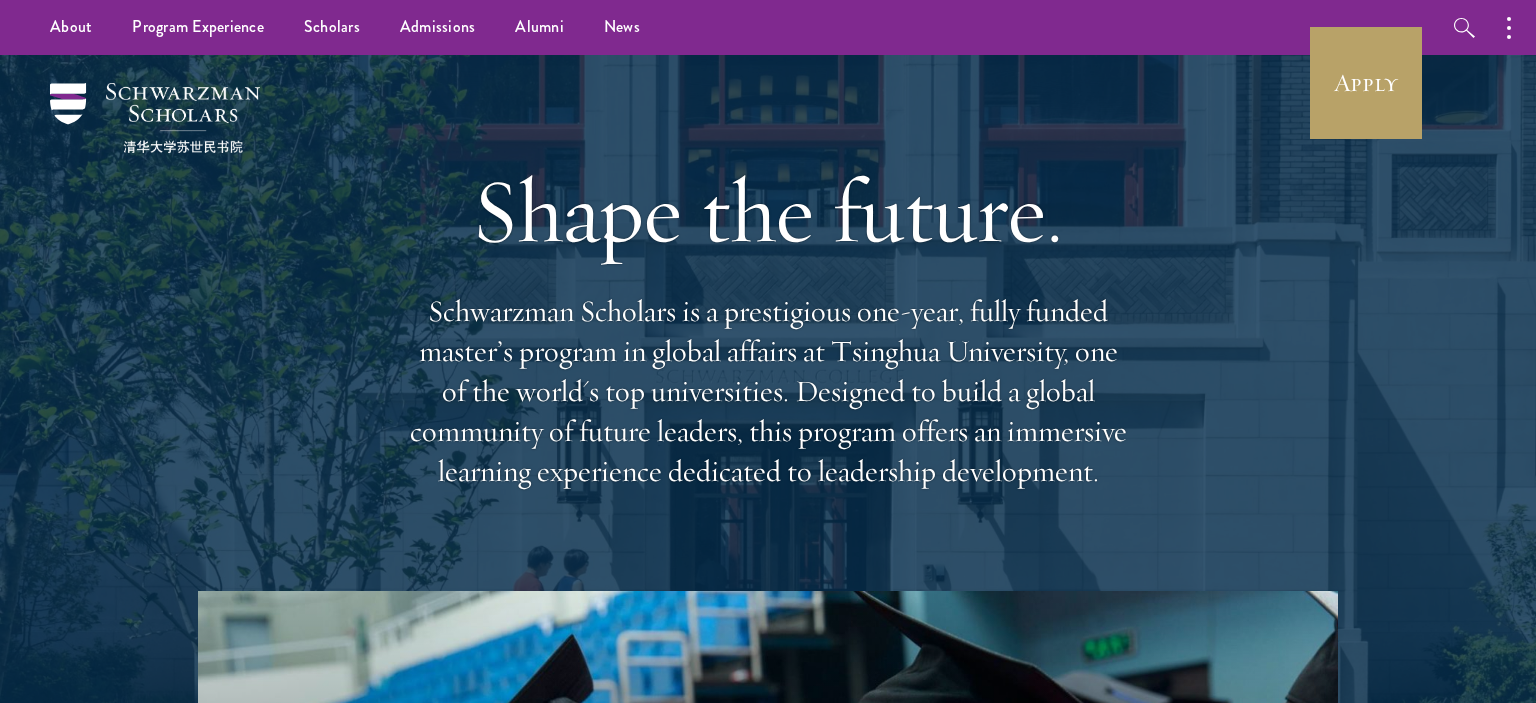 scroll, scrollTop: 0, scrollLeft: 0, axis: both 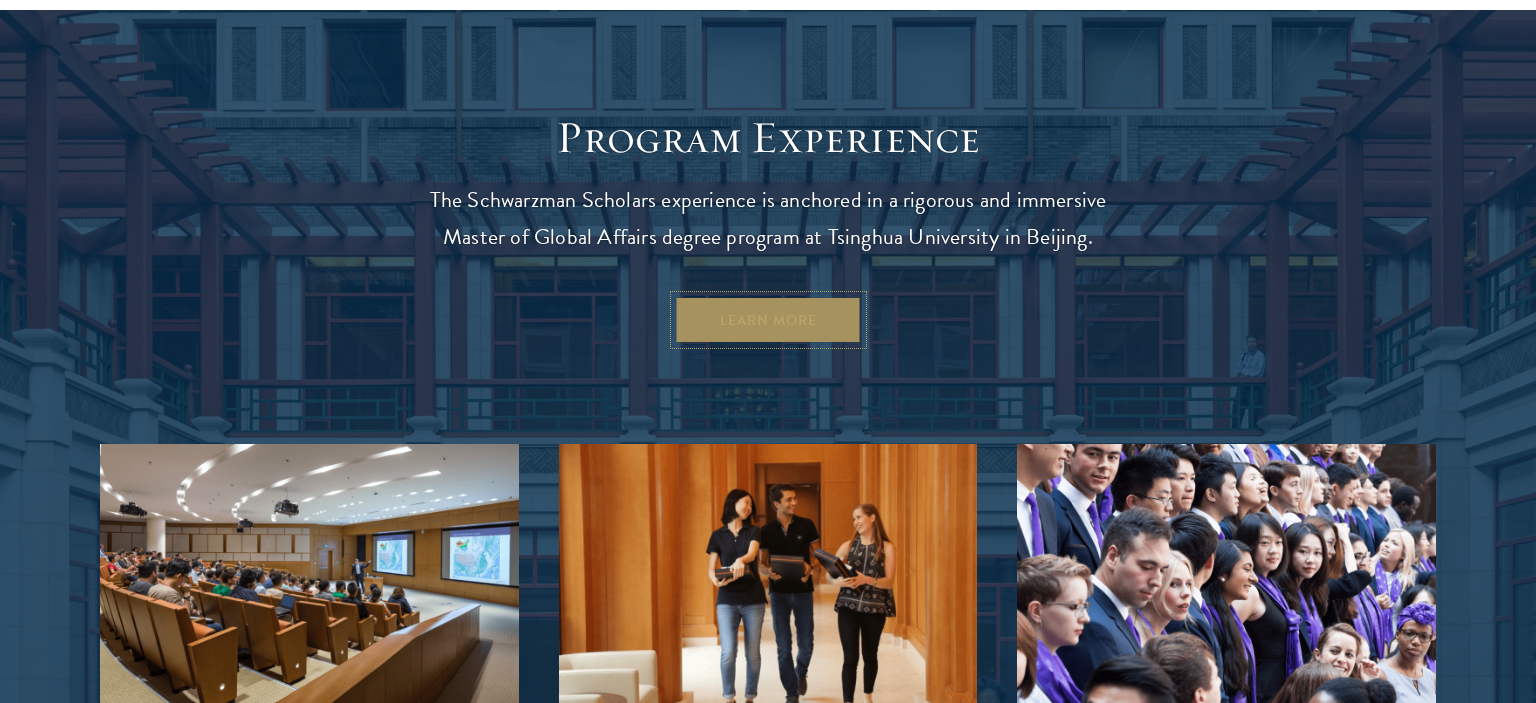 click on "Learn More" at bounding box center [768, 320] 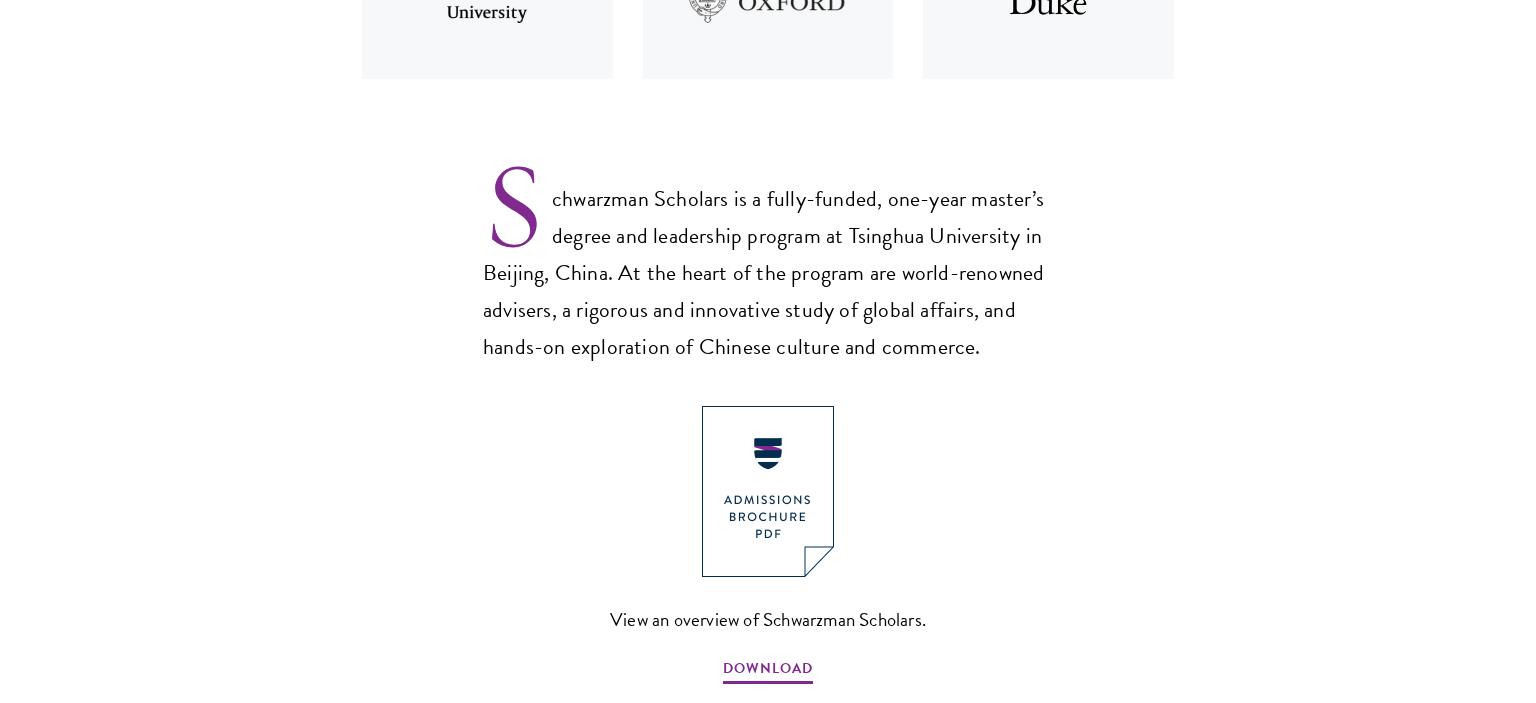 scroll, scrollTop: 1226, scrollLeft: 0, axis: vertical 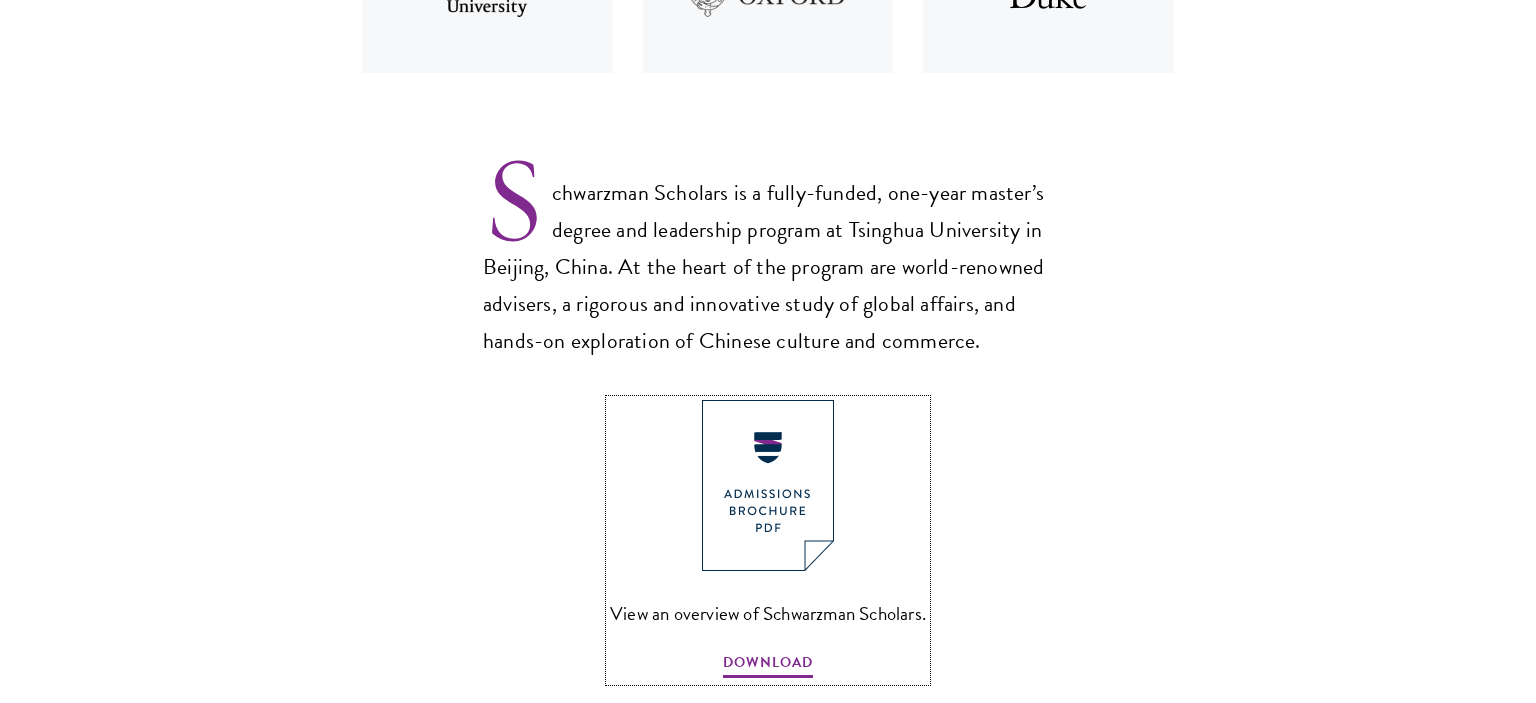 click at bounding box center [768, 485] 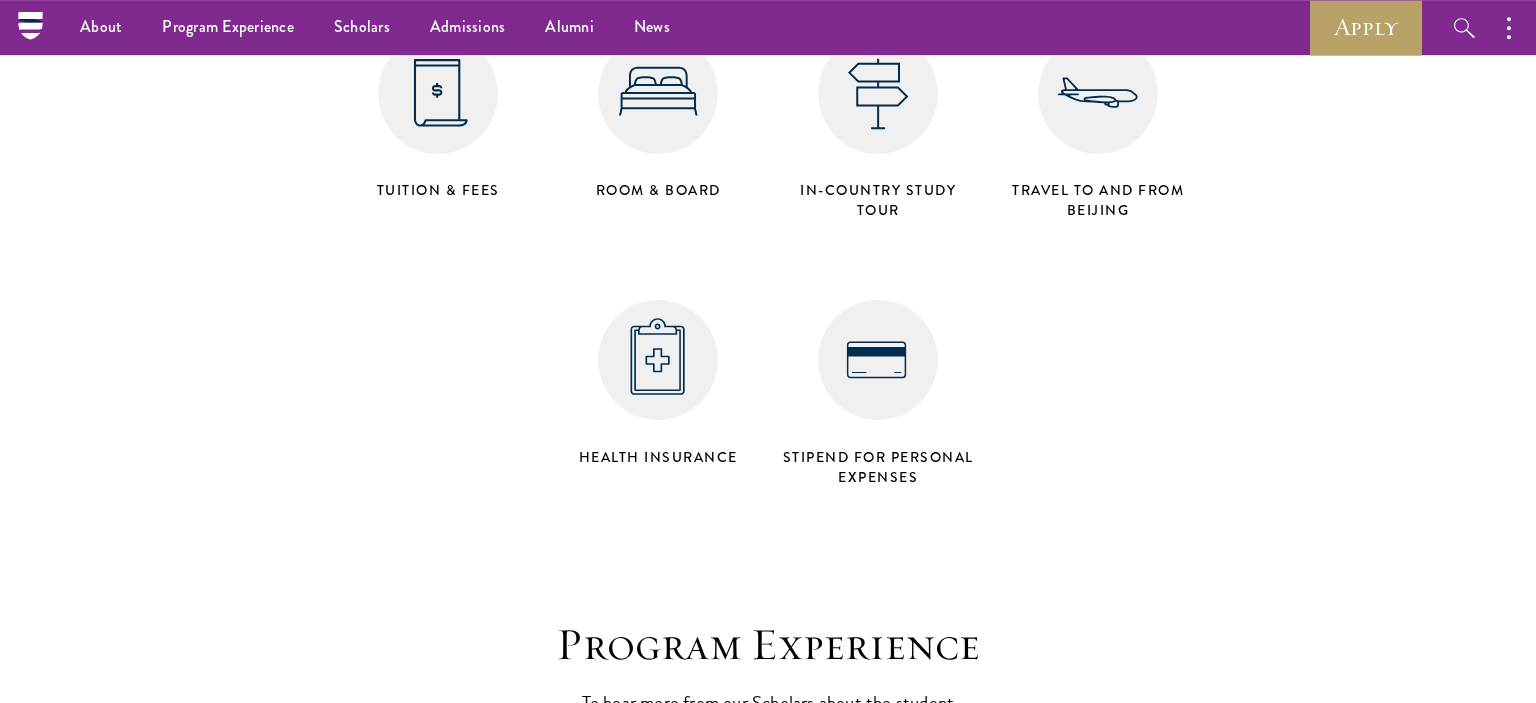 scroll, scrollTop: 8041, scrollLeft: 0, axis: vertical 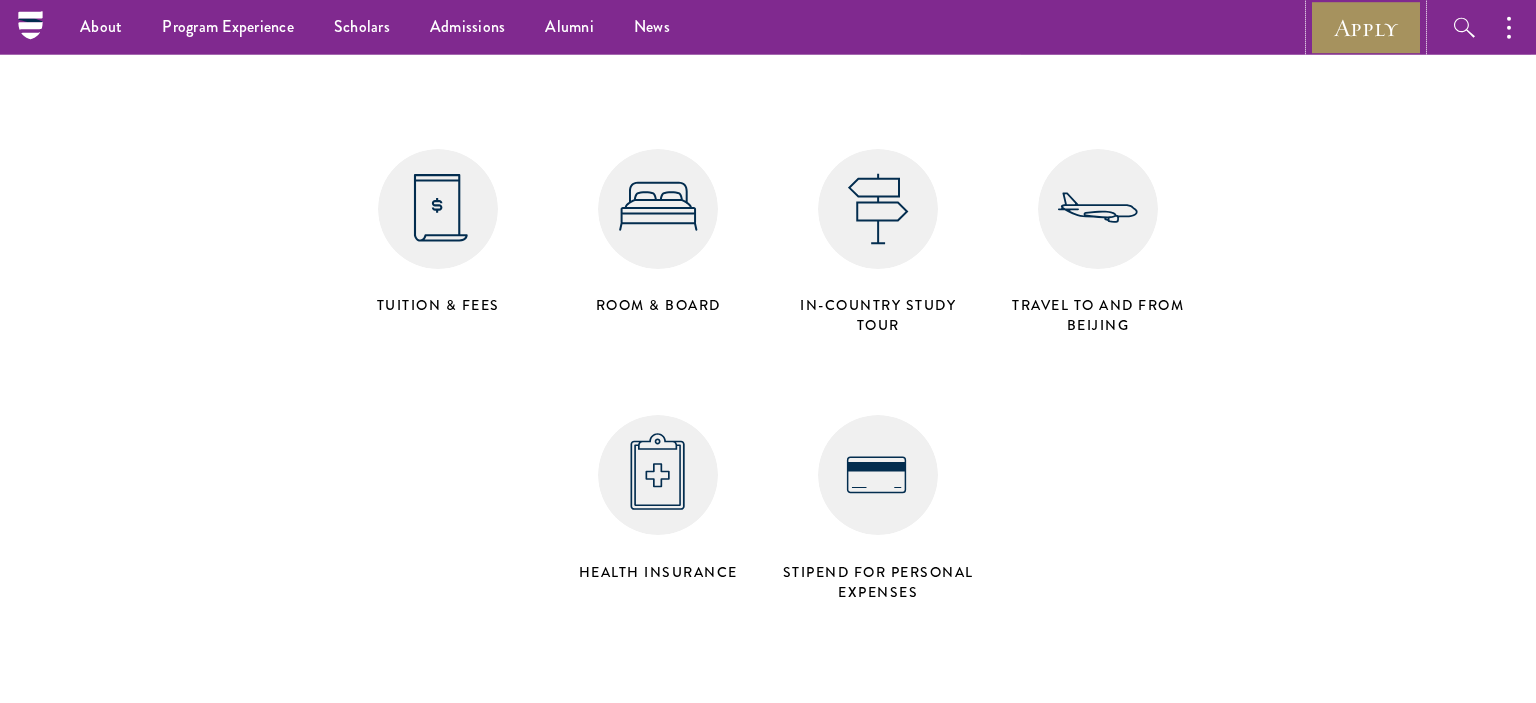 click on "Apply" at bounding box center [1366, 27] 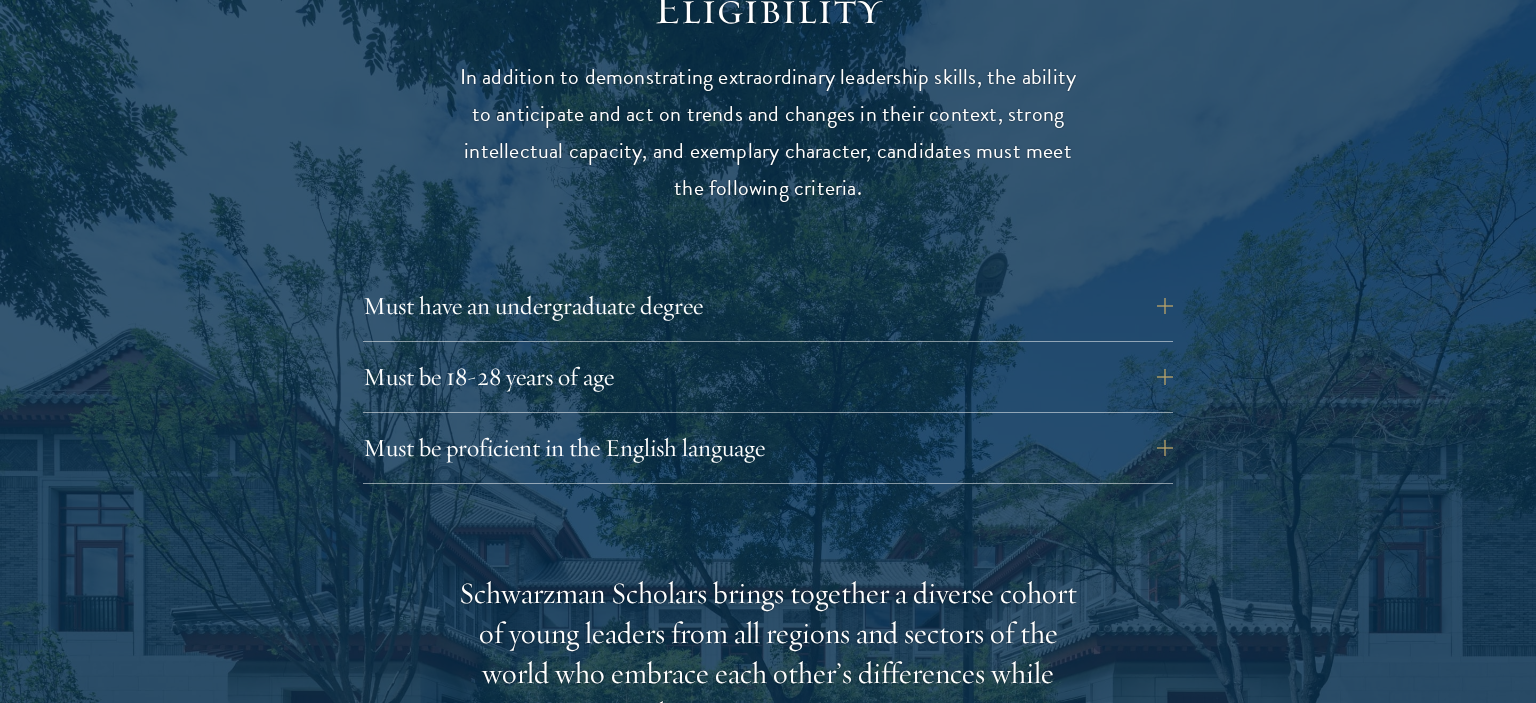 scroll, scrollTop: 2653, scrollLeft: 0, axis: vertical 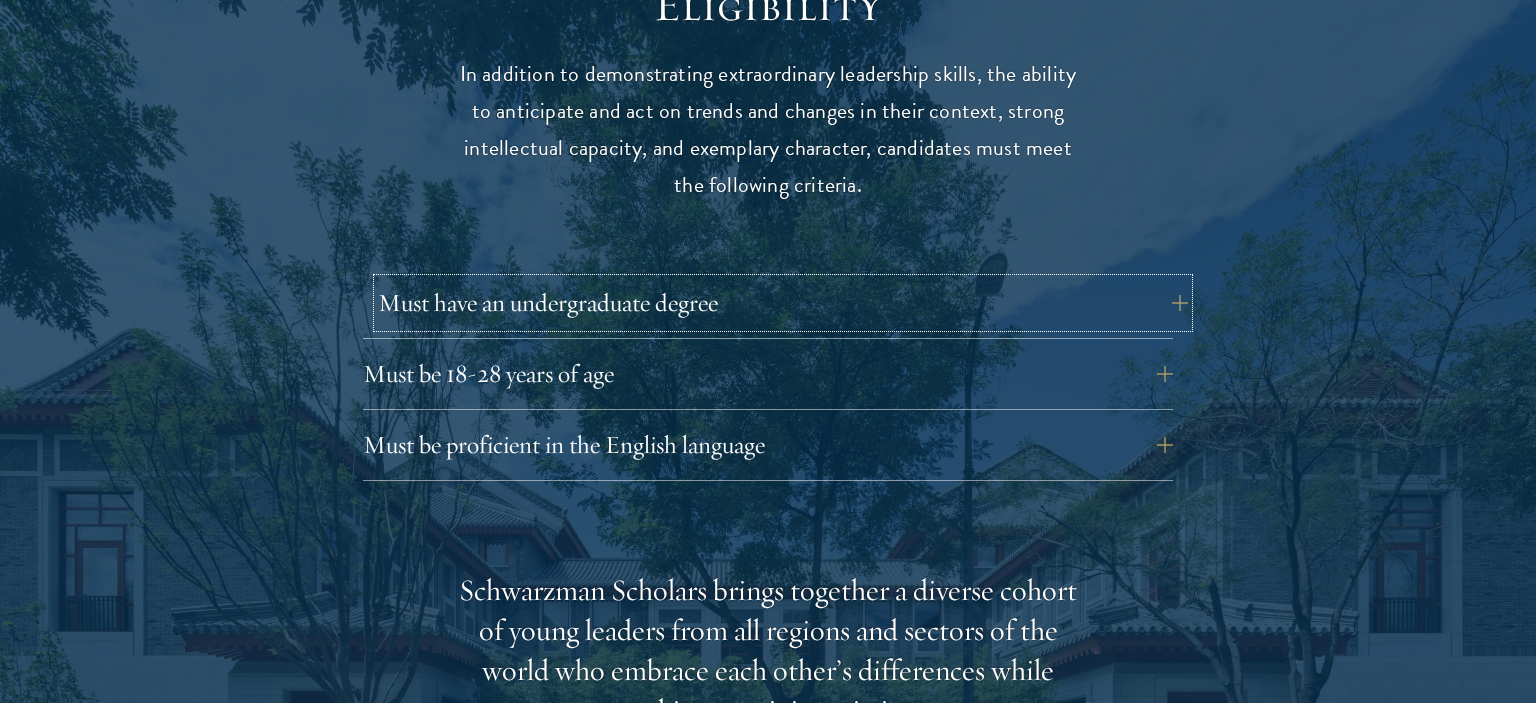 click on "Must have an undergraduate degree" at bounding box center (783, 303) 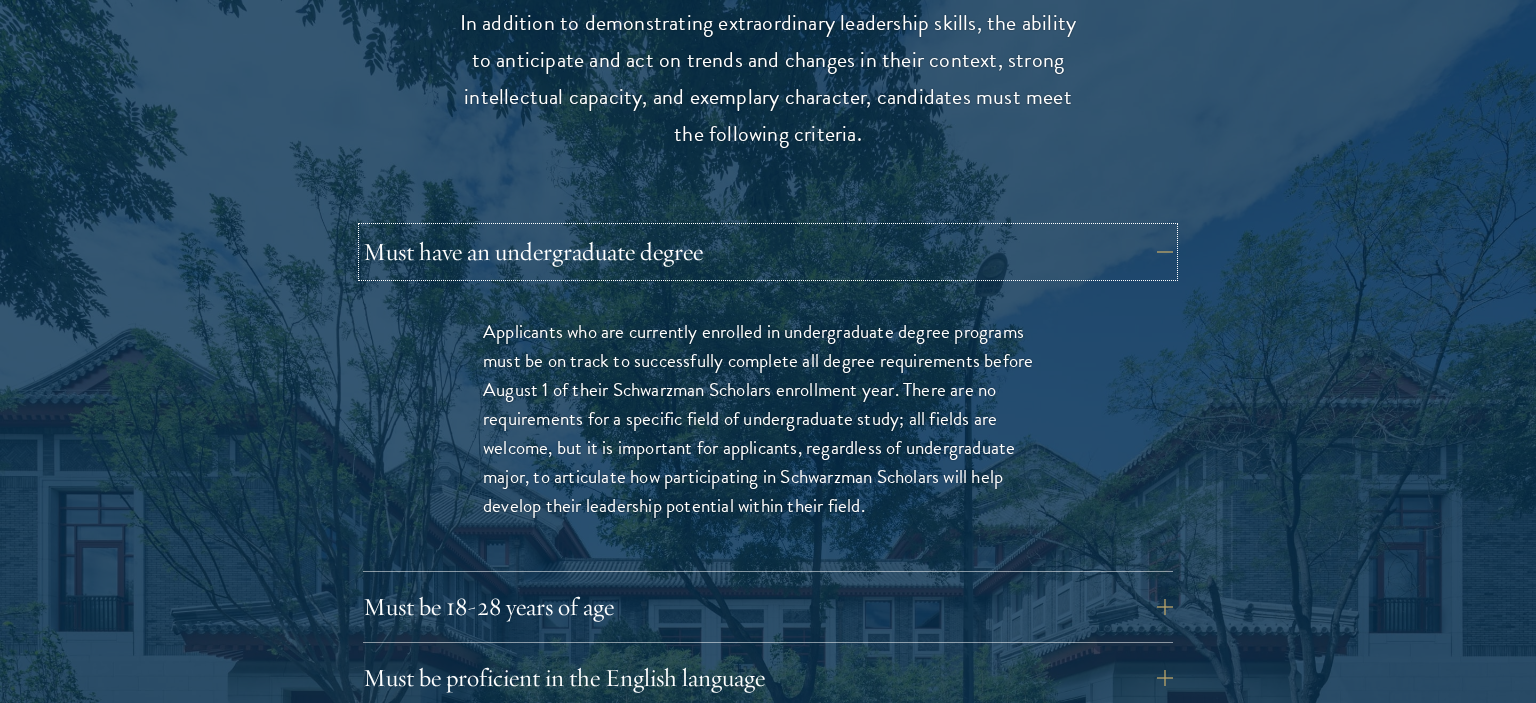 scroll, scrollTop: 2705, scrollLeft: 0, axis: vertical 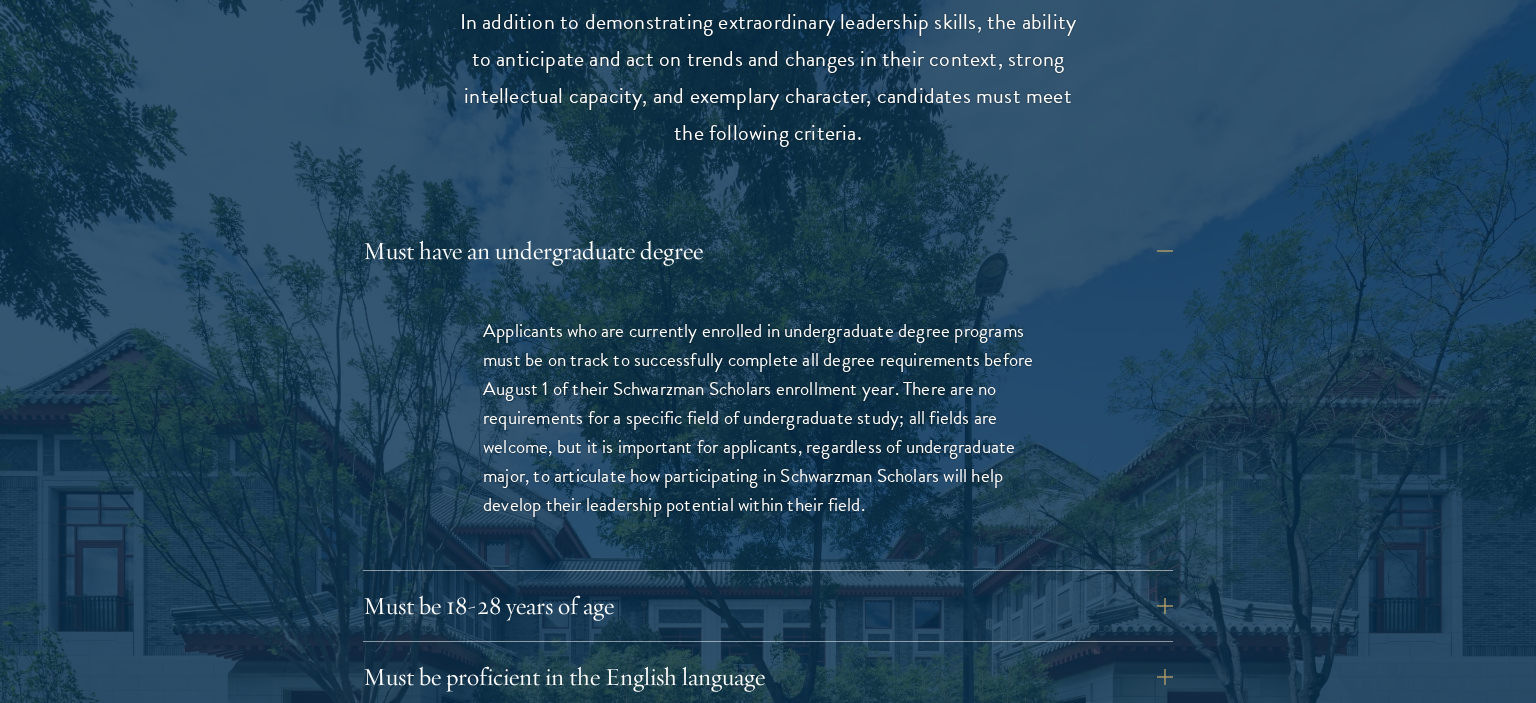 click on "Eligibility
In addition to demonstrating extraordinary leadership skills, the ability to anticipate and act on trends and changes in their context, strong intellectual capacity, and exemplary character, candidates must meet the following criteria.
Must have an undergraduate degree
Applicants who are currently enrolled in undergraduate degree programs must be on track to successfully complete all degree requirements before August 1 of their Schwarzman Scholars enrollment year. There are no requirements for a specific field of undergraduate study; all fields are welcome, but it is important for applicants, regardless of undergraduate major, to articulate how participating in Schwarzman Scholars will help develop their leadership potential within their field.
Must be 18-28 years of age
Candidates must be at least 18 but not yet 29 years of age as of August 1 of their Schwarzman Scholars enrollment year  ." at bounding box center [768, 792] 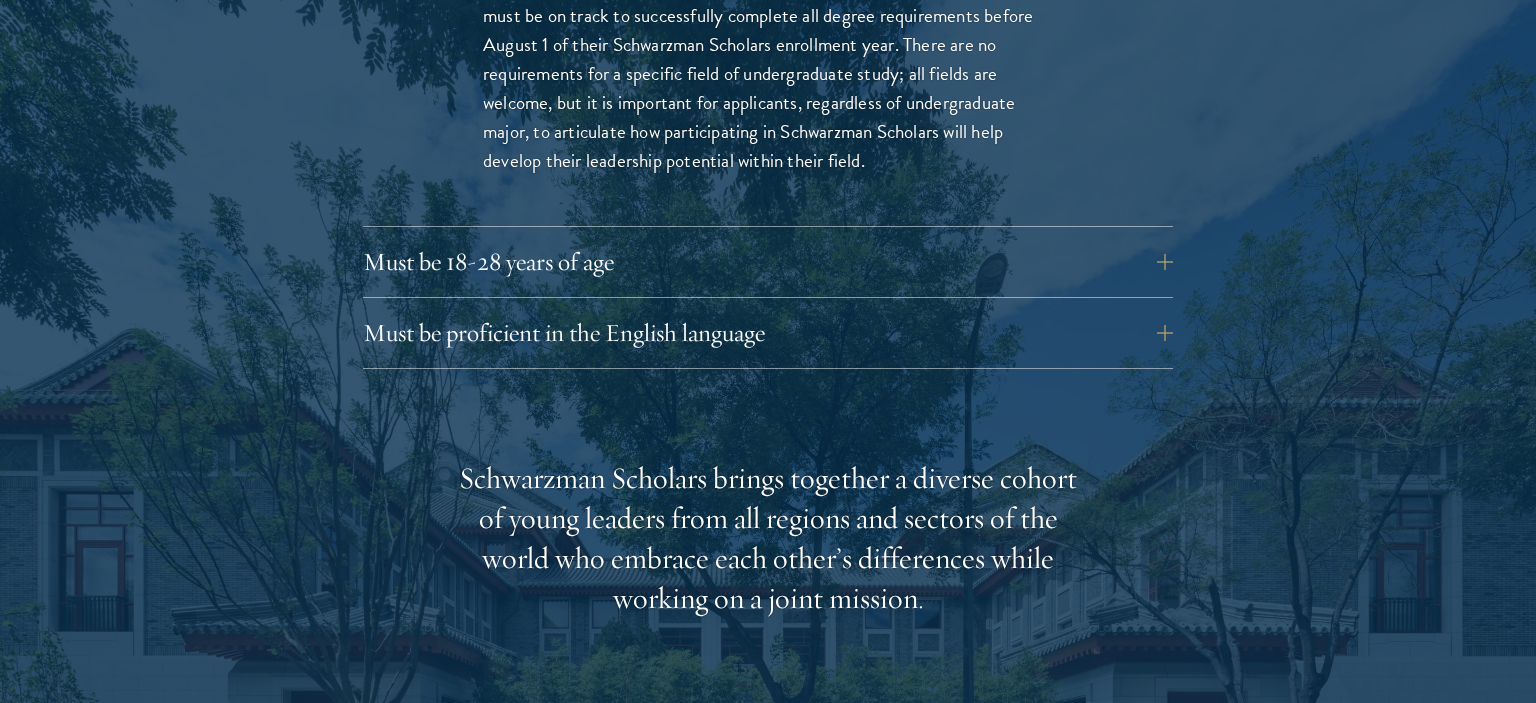scroll, scrollTop: 3053, scrollLeft: 0, axis: vertical 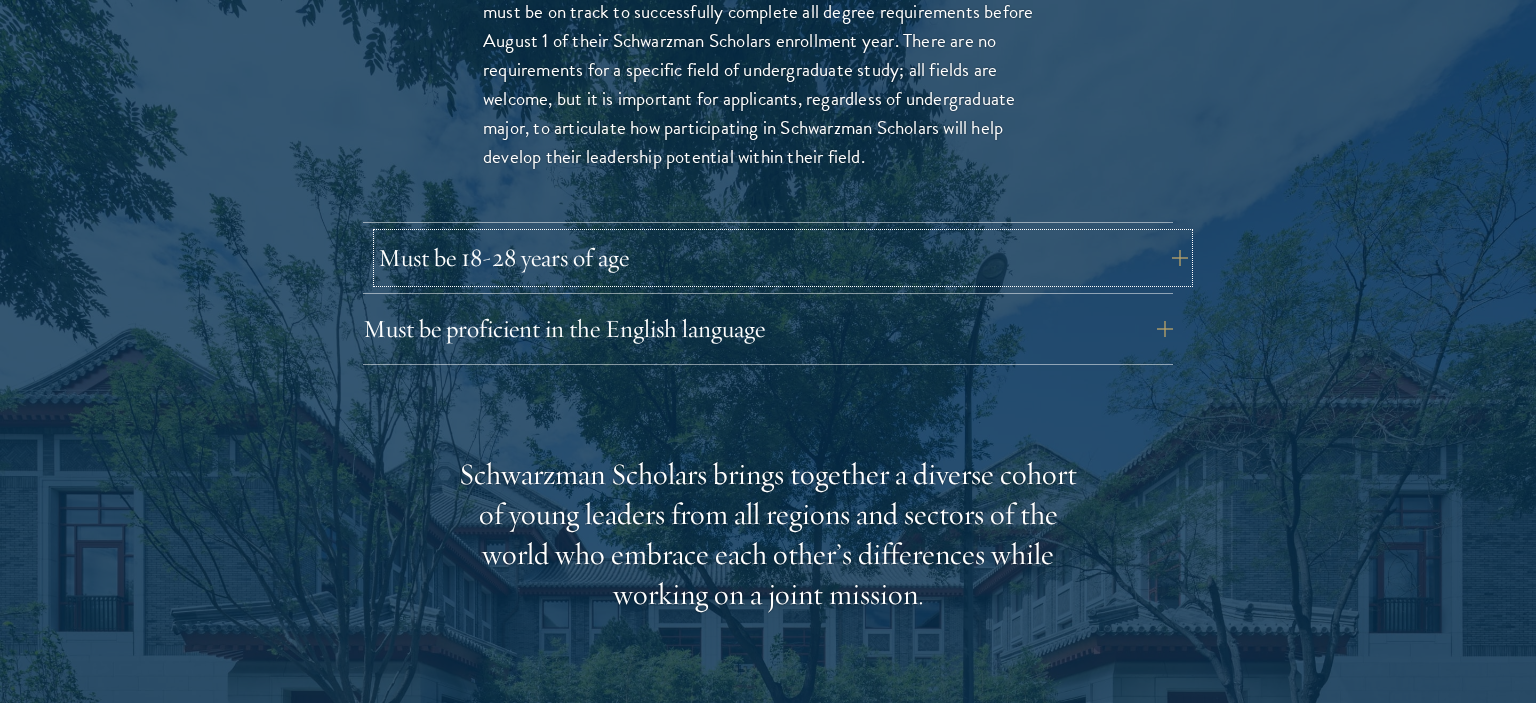 click on "Must be 18-28 years of age" at bounding box center (783, 258) 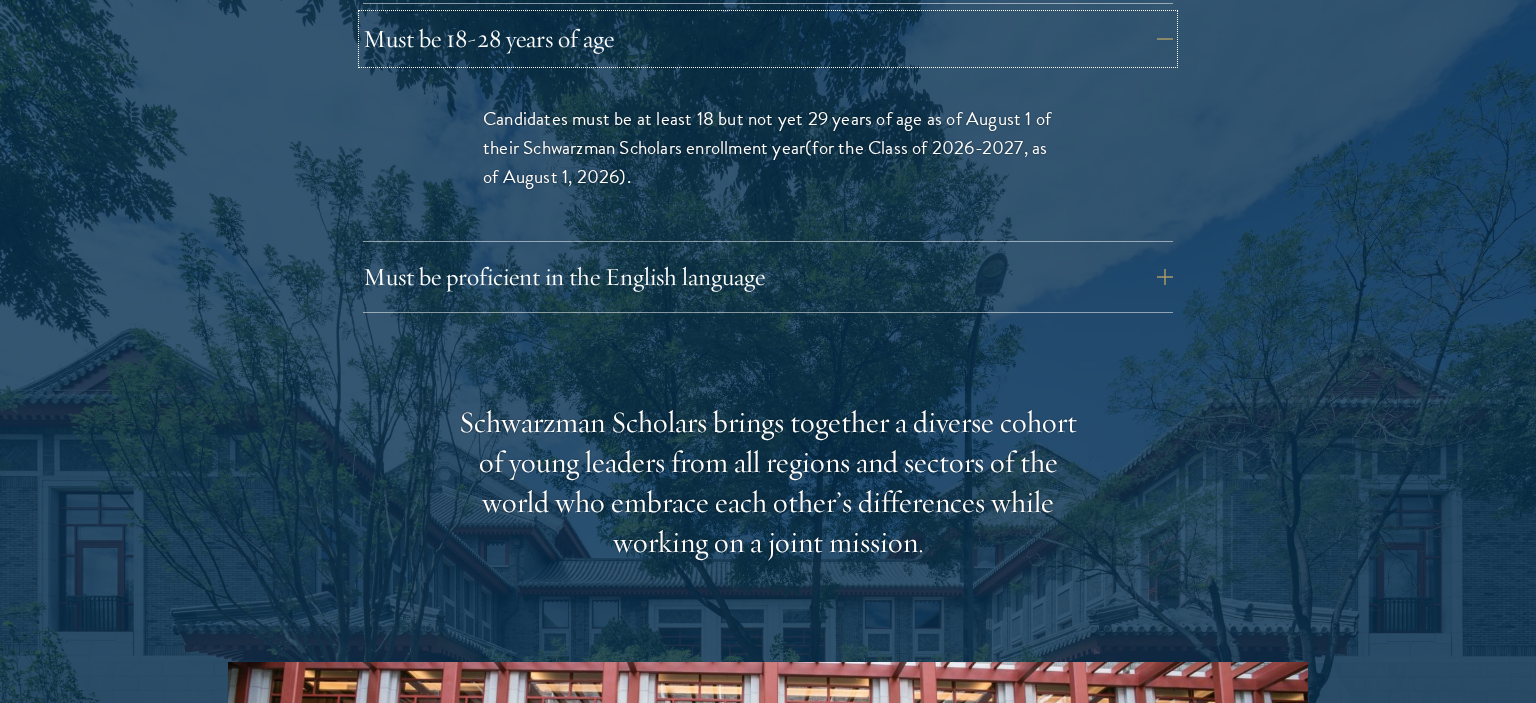 scroll, scrollTop: 2991, scrollLeft: 0, axis: vertical 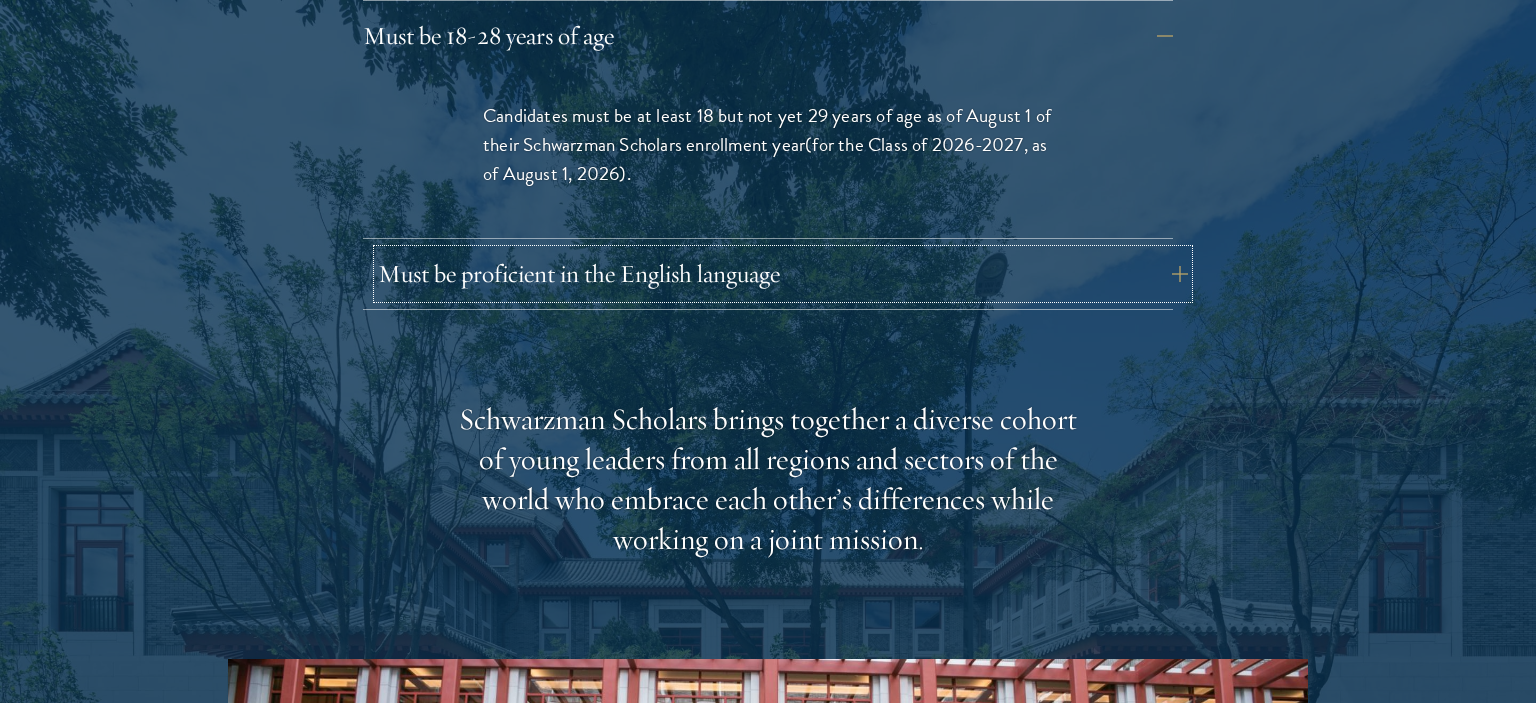 click on "Must be proficient in the English language" at bounding box center [783, 274] 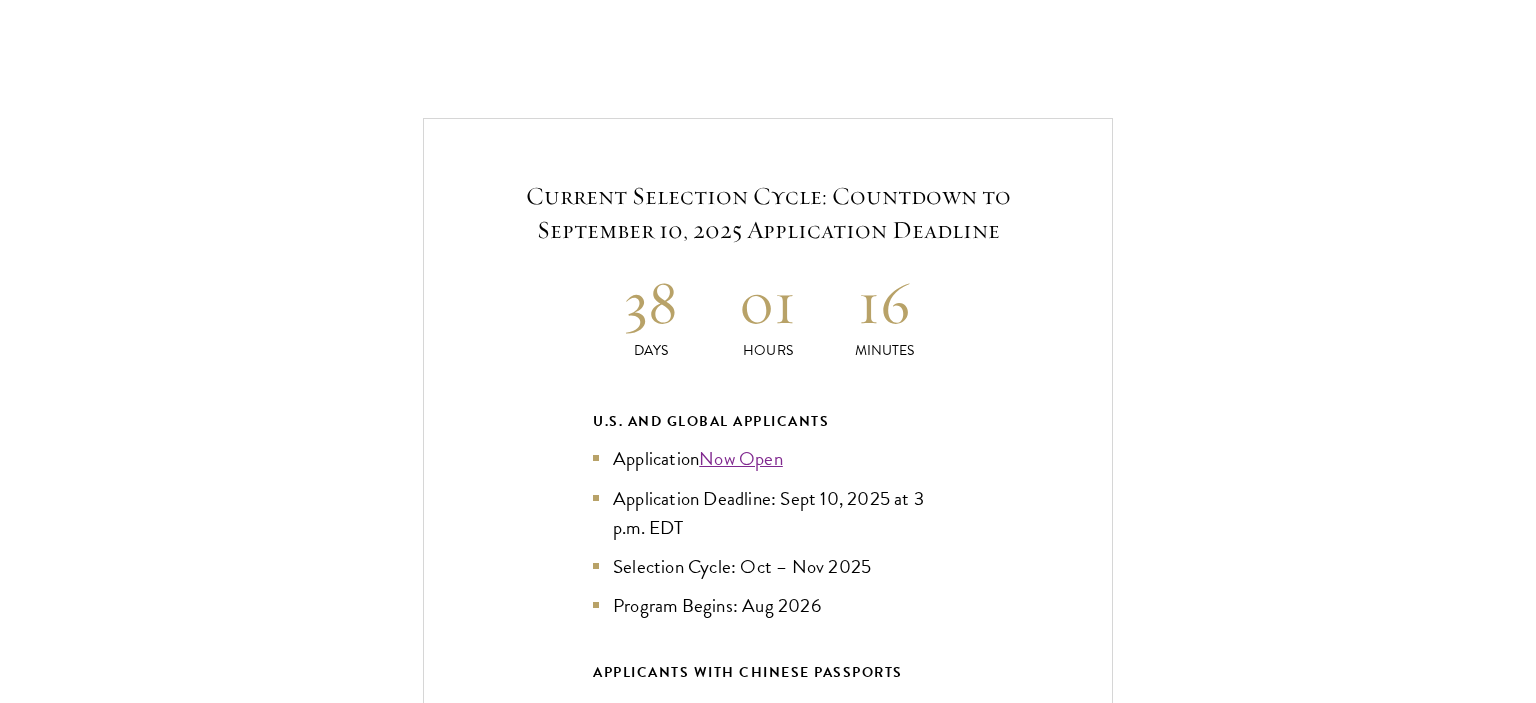 scroll, scrollTop: 4716, scrollLeft: 0, axis: vertical 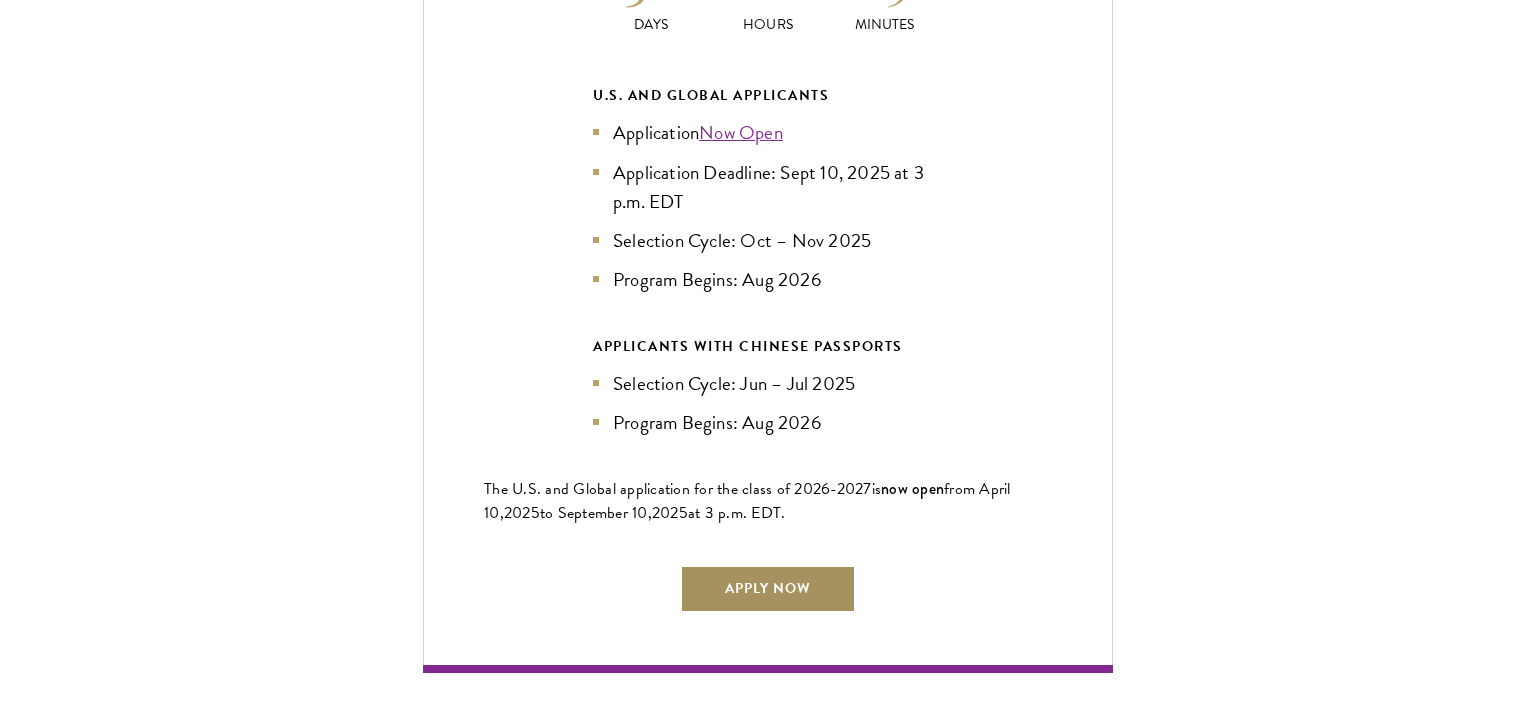 click on "Apply Now" at bounding box center [768, 589] 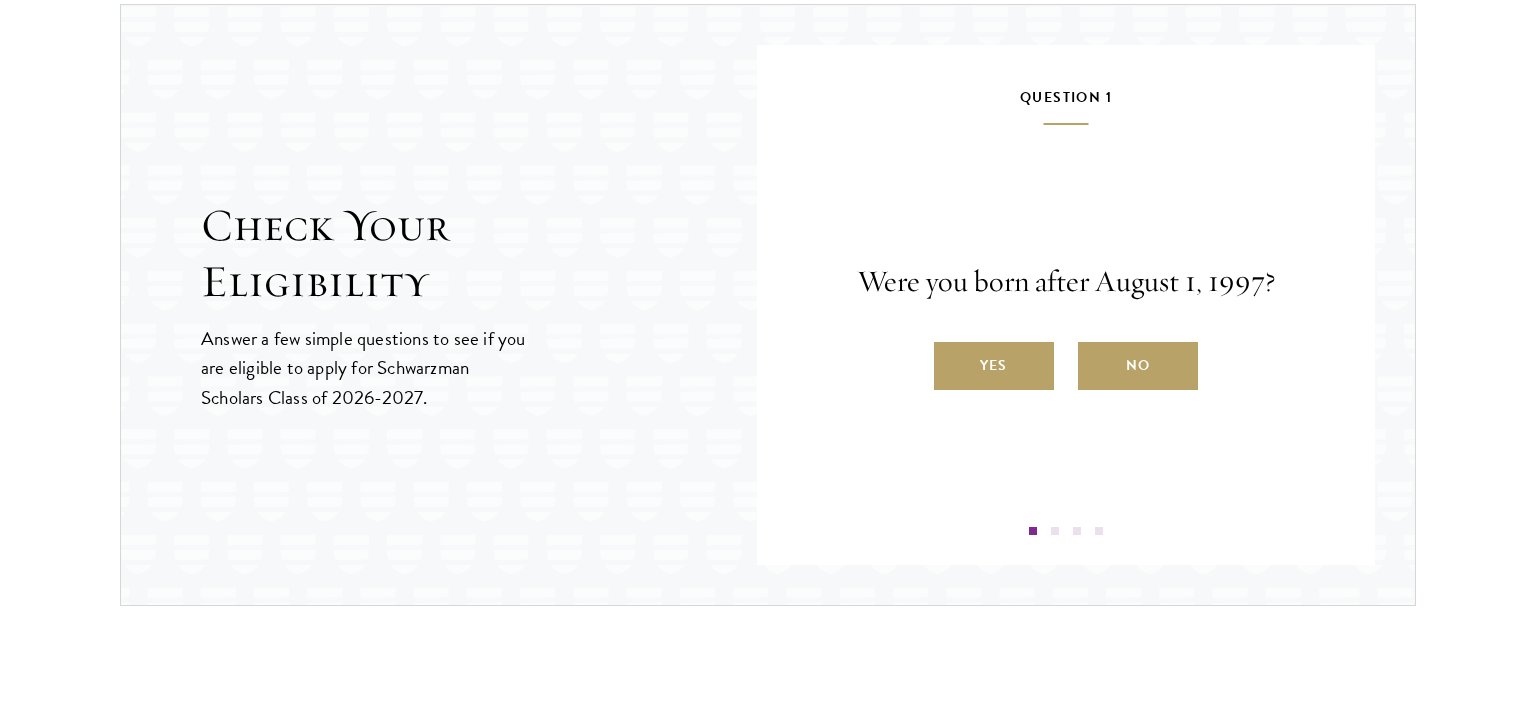 scroll, scrollTop: 2110, scrollLeft: 0, axis: vertical 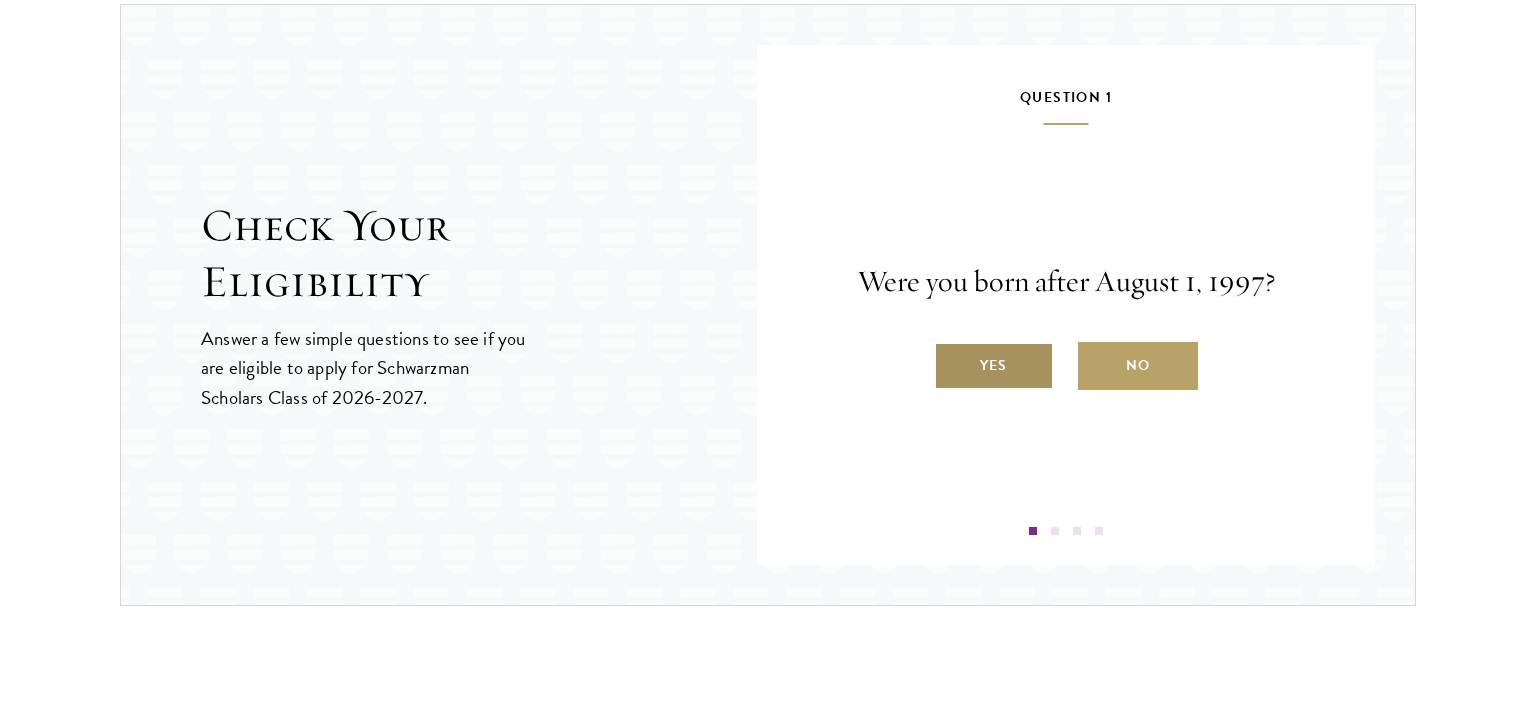 click on "Yes" at bounding box center [994, 366] 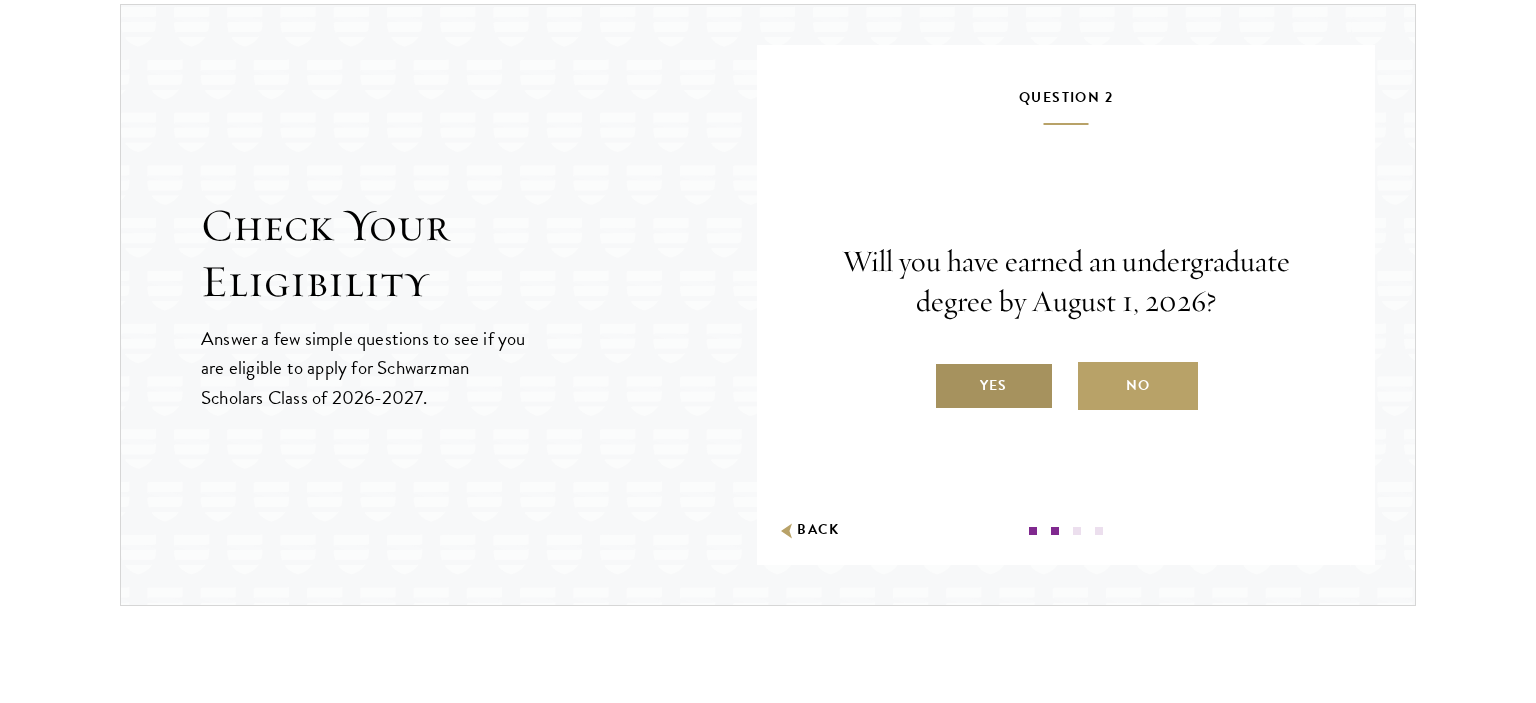 click on "Yes" at bounding box center (994, 386) 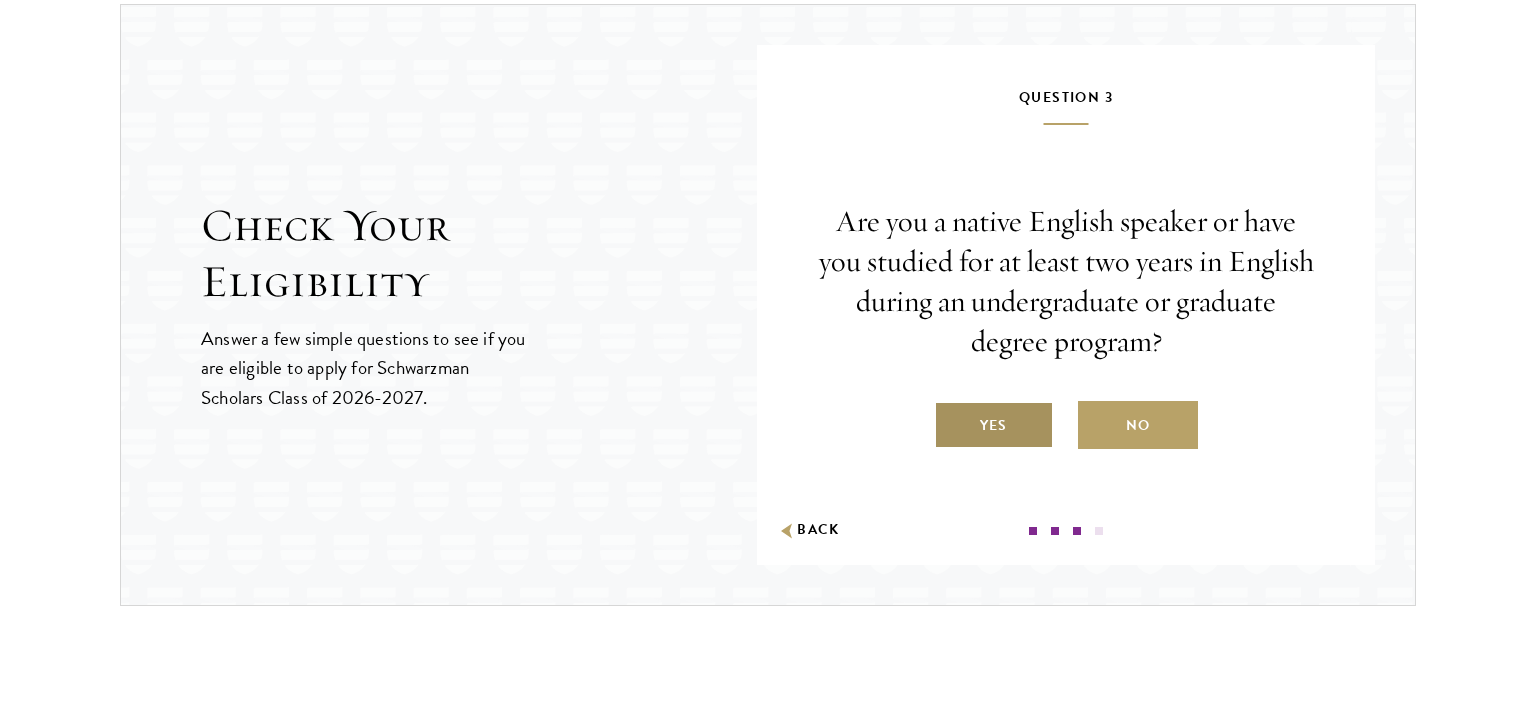 click on "Yes" at bounding box center [994, 425] 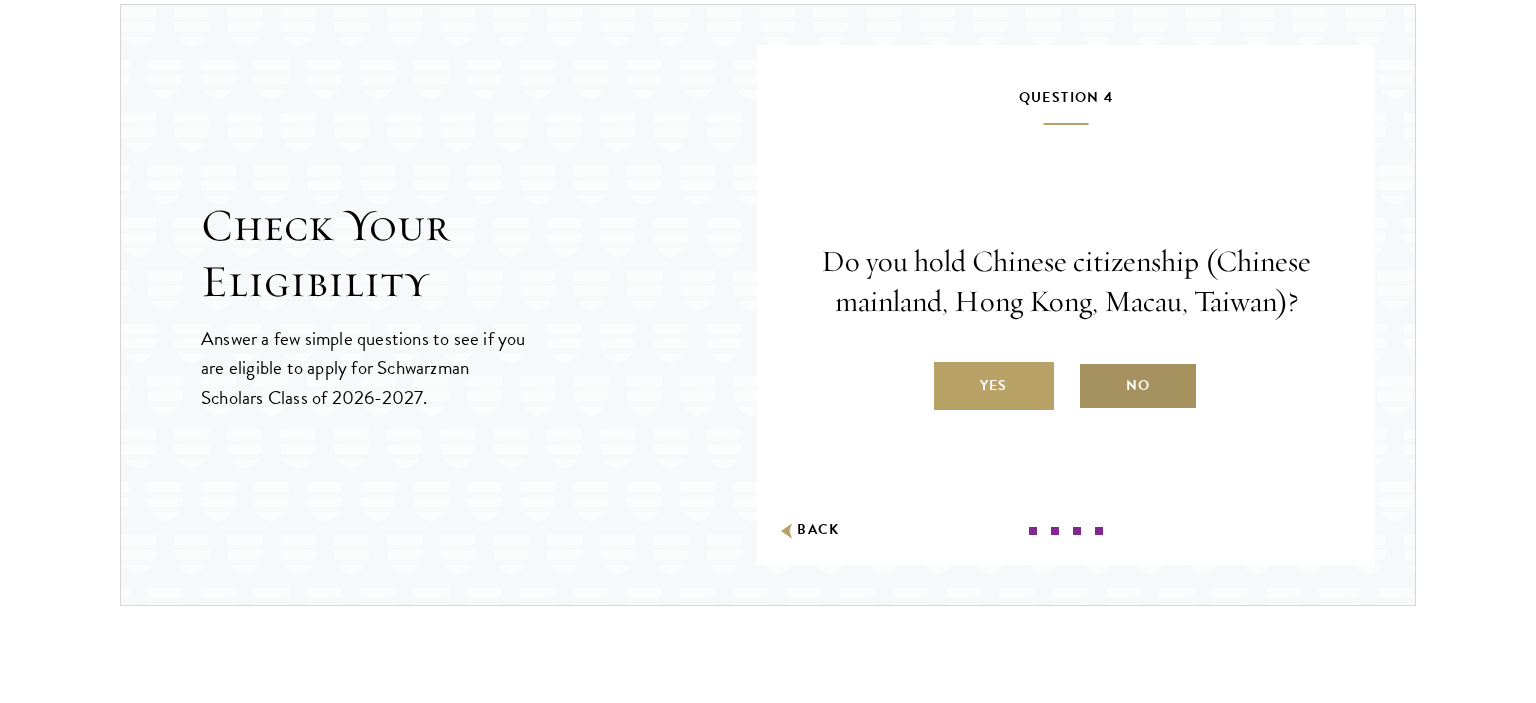 click on "No" at bounding box center [1138, 386] 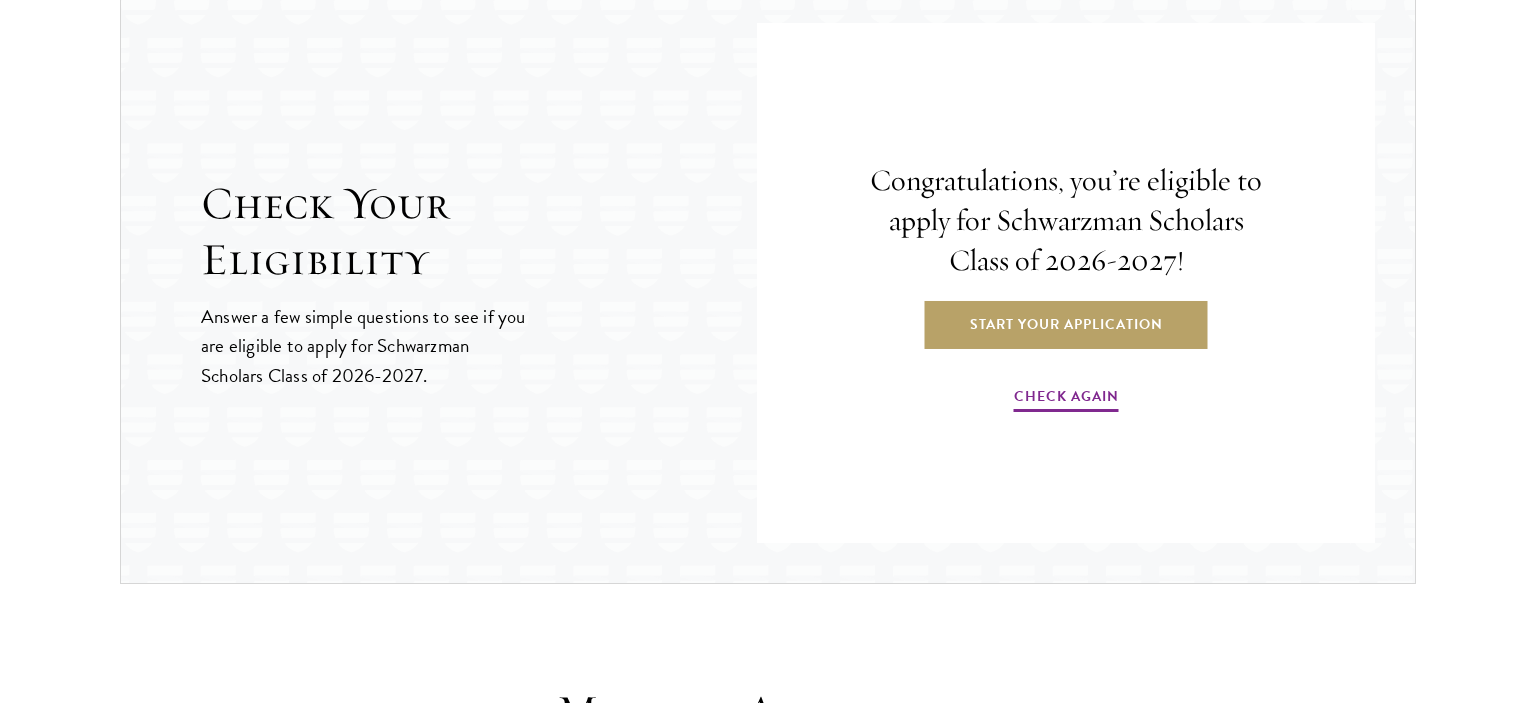 scroll, scrollTop: 2133, scrollLeft: 0, axis: vertical 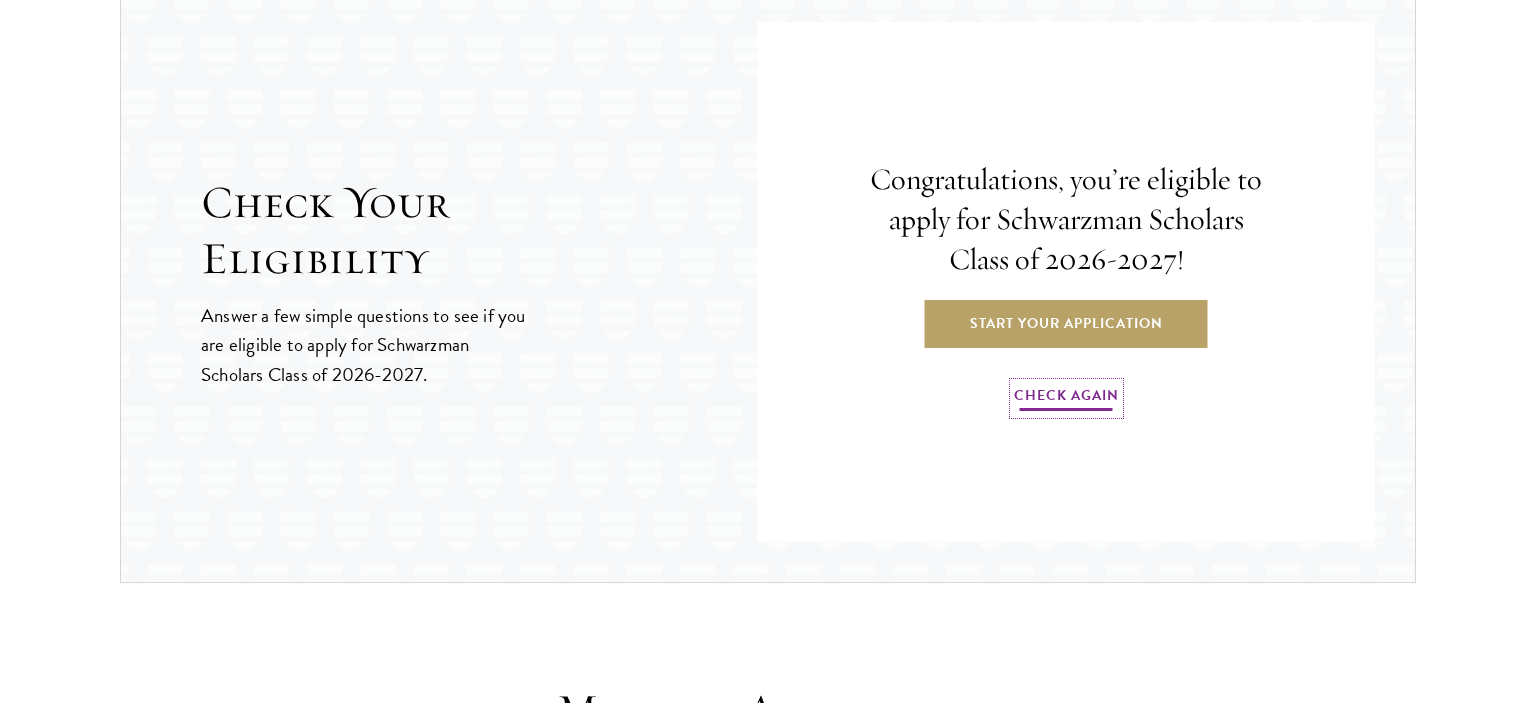 click on "Check Again" at bounding box center (1066, 398) 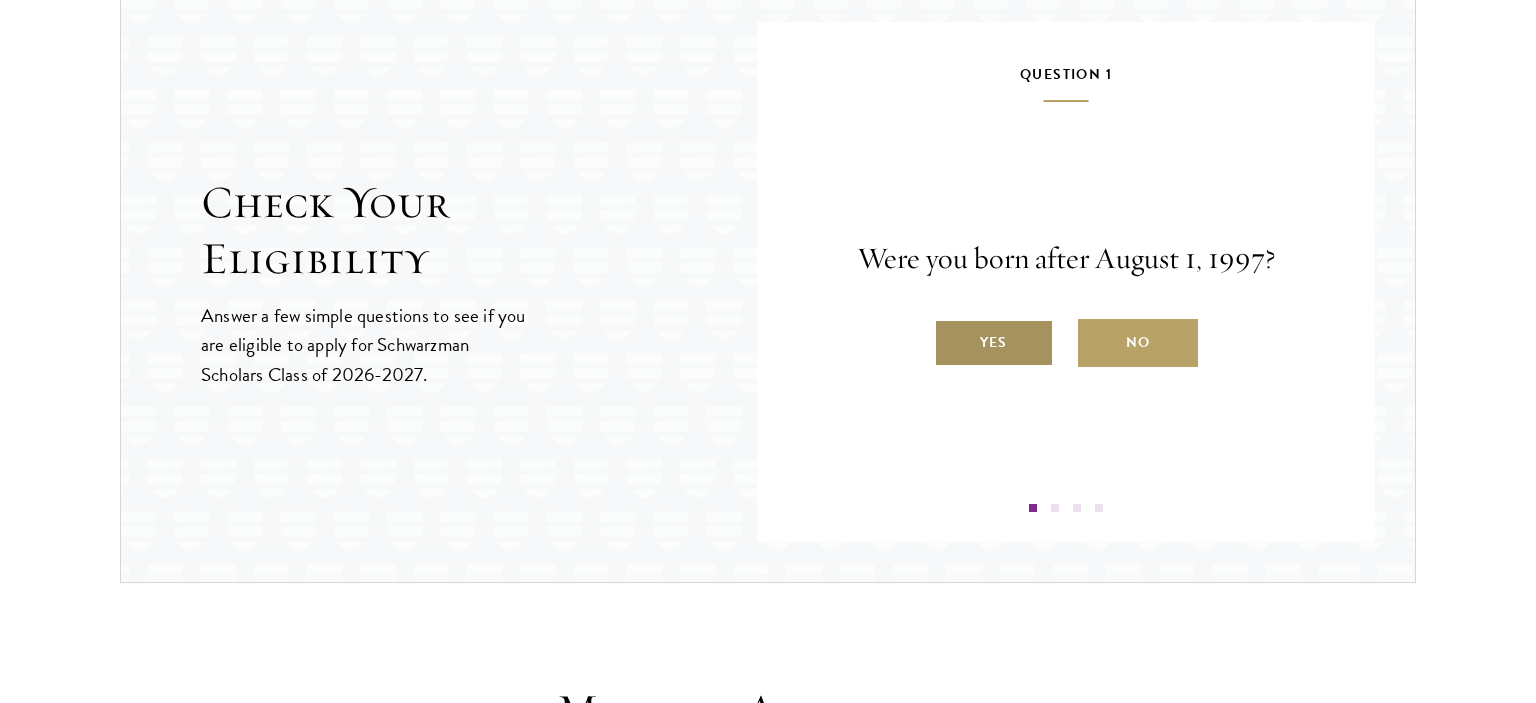 click on "Yes" at bounding box center [994, 343] 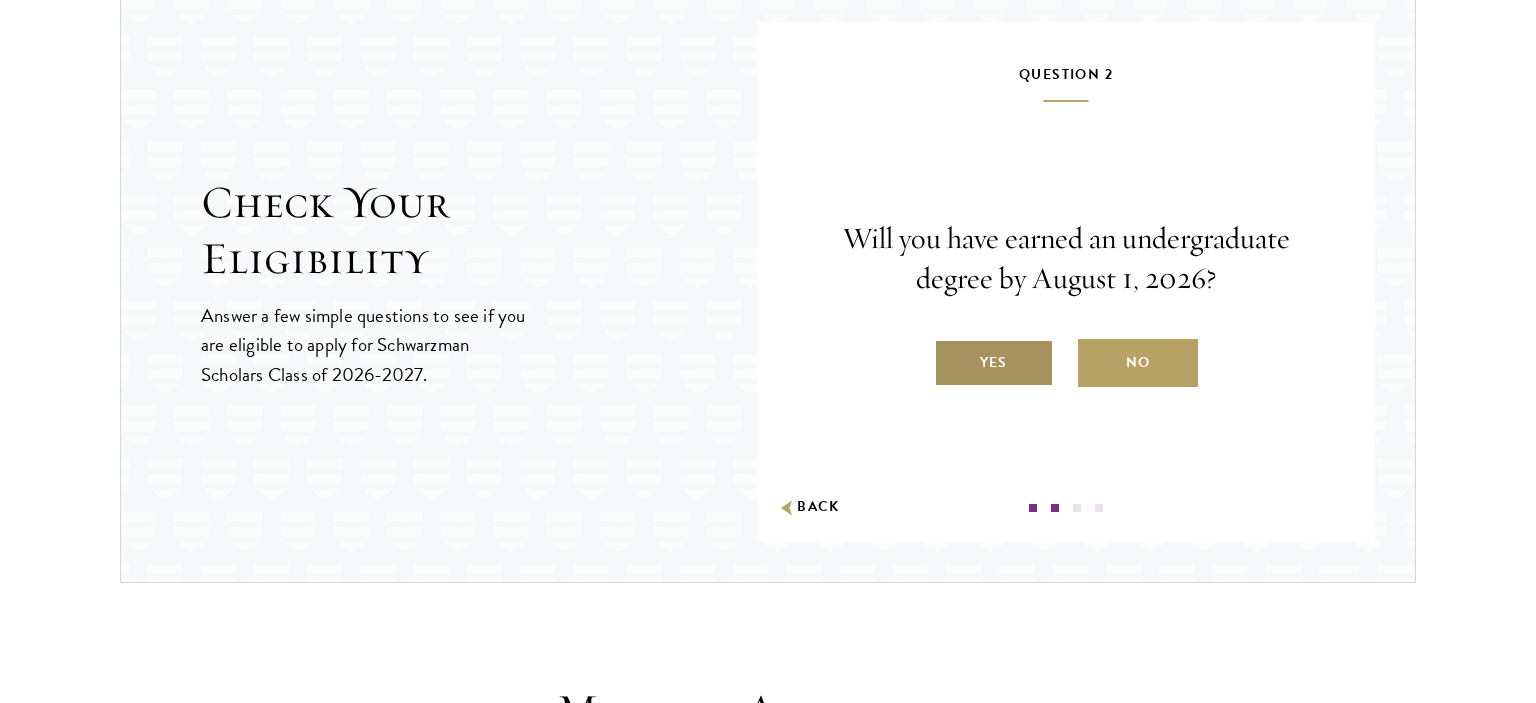 click on "Yes" at bounding box center (994, 363) 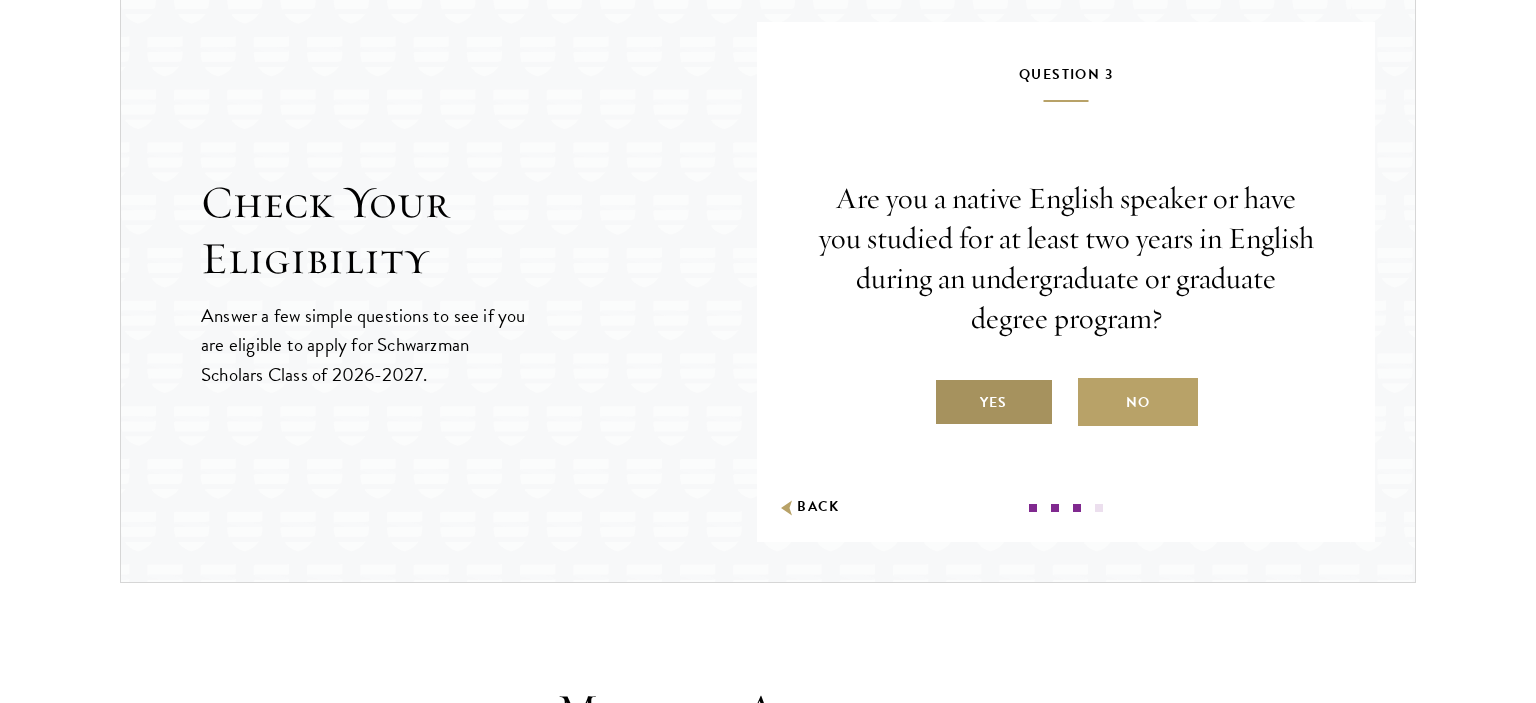 click on "Yes" at bounding box center [994, 402] 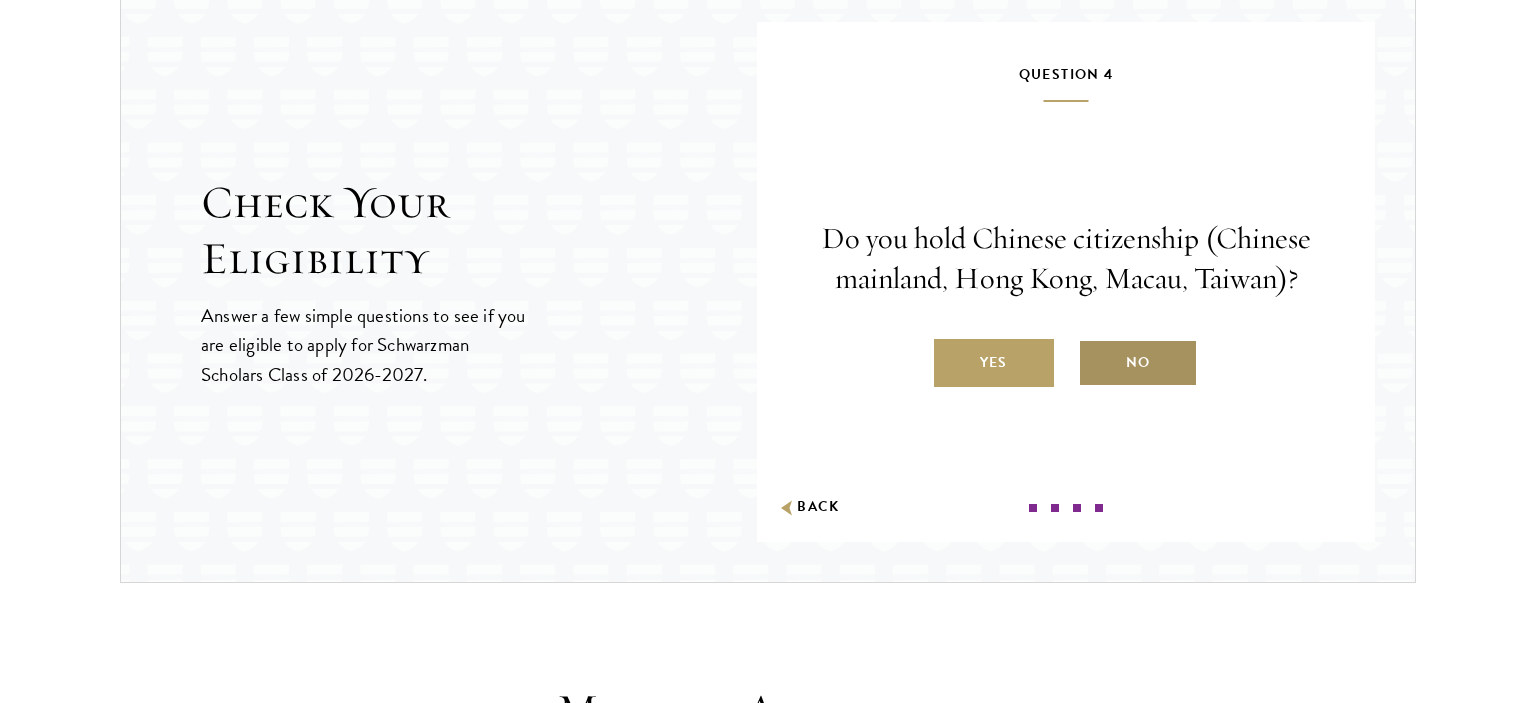 click on "No" at bounding box center (1138, 363) 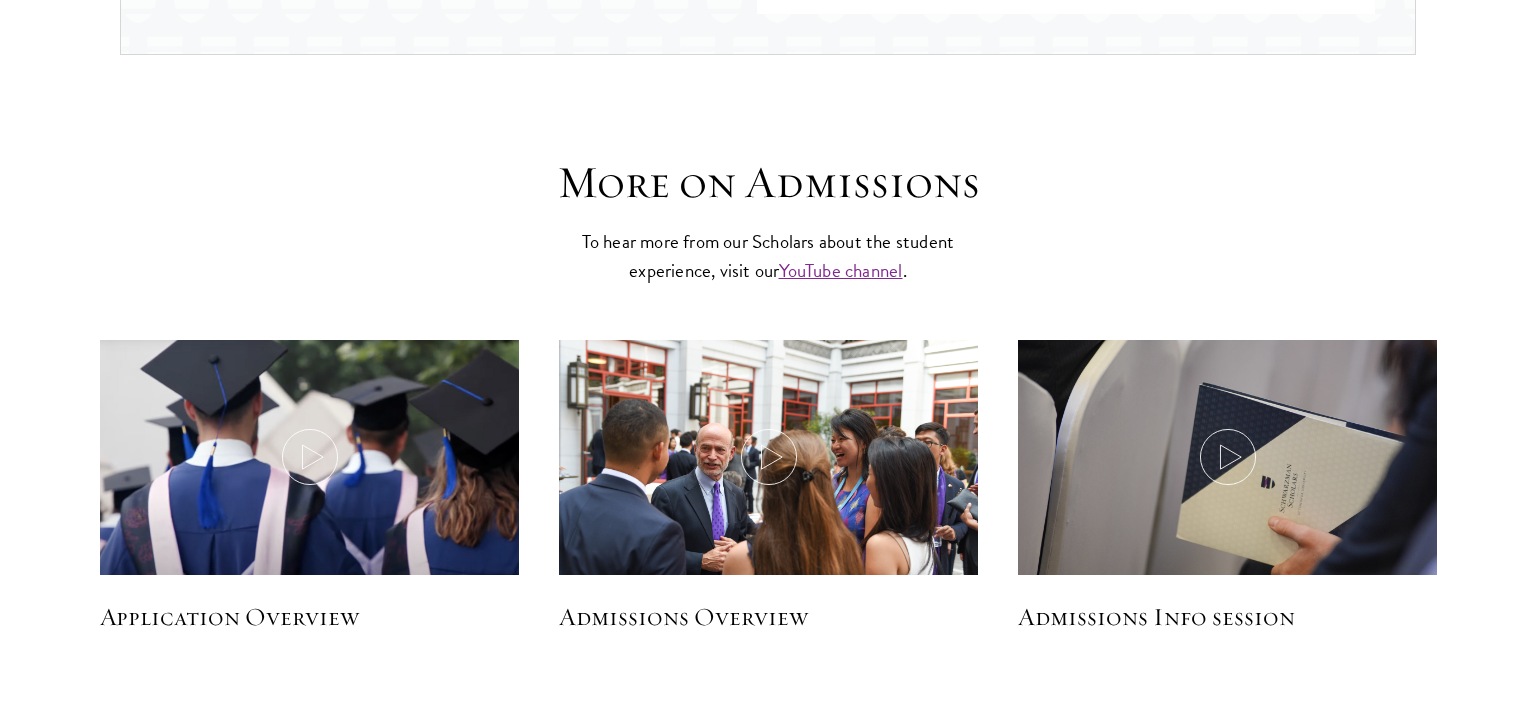 scroll, scrollTop: 2798, scrollLeft: 0, axis: vertical 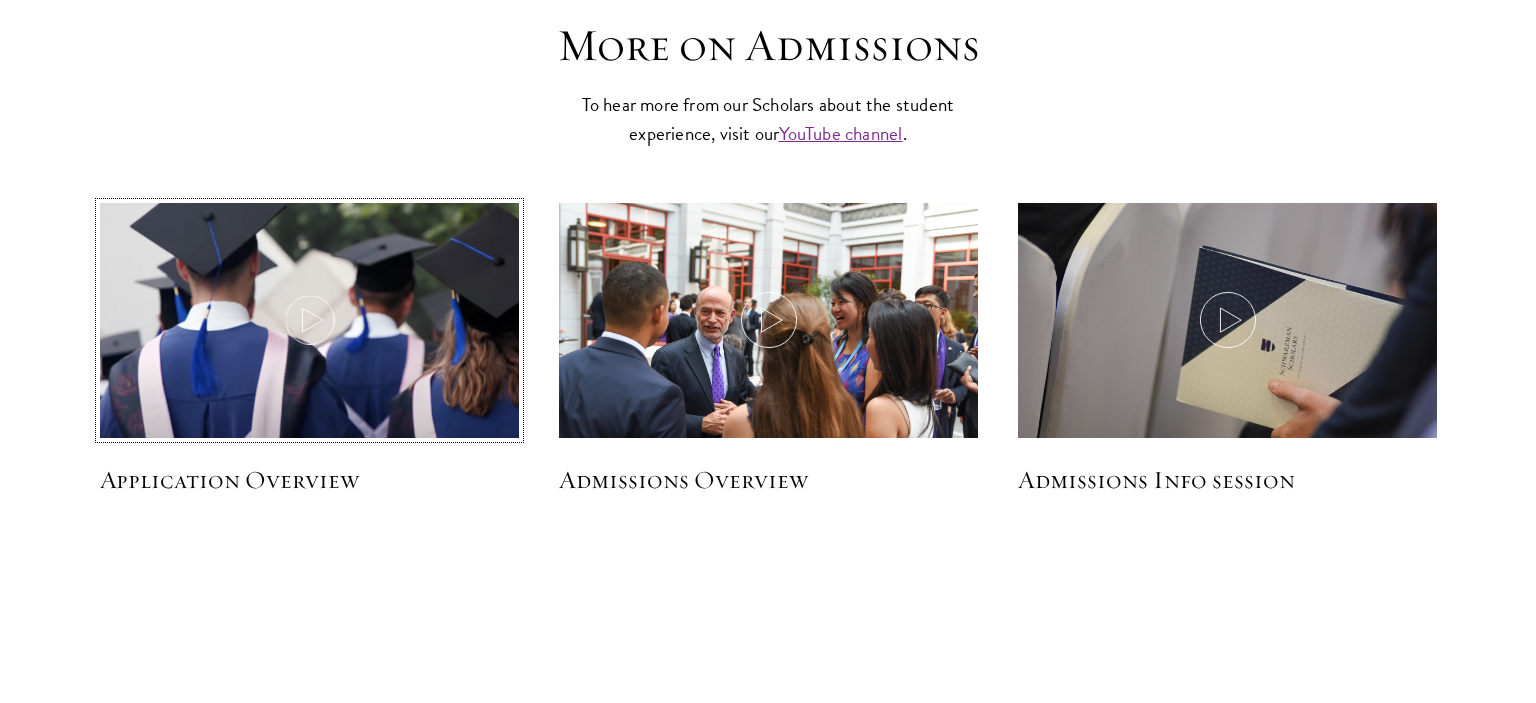 click at bounding box center (309, 323) 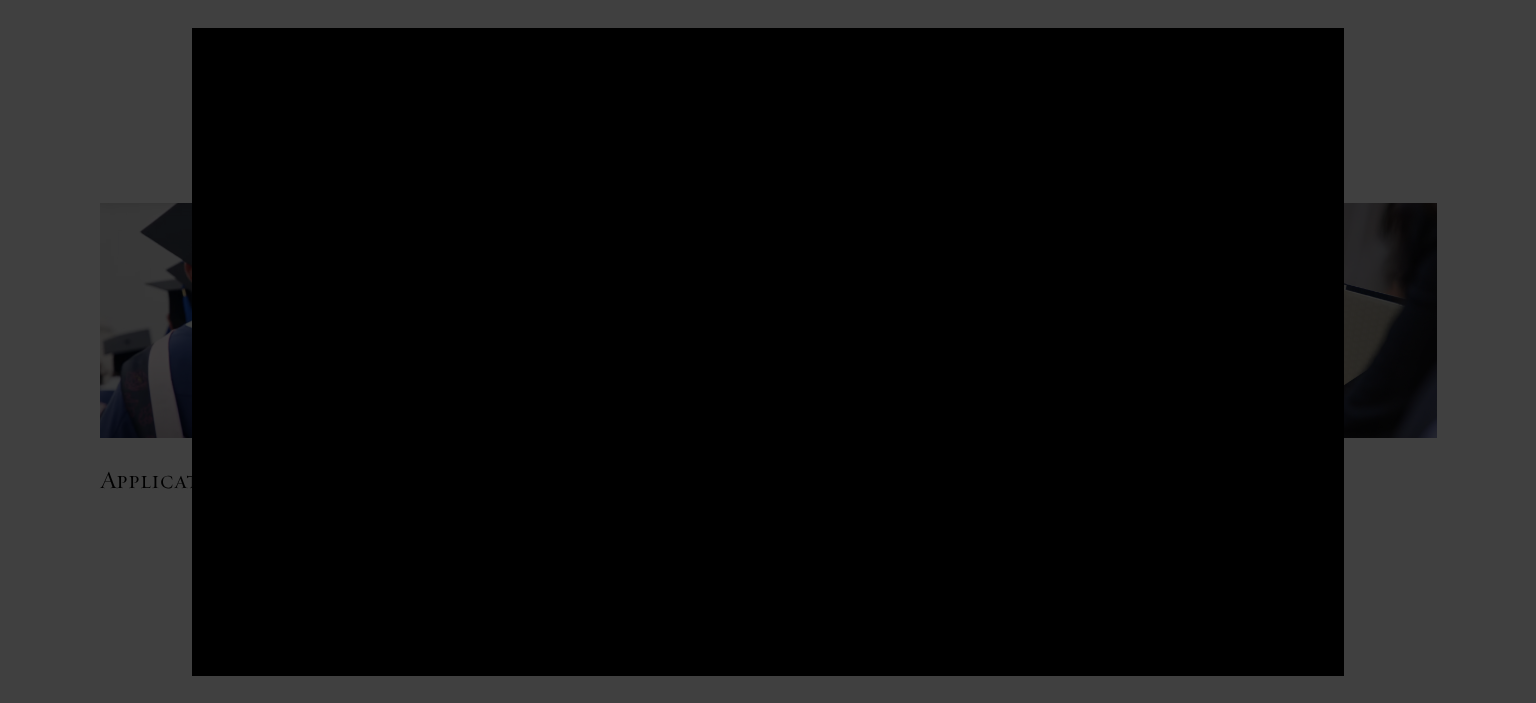 click at bounding box center [768, 351] 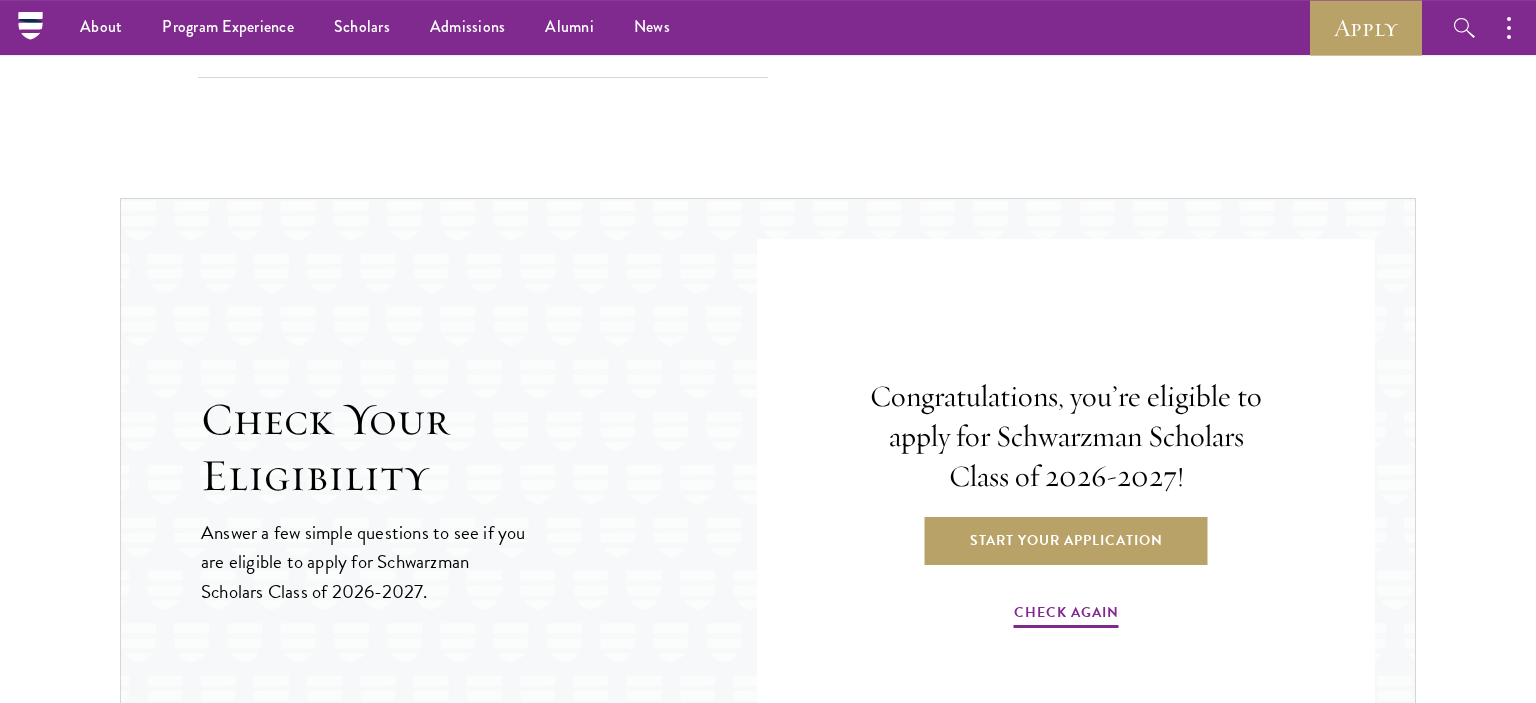 scroll, scrollTop: 1653, scrollLeft: 0, axis: vertical 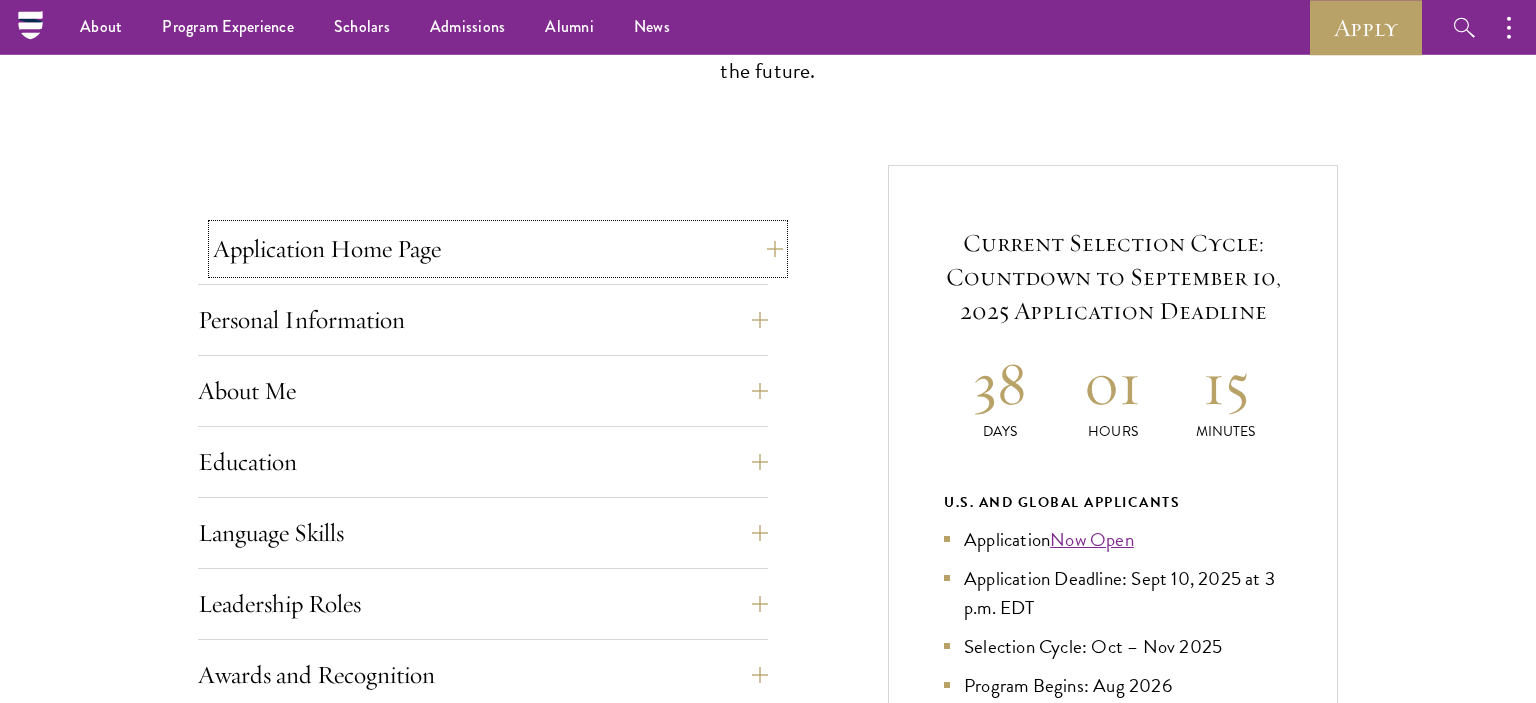 click on "Application Home Page" at bounding box center [498, 249] 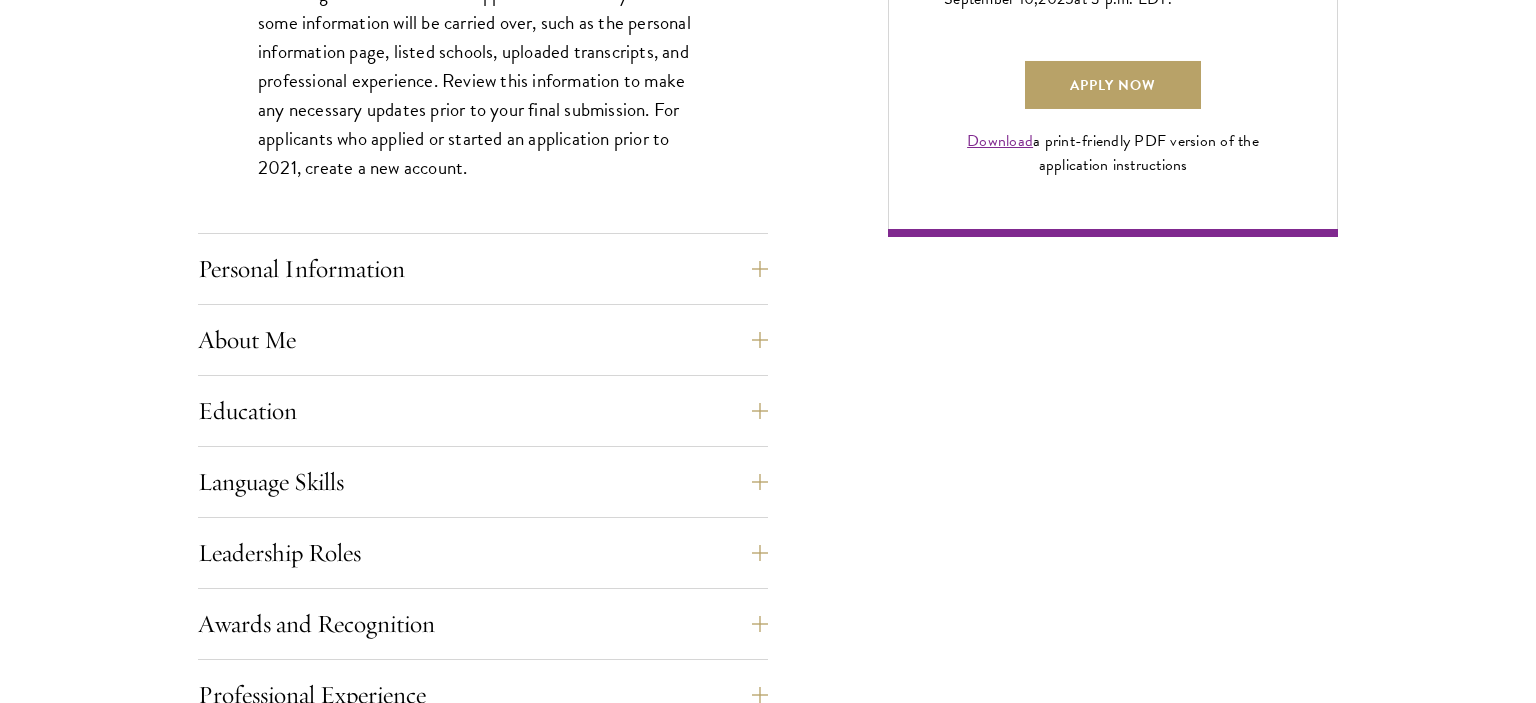 scroll, scrollTop: 1590, scrollLeft: 0, axis: vertical 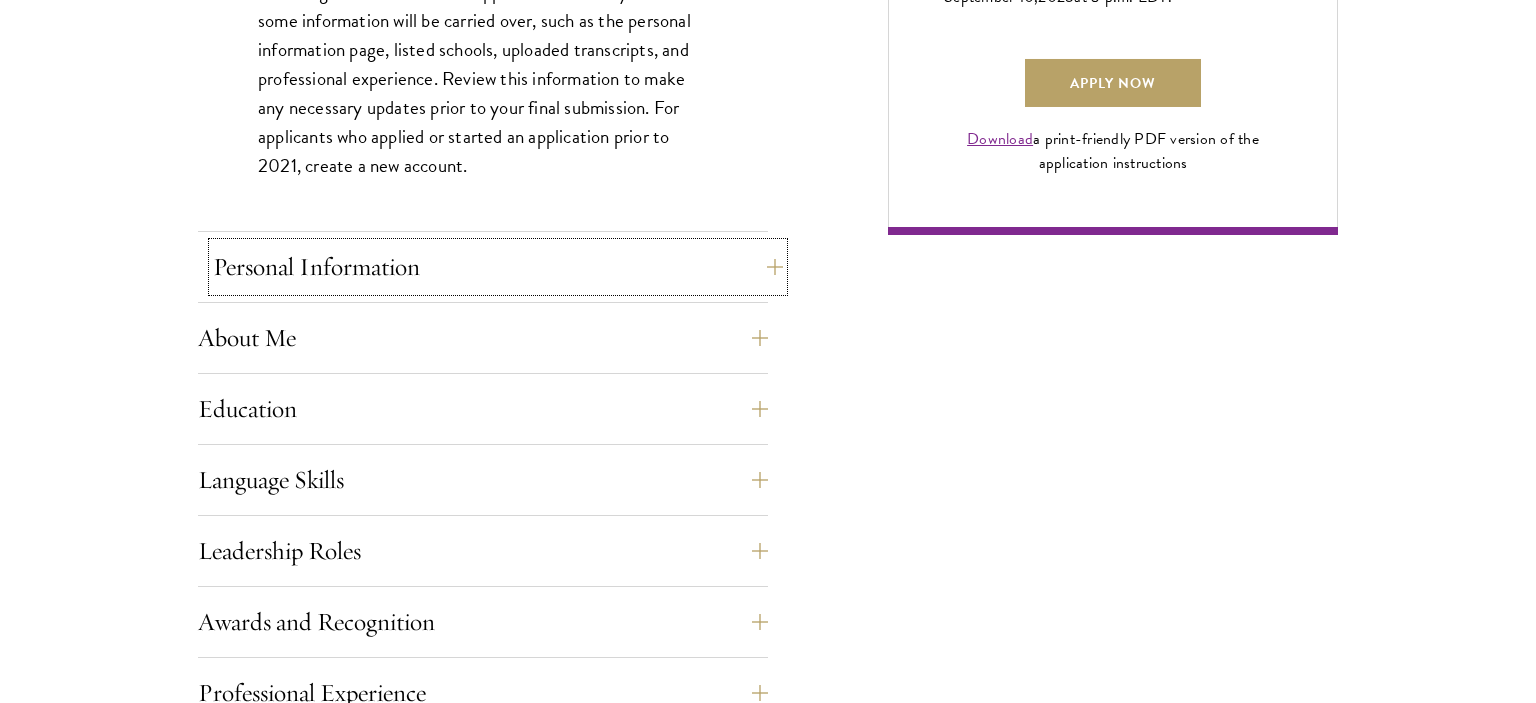 click on "Personal Information" at bounding box center [498, 267] 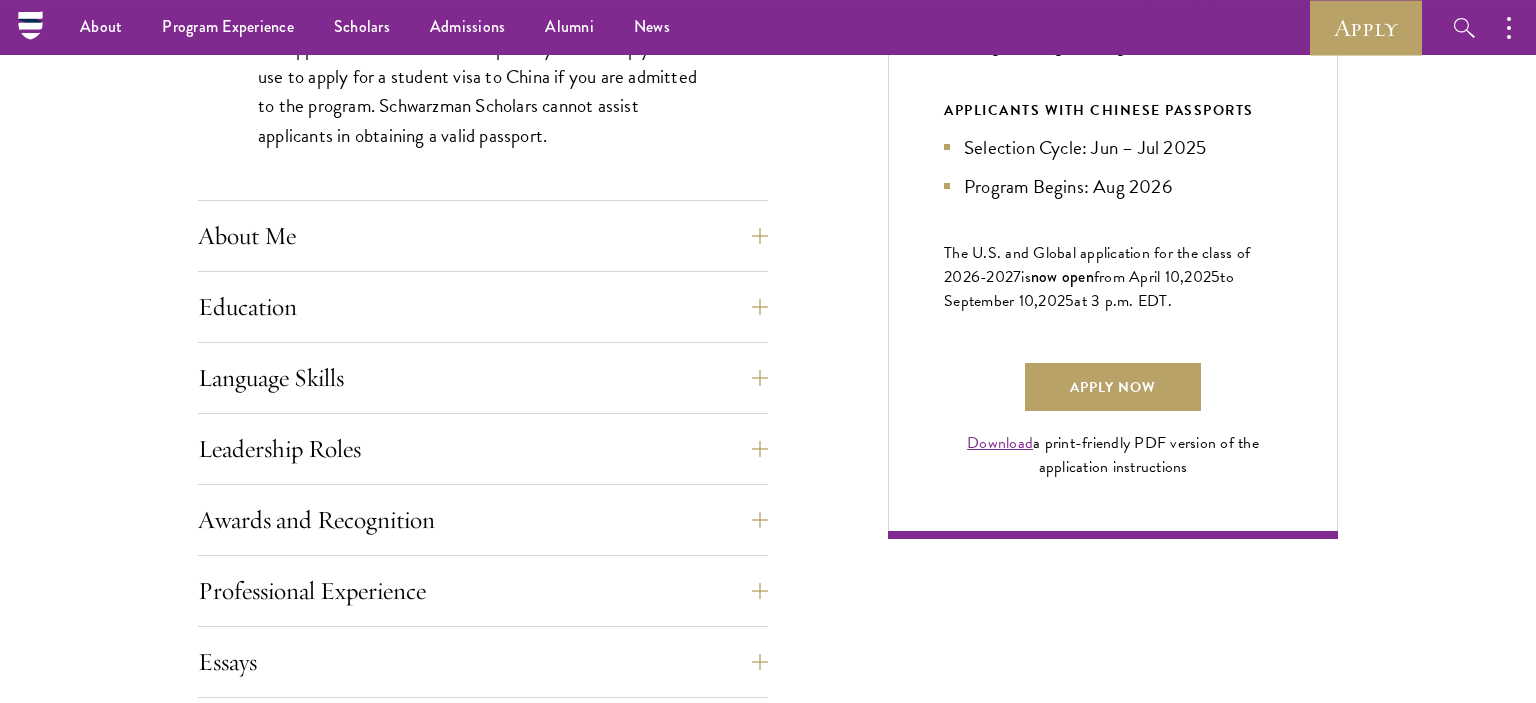 scroll, scrollTop: 1284, scrollLeft: 0, axis: vertical 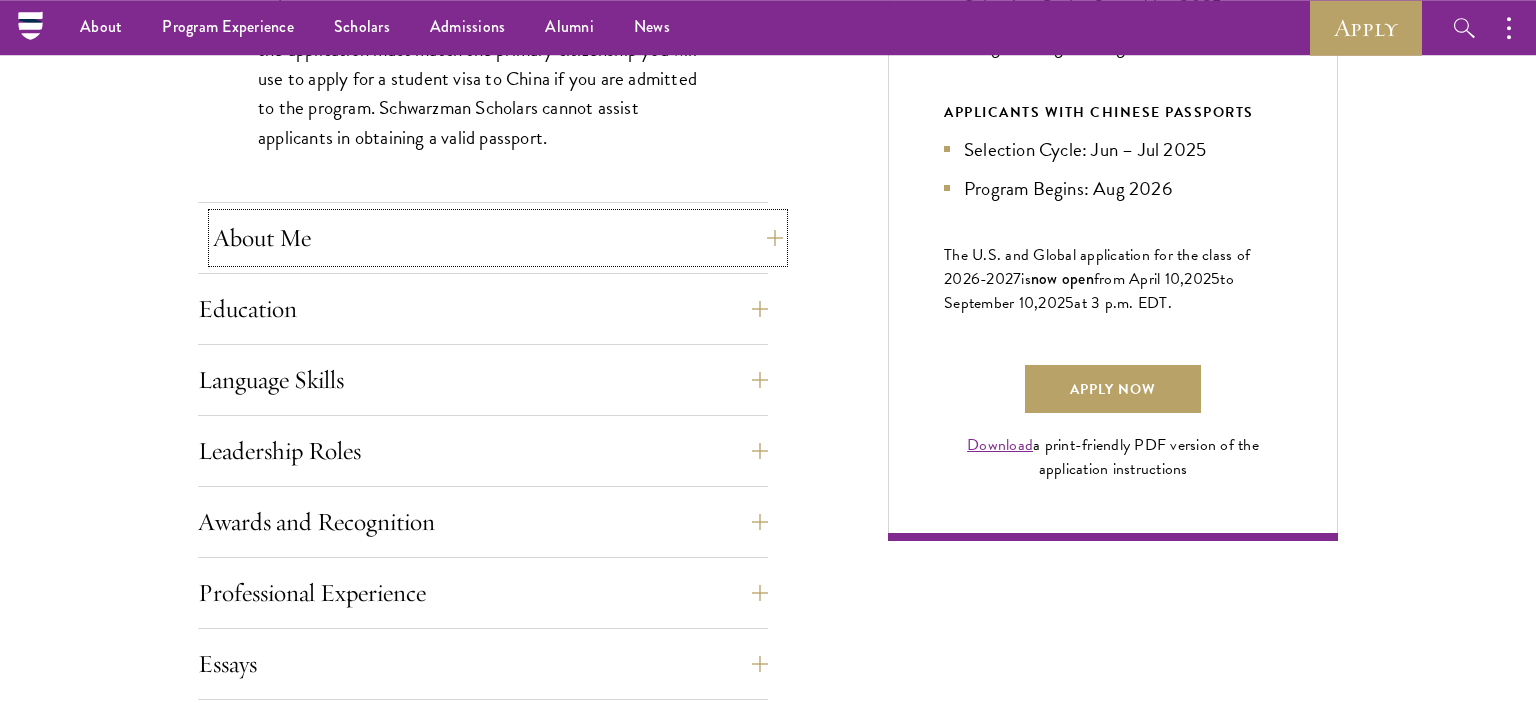 click on "About Me" at bounding box center (498, 238) 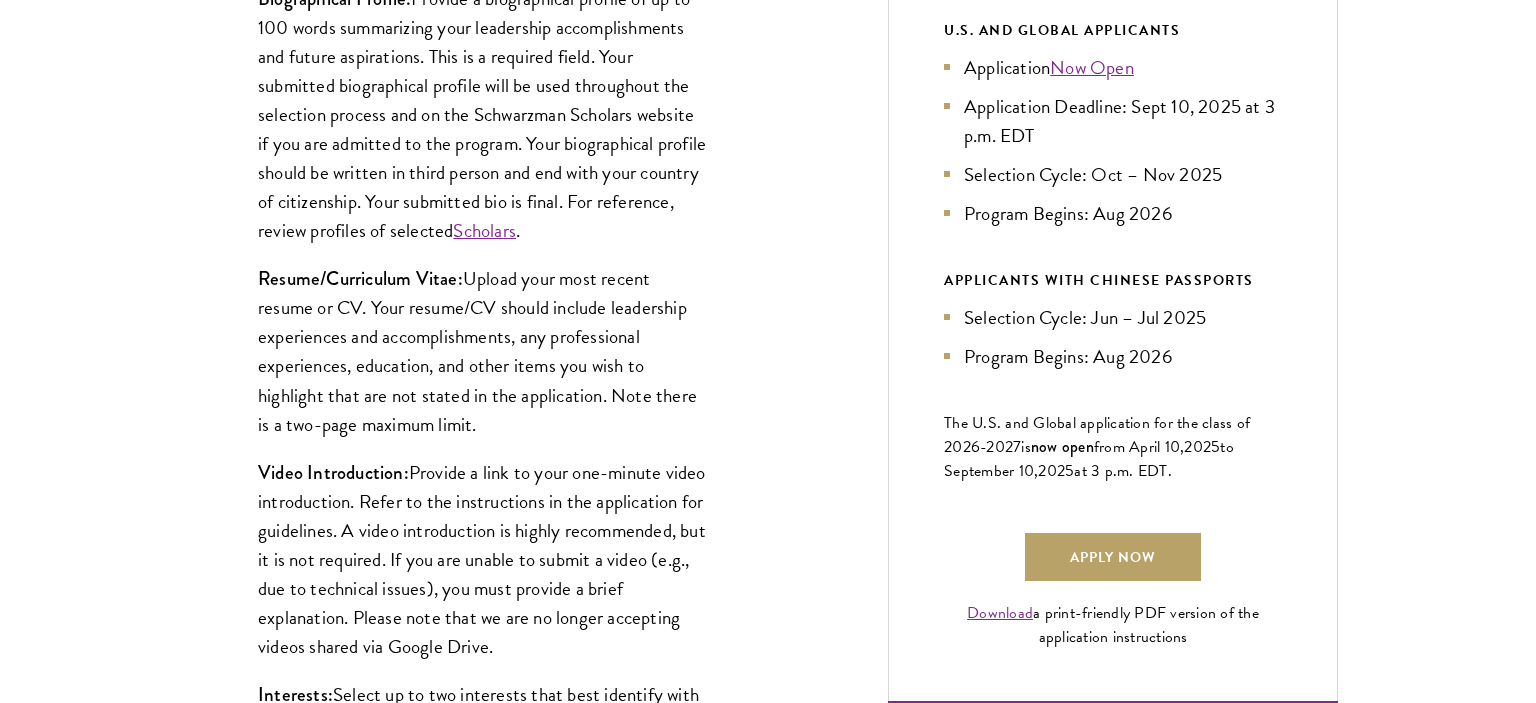 scroll, scrollTop: 1116, scrollLeft: 0, axis: vertical 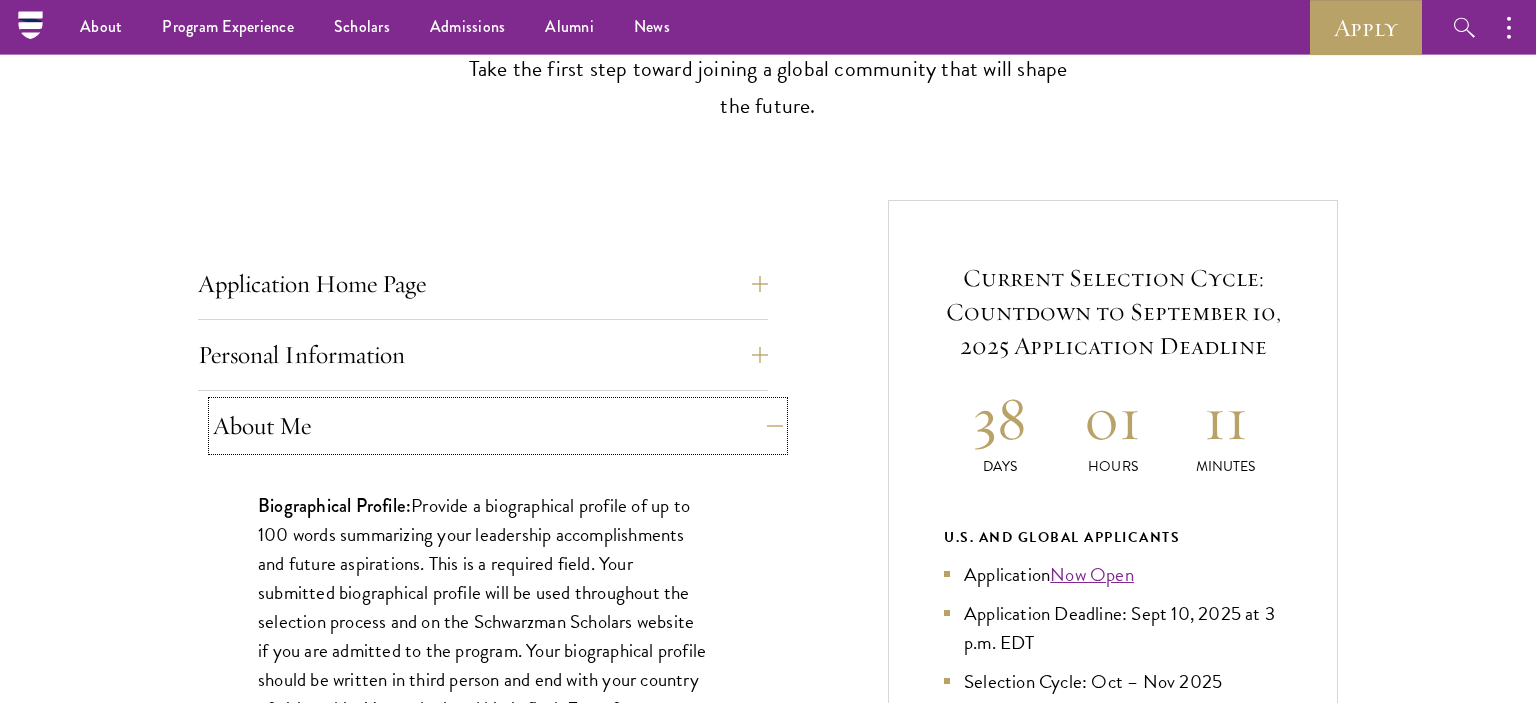 click on "About Me" at bounding box center (498, 426) 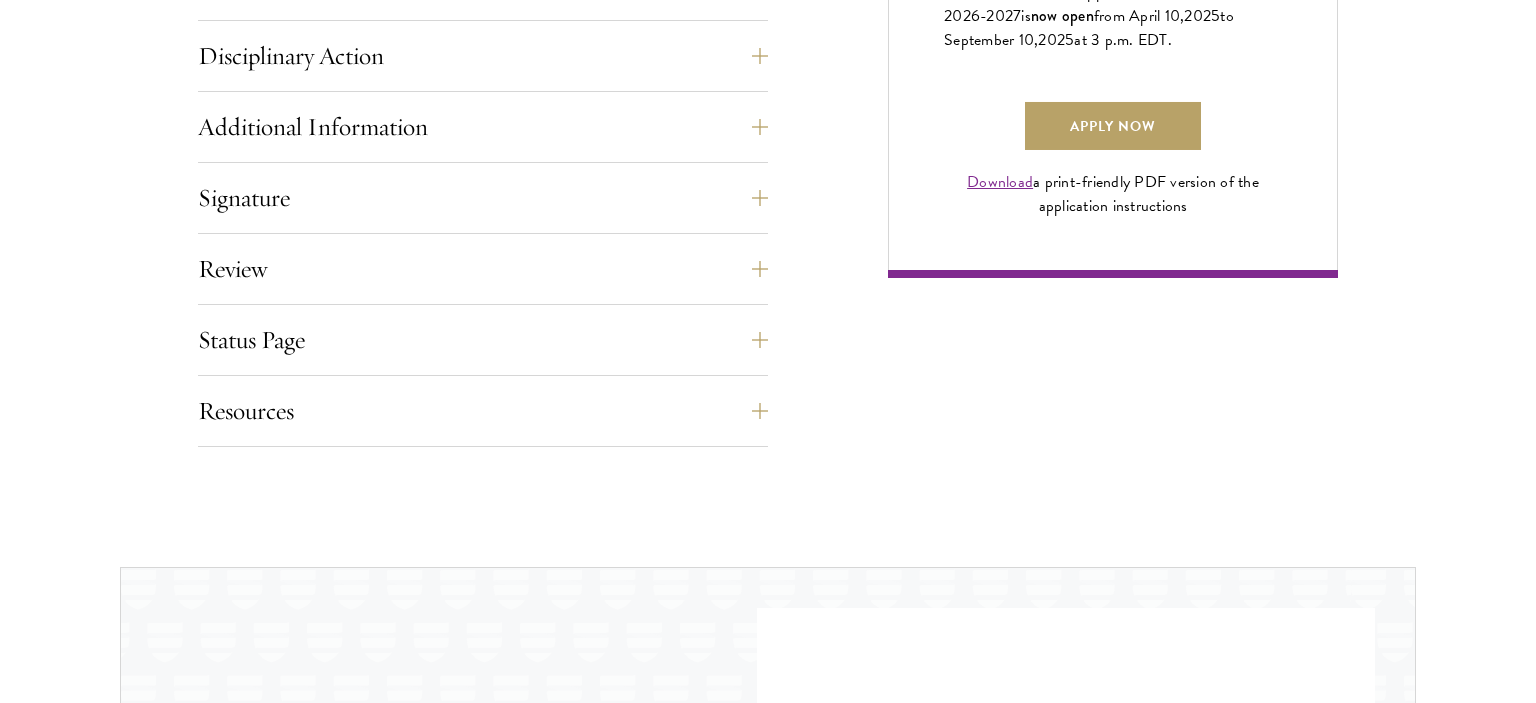 scroll, scrollTop: 1550, scrollLeft: 0, axis: vertical 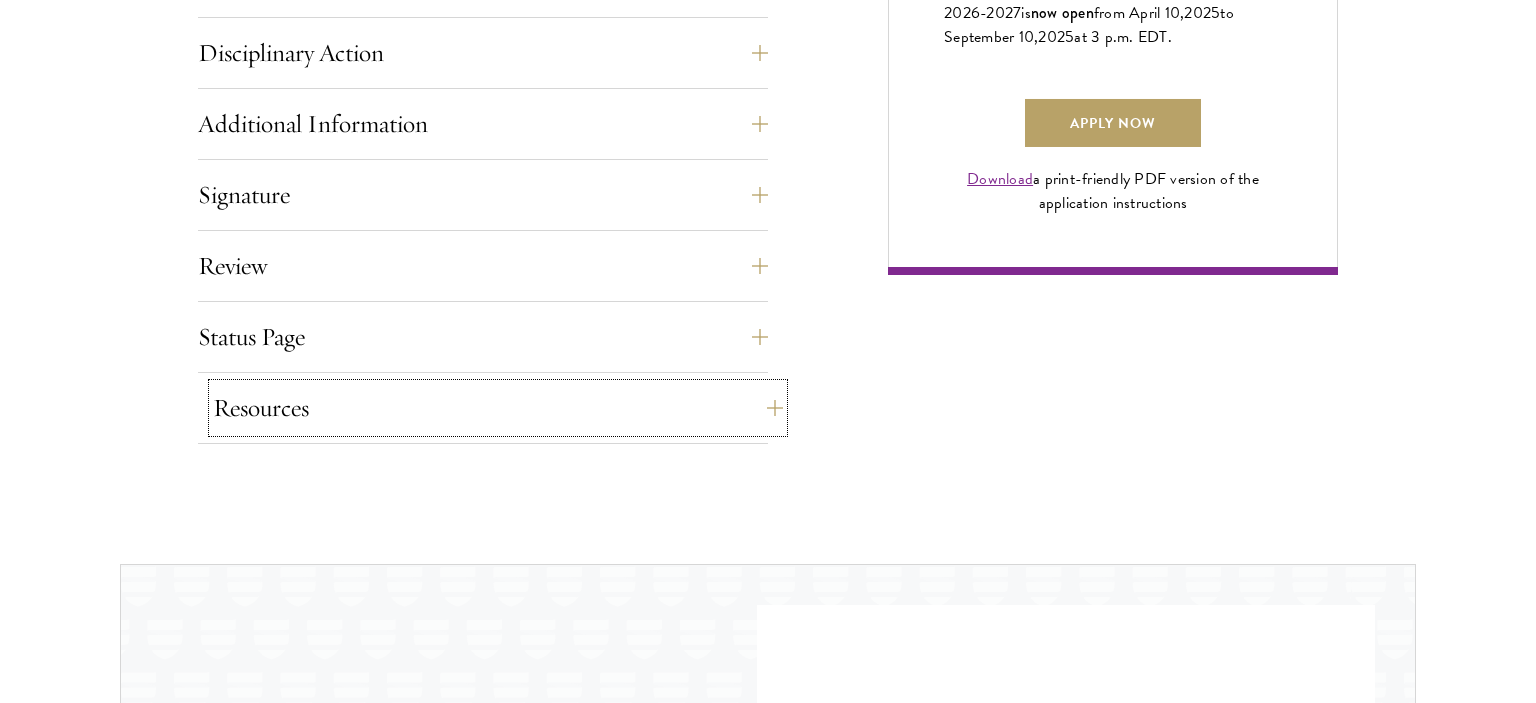 click on "Resources" at bounding box center (498, 408) 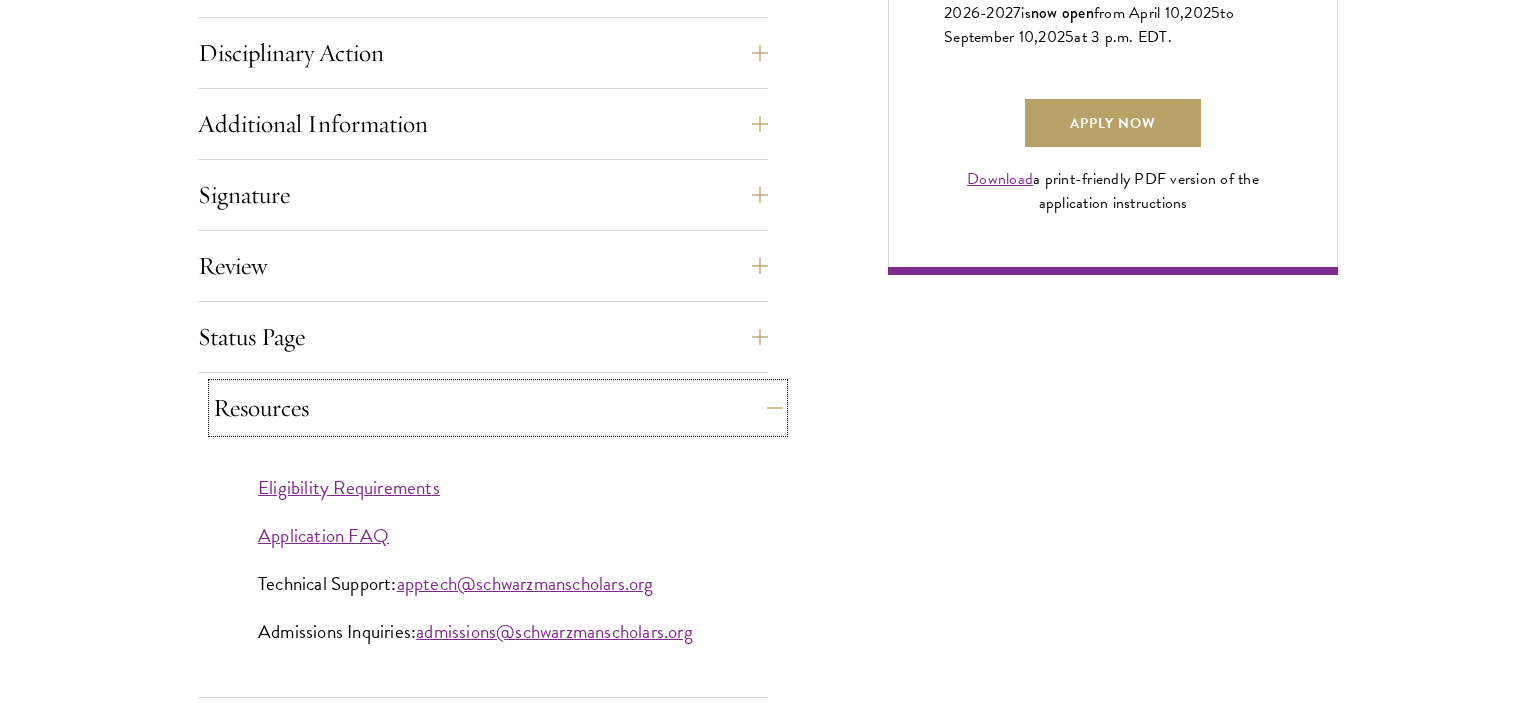 click on "Resources" at bounding box center (498, 408) 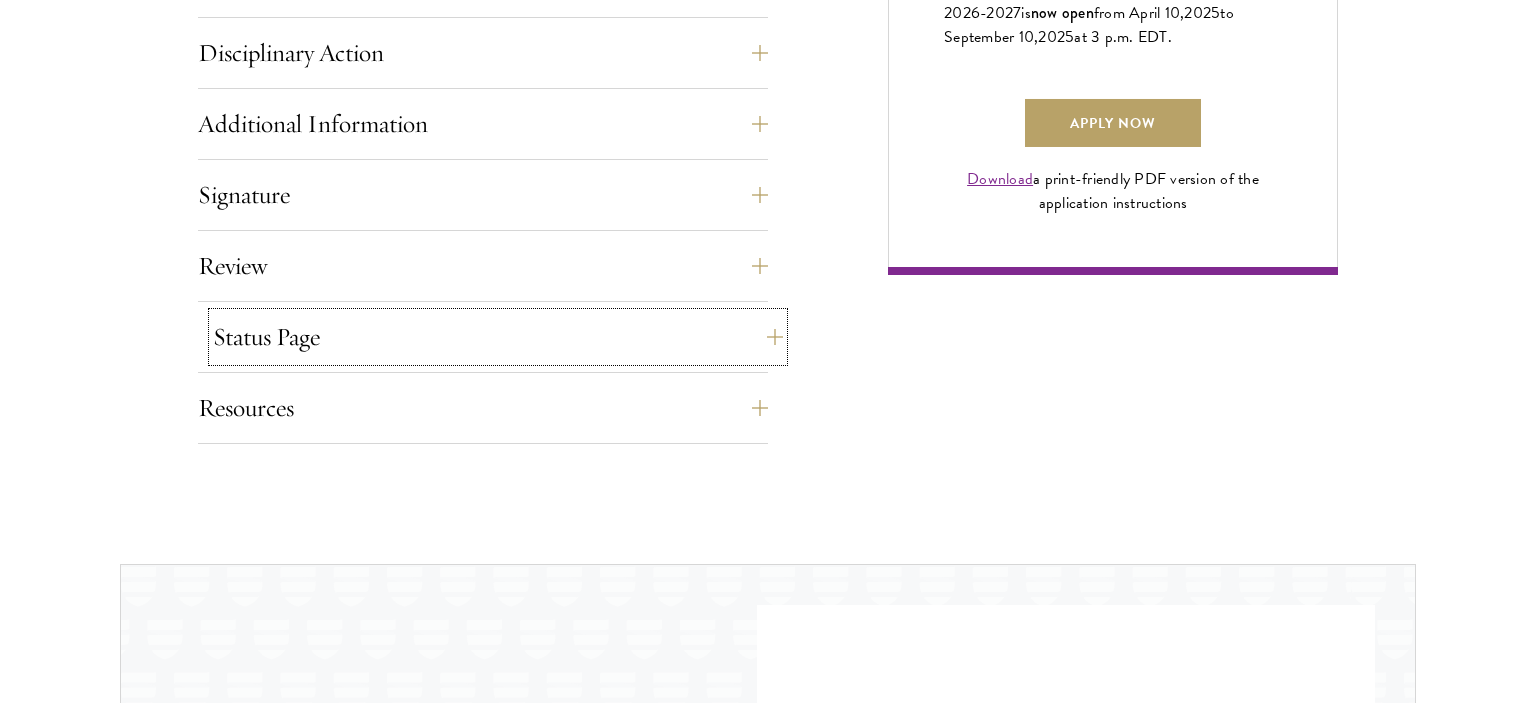 click on "Status Page" at bounding box center (498, 337) 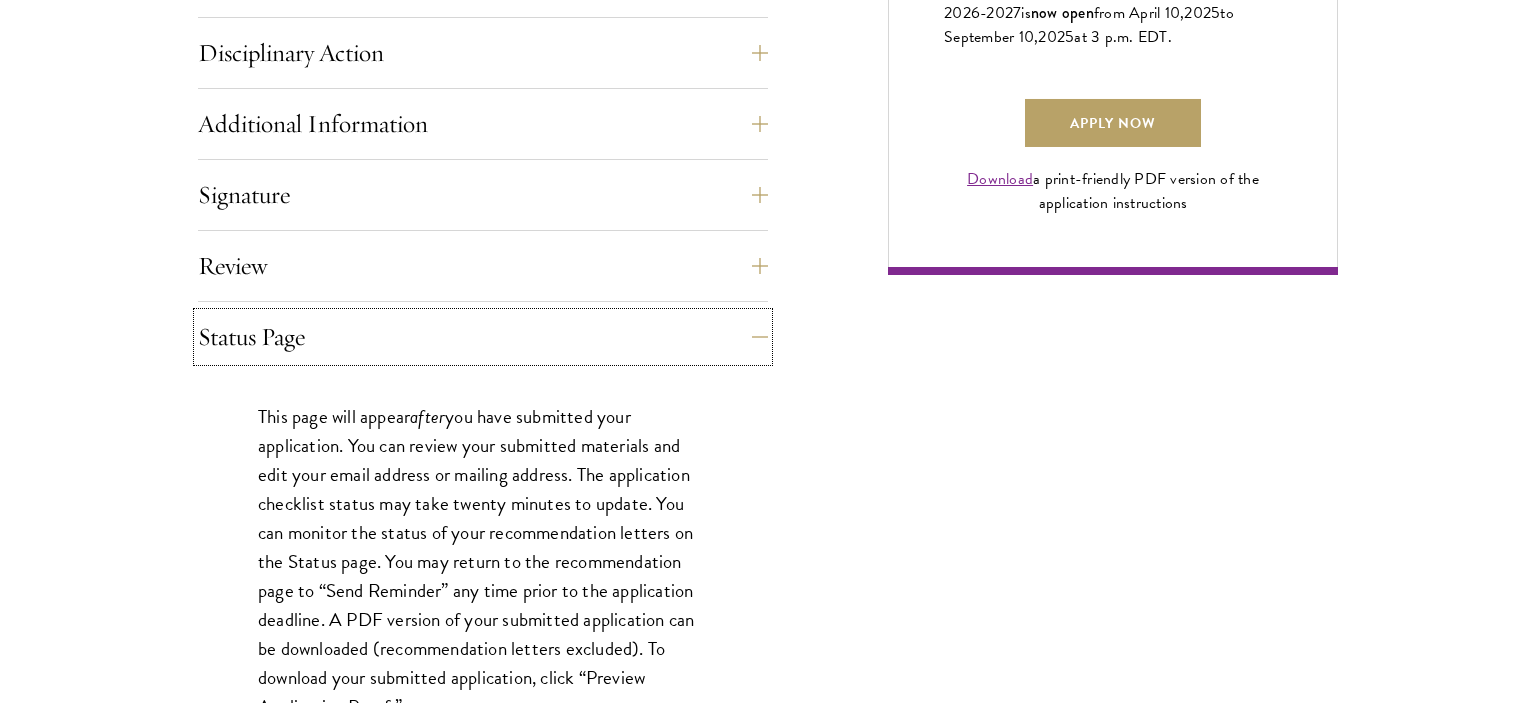 scroll, scrollTop: 1697, scrollLeft: 0, axis: vertical 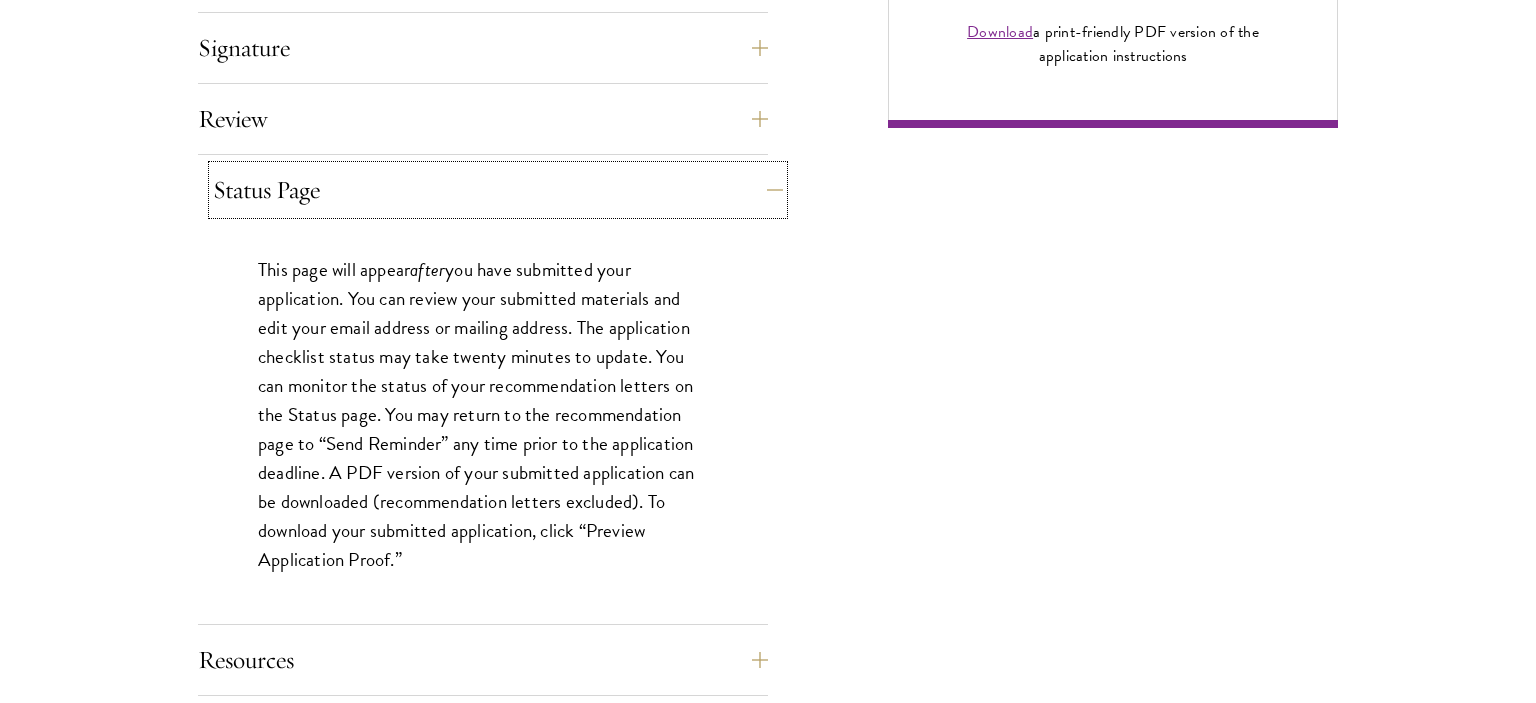 click on "Status Page" at bounding box center (498, 190) 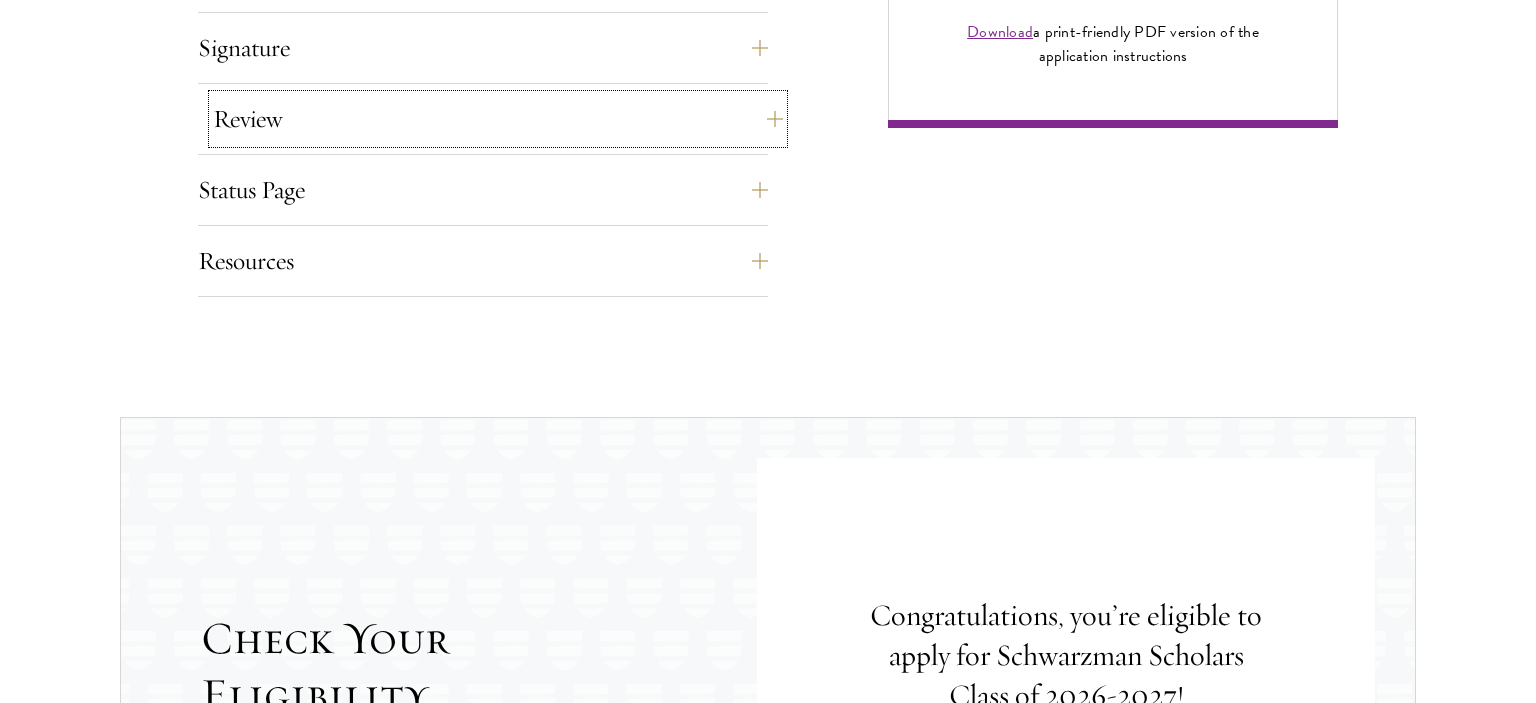 click on "Review" at bounding box center (498, 119) 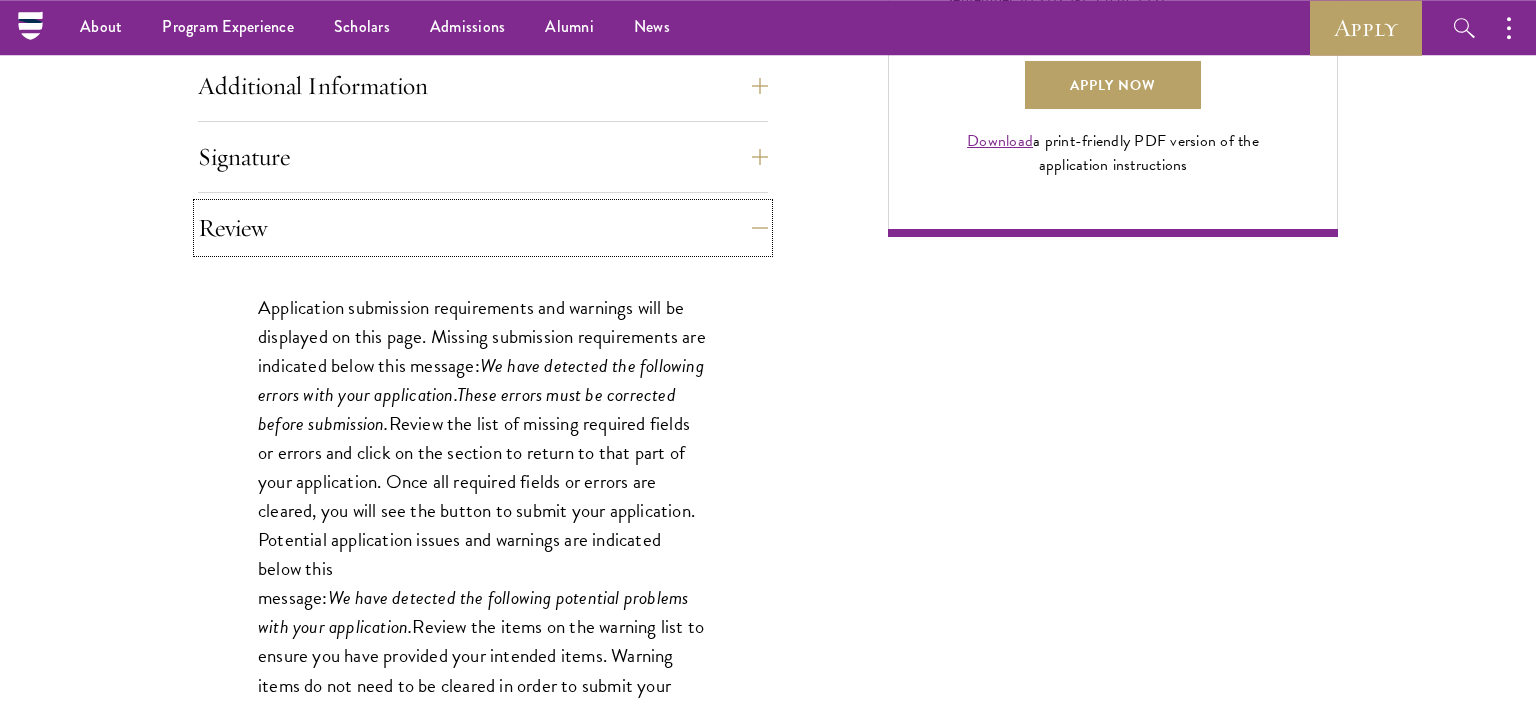 scroll, scrollTop: 1584, scrollLeft: 0, axis: vertical 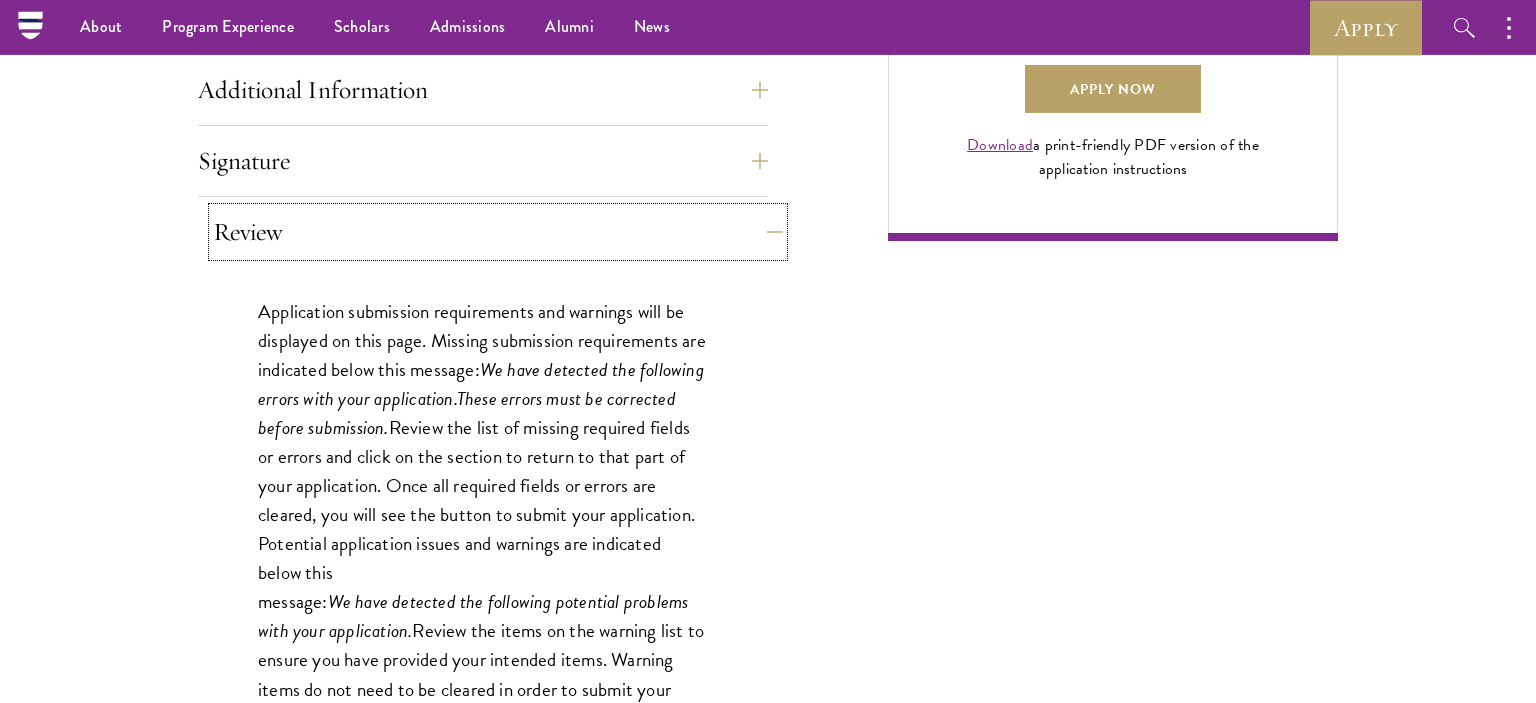 click on "Review" at bounding box center (498, 232) 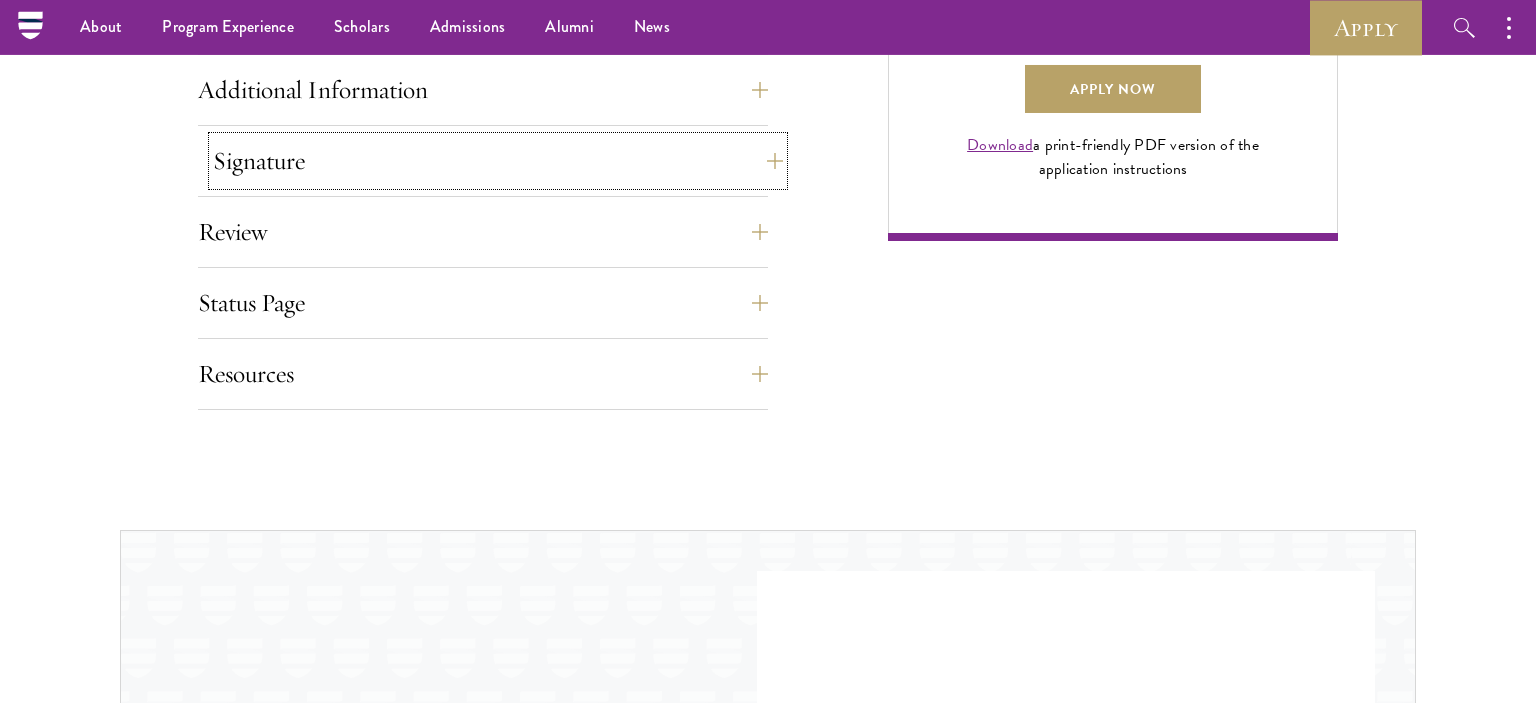 click on "Signature" at bounding box center (498, 161) 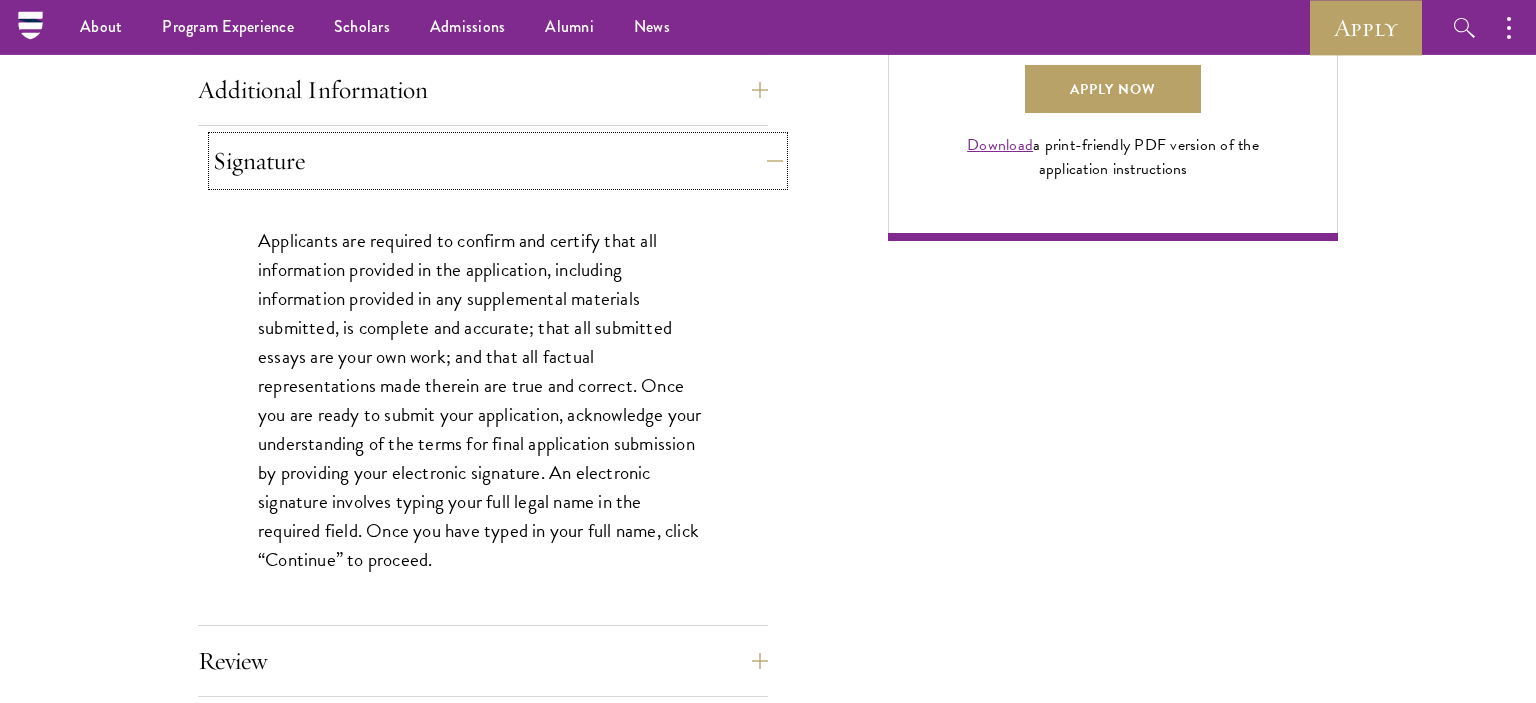 click on "Signature" at bounding box center [498, 161] 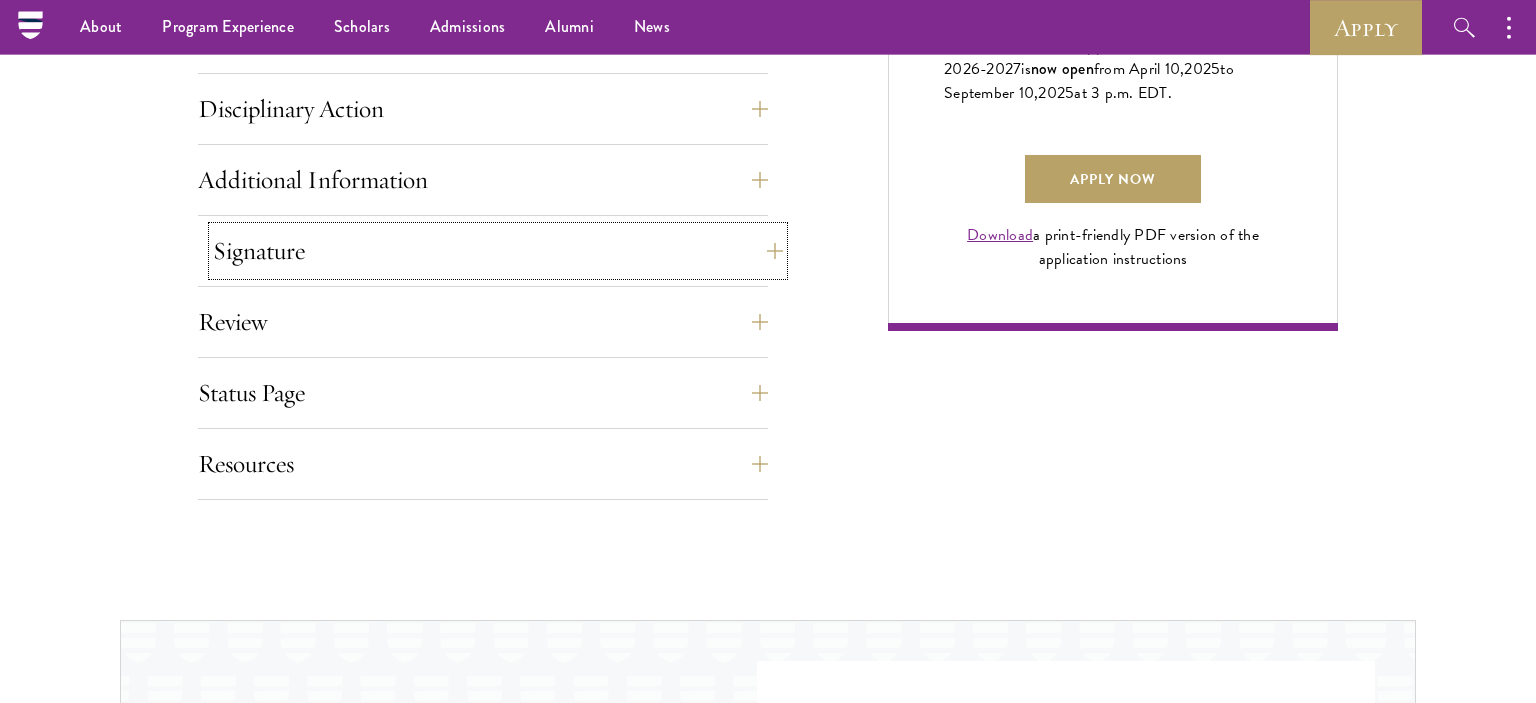 scroll, scrollTop: 1484, scrollLeft: 0, axis: vertical 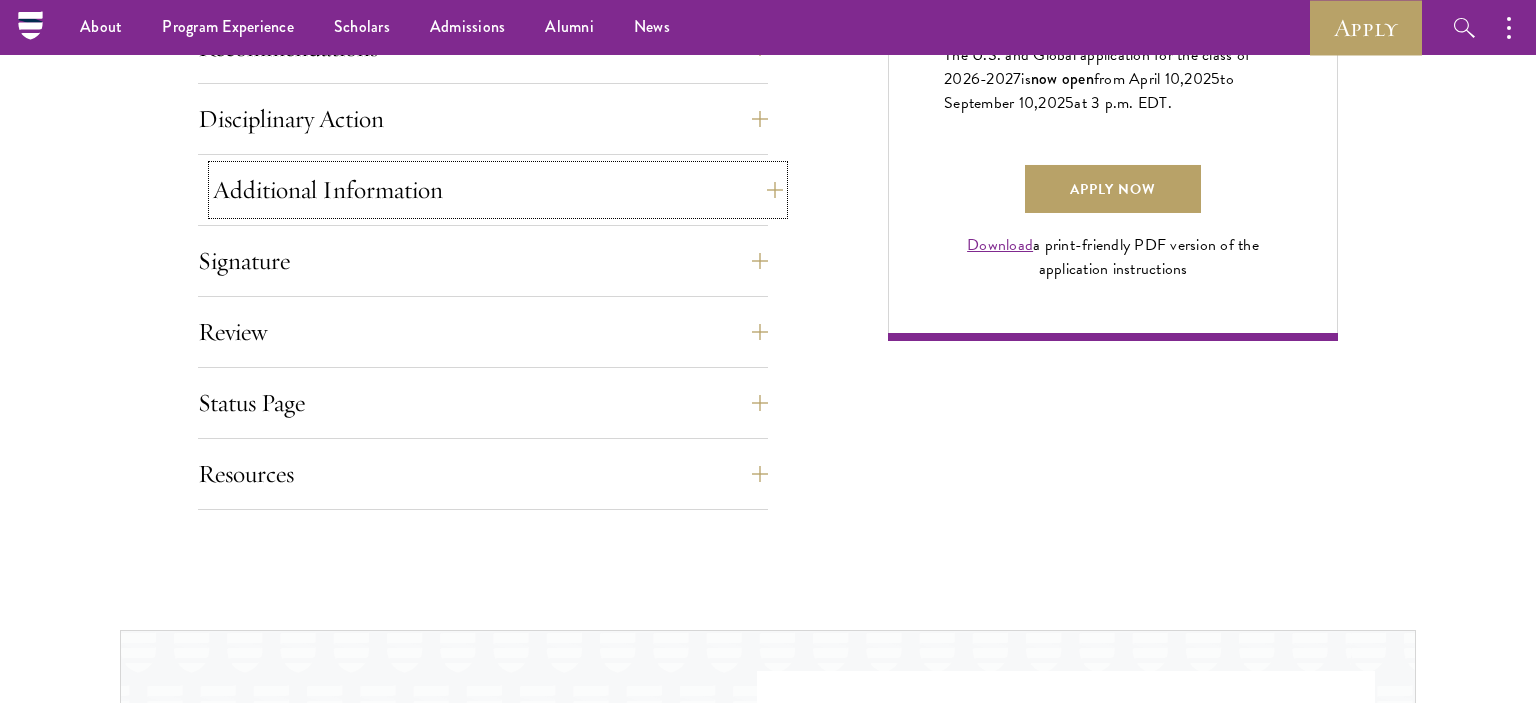 click on "Additional Information" at bounding box center (498, 190) 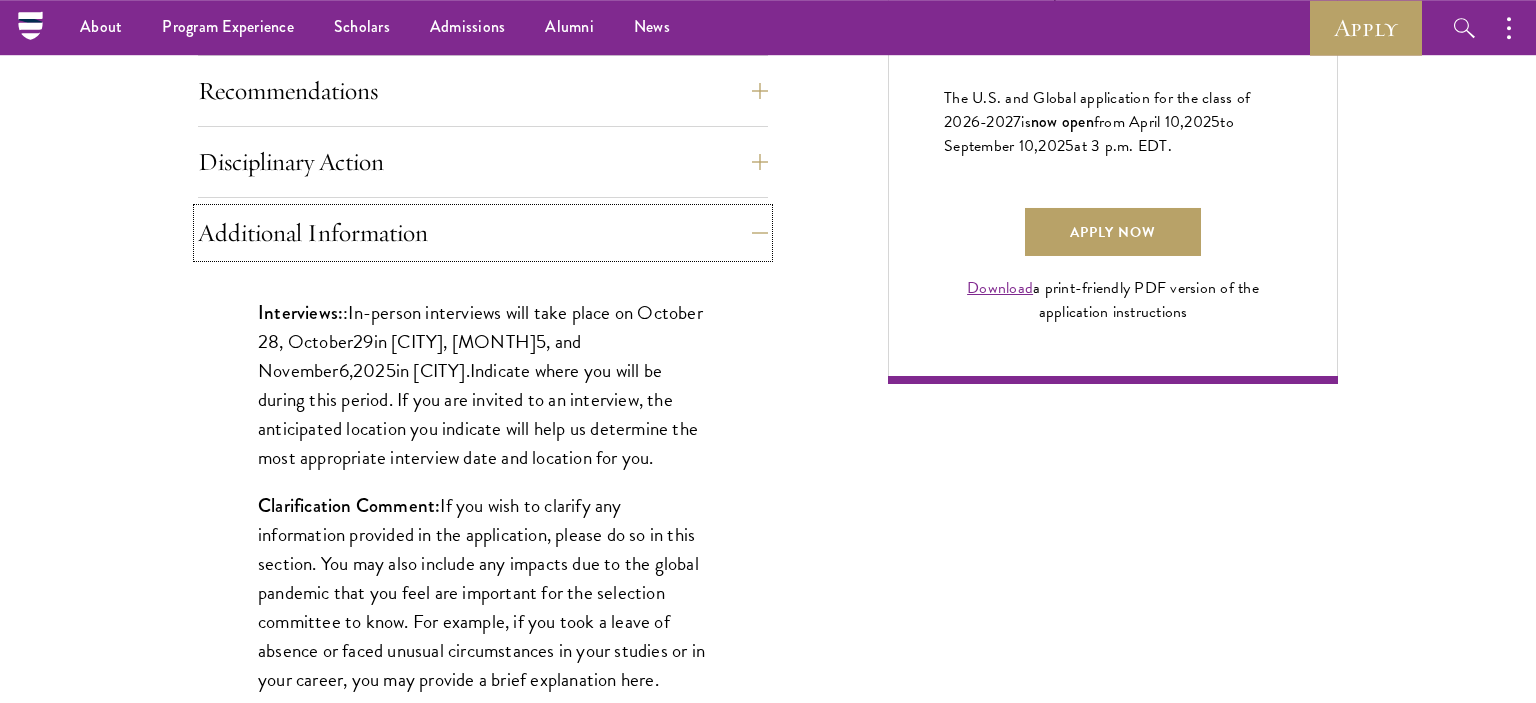 scroll, scrollTop: 1406, scrollLeft: 0, axis: vertical 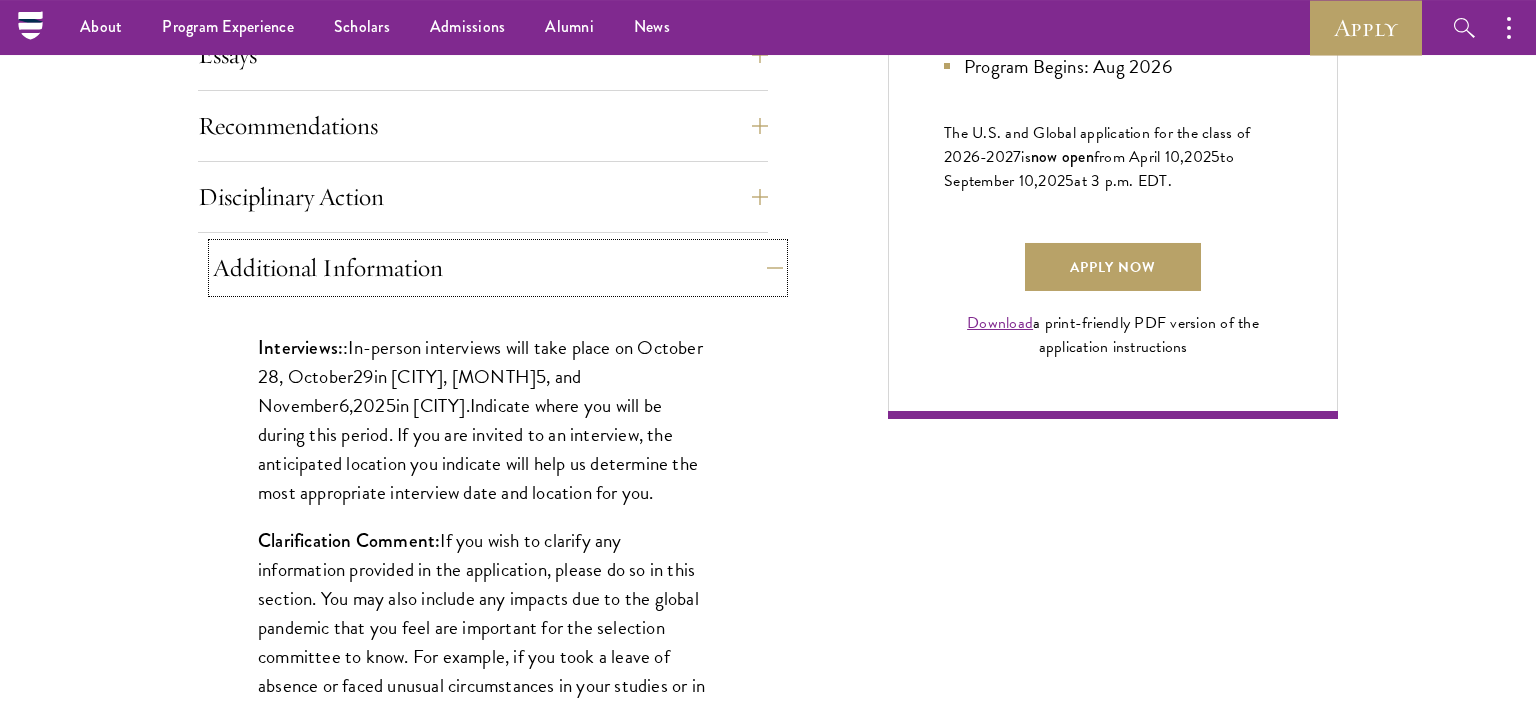 click on "Additional Information" at bounding box center (498, 268) 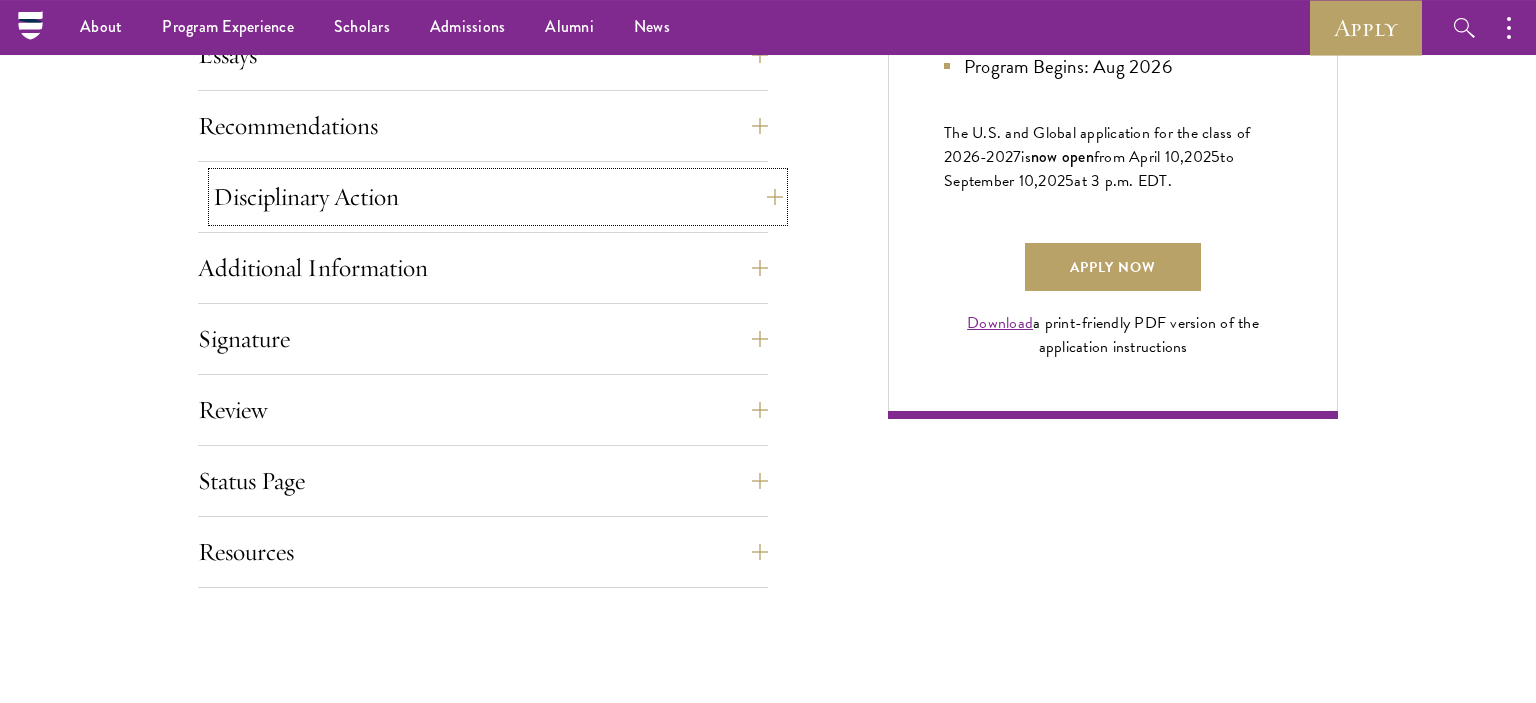 click on "Disciplinary Action" at bounding box center [498, 197] 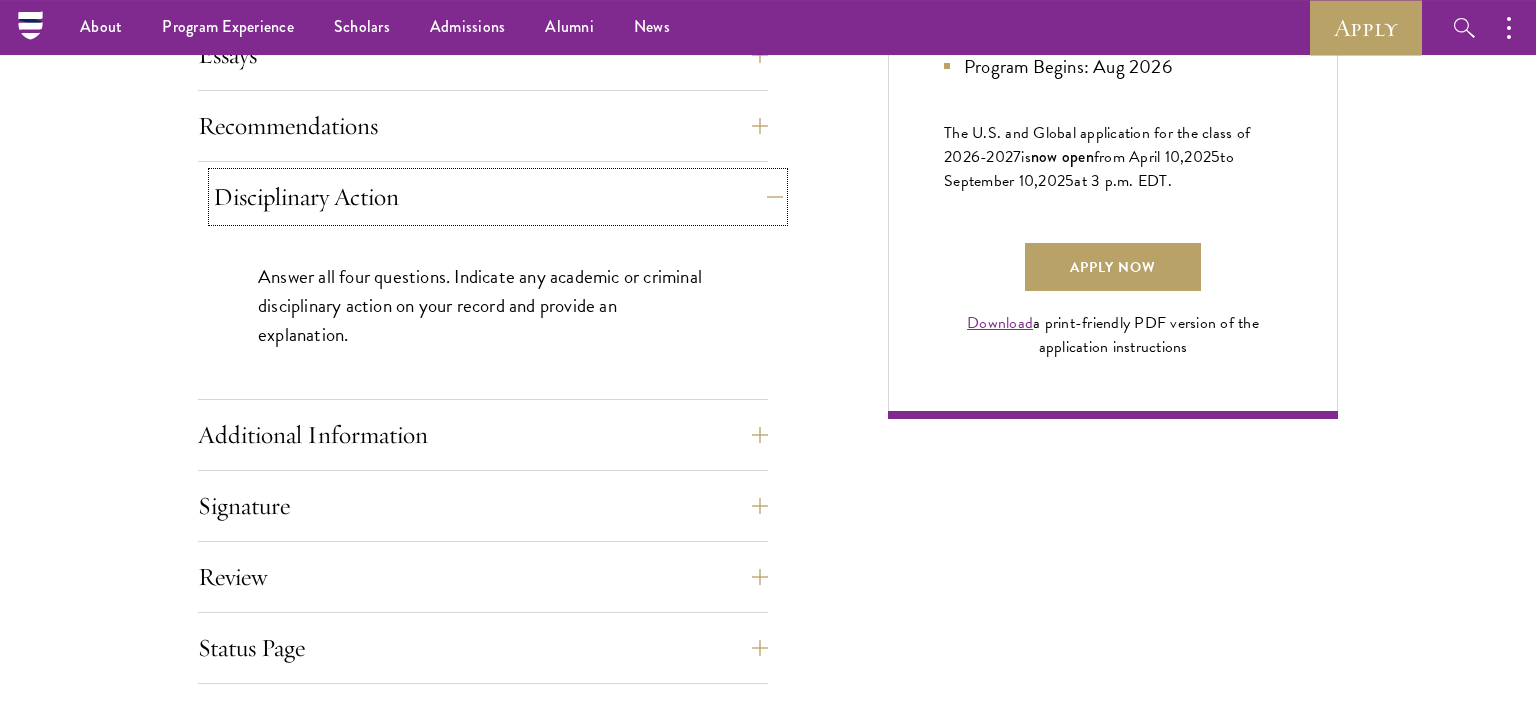 click on "Disciplinary Action" at bounding box center (498, 197) 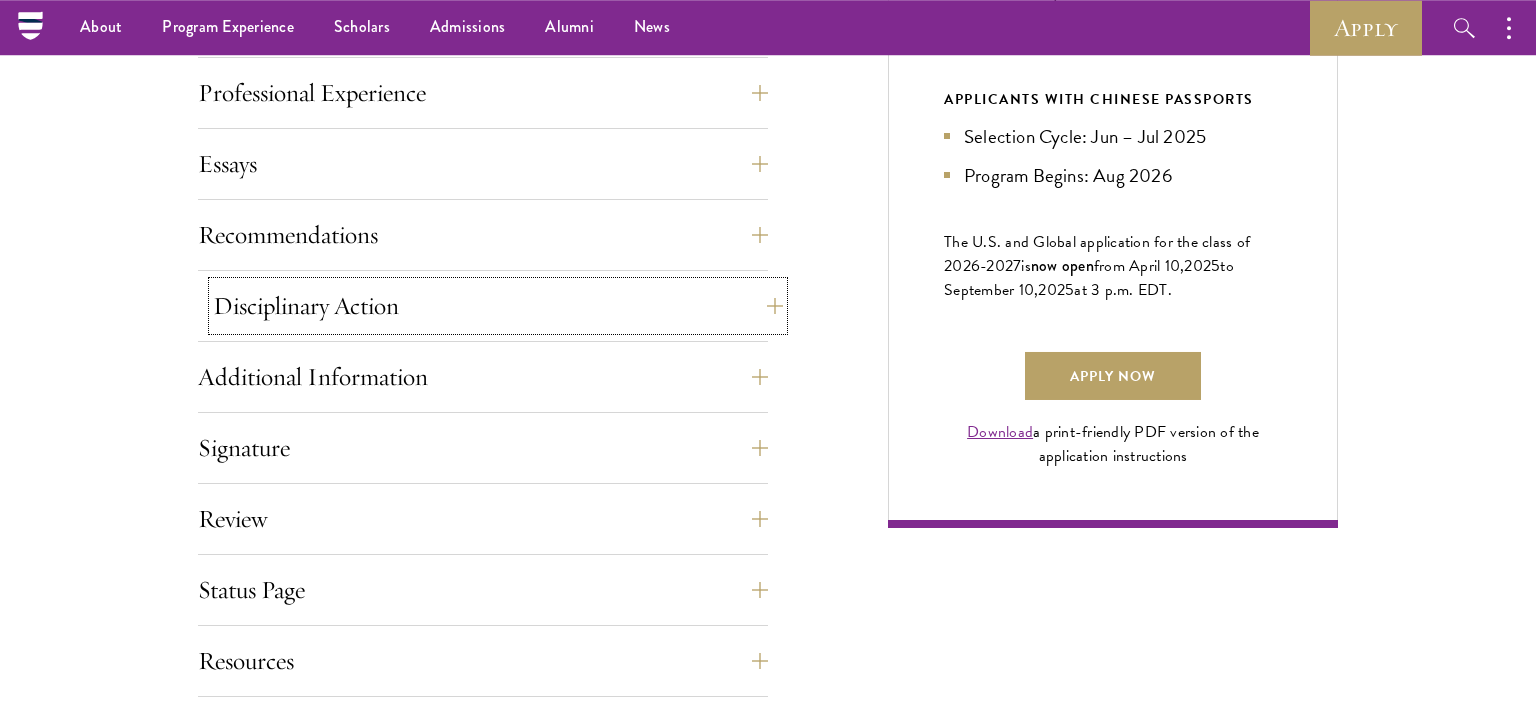 scroll, scrollTop: 1296, scrollLeft: 0, axis: vertical 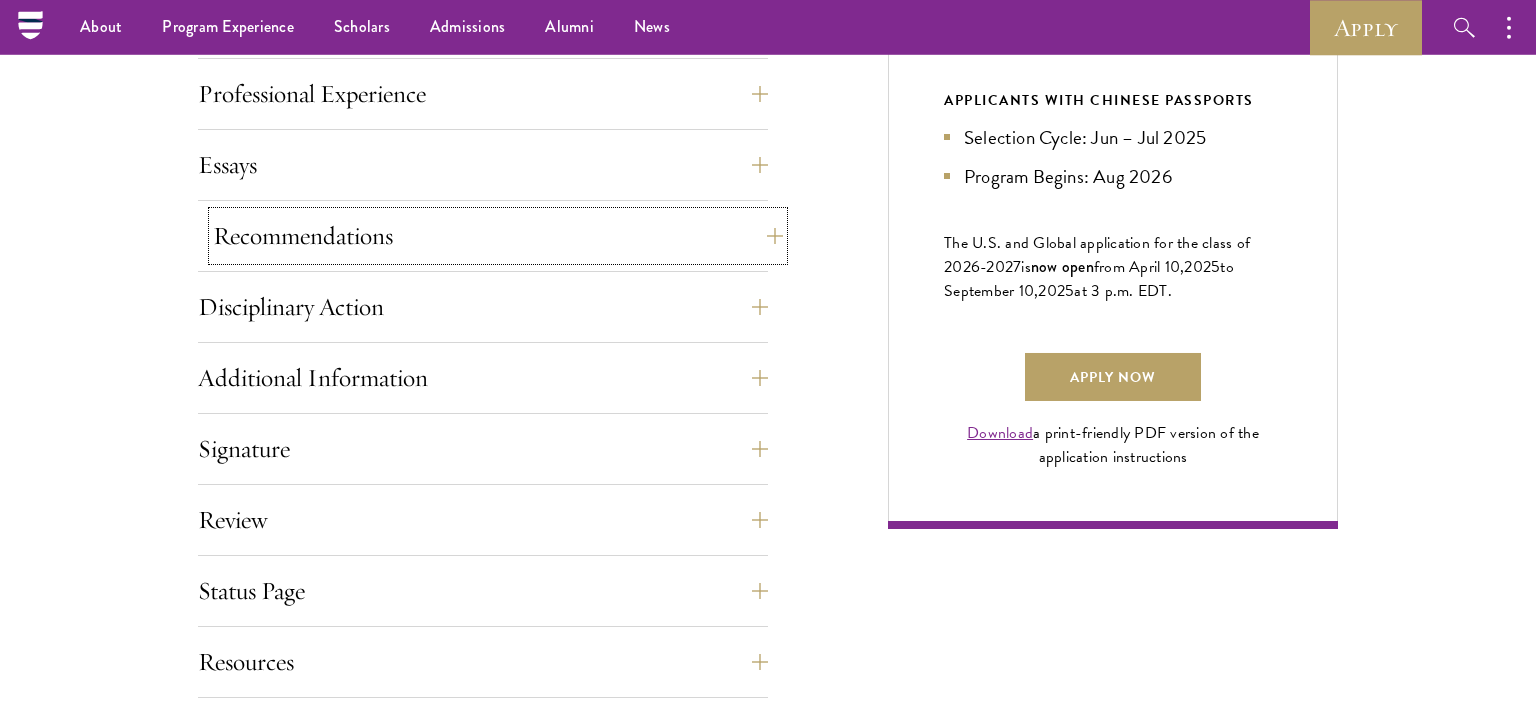 click on "Recommendations" at bounding box center [498, 236] 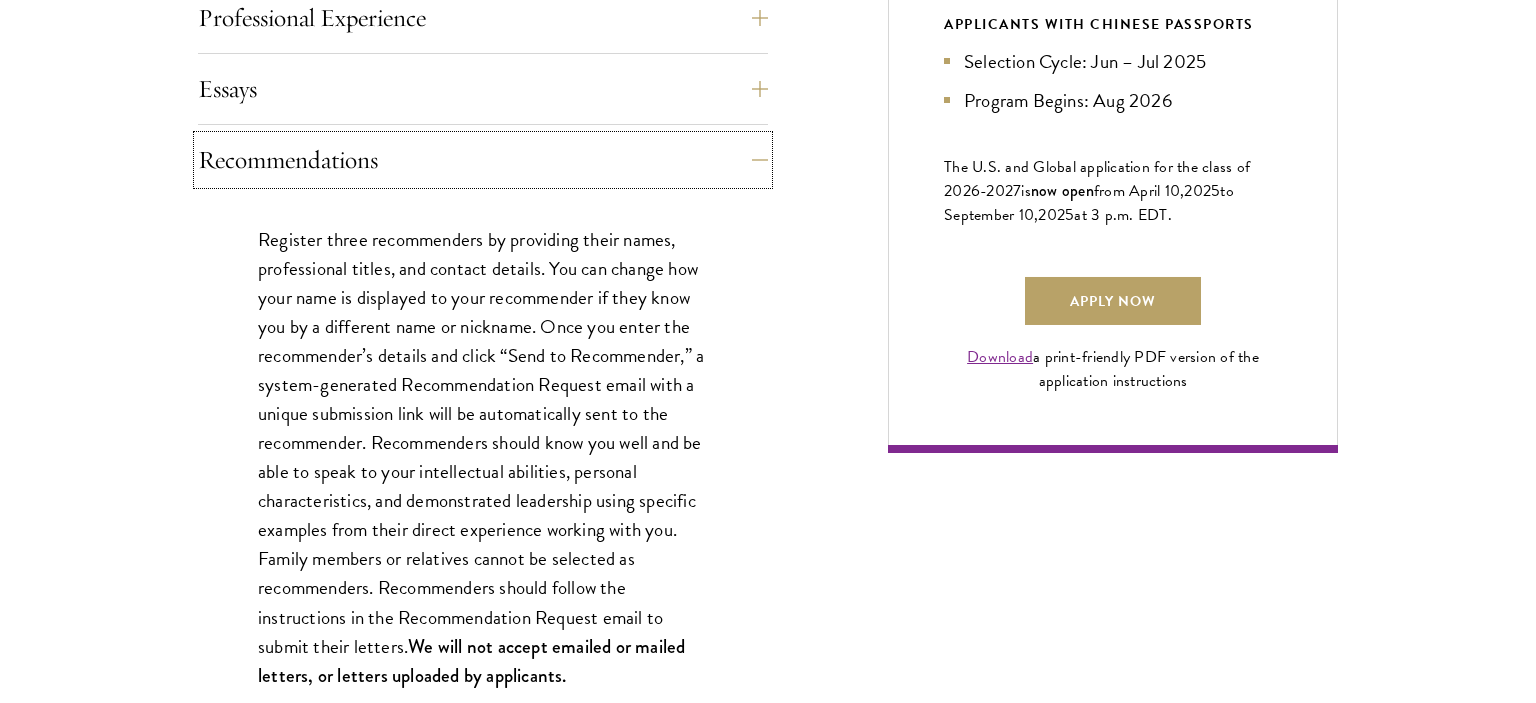 scroll, scrollTop: 1437, scrollLeft: 0, axis: vertical 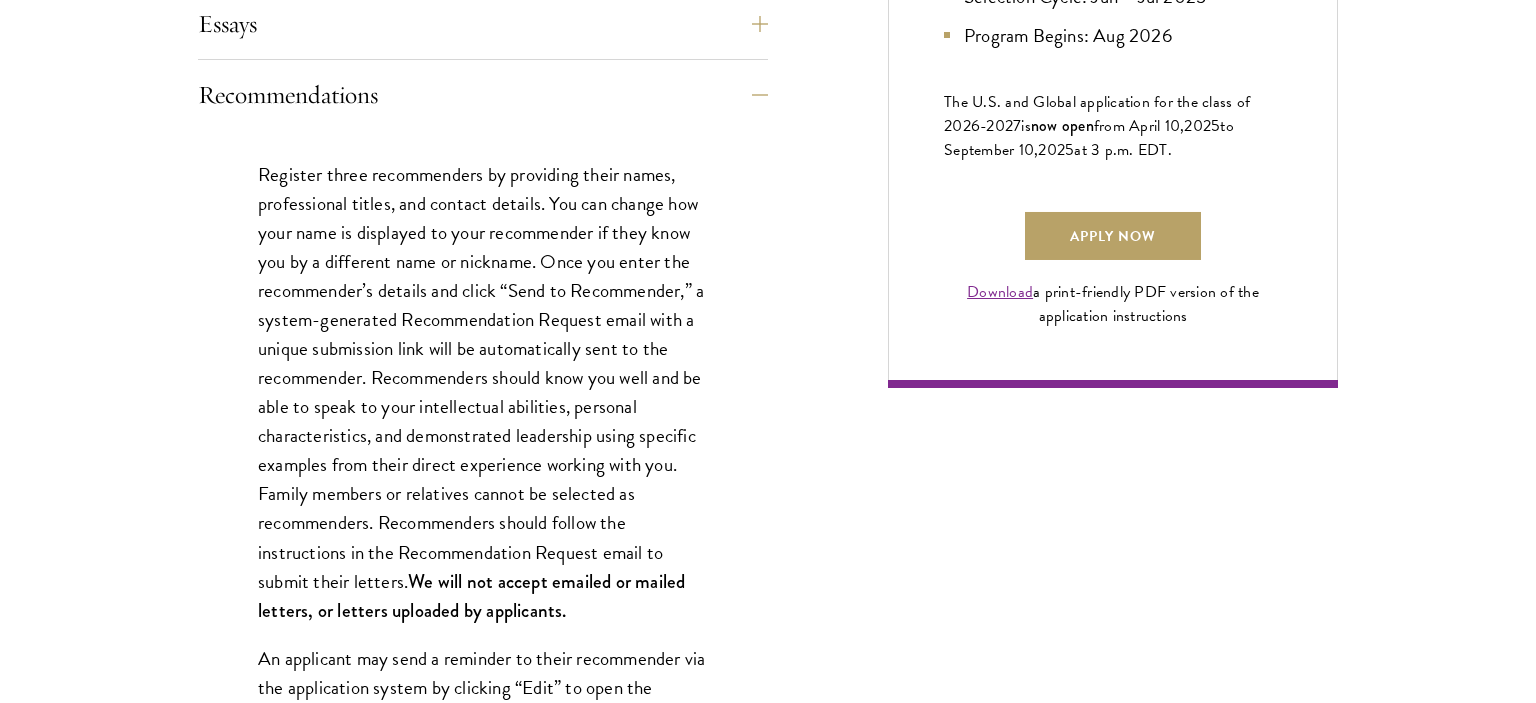 click on "Register three recommenders by providing their names, professional titles, and contact details. You can change how your name is displayed to your recommender if they know you by a different name or nickname. Once you enter the recommender’s details and click “Send to Recommender,” a system-generated Recommendation Request email with a unique submission link will be automatically sent to the recommender. Recommenders should know you well and be able to speak to your intellectual abilities, personal characteristics, and demonstrated leadership using specific examples from their direct experience working with you. Family members or relatives cannot be selected as recommenders. Recommenders should follow the instructions in the Recommendation Request email to submit their letters.  We will not accept emailed or mailed letters, or letters uploaded by applicants." at bounding box center (483, 934) 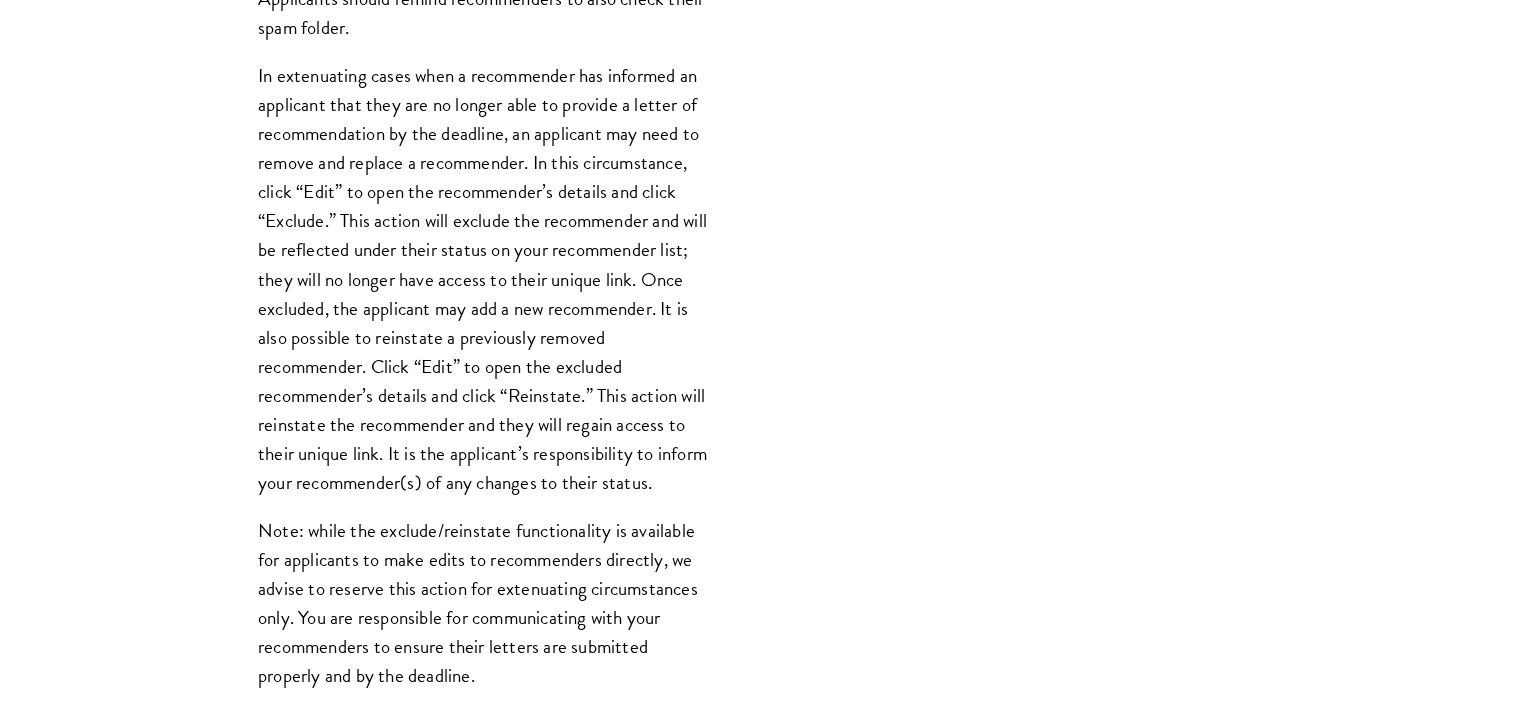 scroll, scrollTop: 2214, scrollLeft: 0, axis: vertical 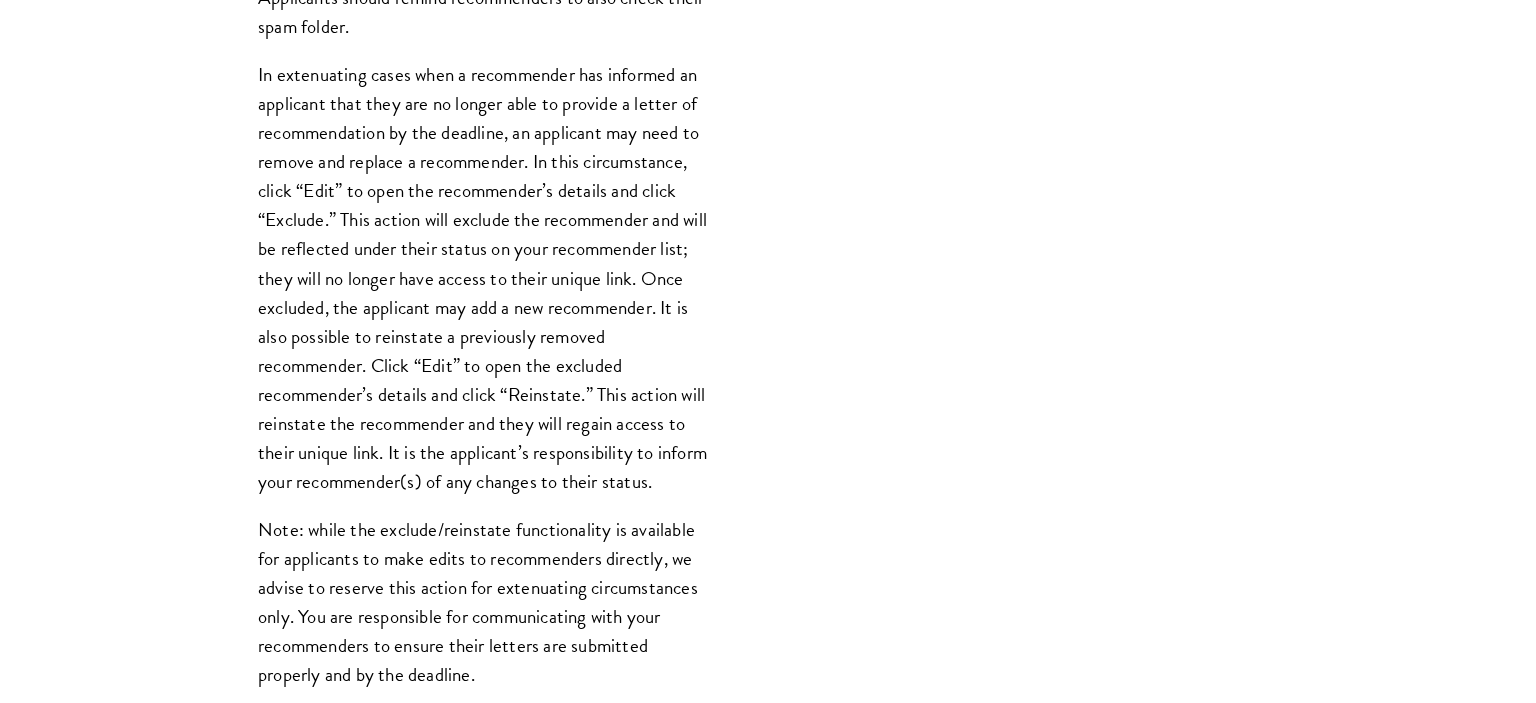 click on "Application Home Page
The online application form must be completed in English. All requirements must be submitted electronically; we do not accept materials via email or mail.
To begin, create an account to start a new application. The email address provided to create your account will be used for all correspondence about your admissions status. After creating an account, a system-generated email will be sent to you with a temporary PIN to activate your account. If you do not receive this email immediately, check your spam/junk folders. Add  admissions@schwarzmanscholars.org  to your safe senders list.
Once you have created an account, click “Start New Application” to begin your application. You do not have to complete your application in one sitting; you may access and continue your work as frequently as needed before final submission. To save your work, click on the “Continue” button.
Personal Information
." at bounding box center (768, 6) 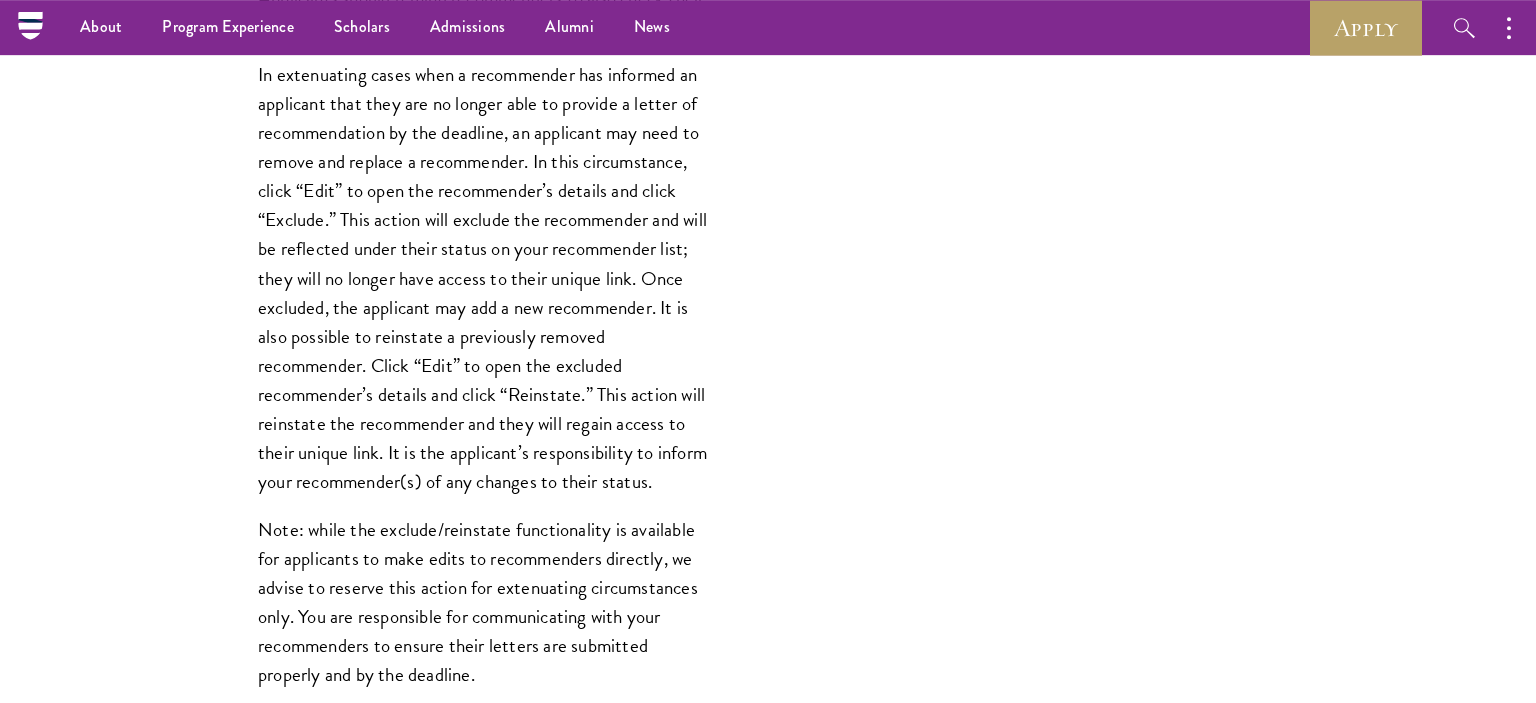 scroll, scrollTop: 2212, scrollLeft: 0, axis: vertical 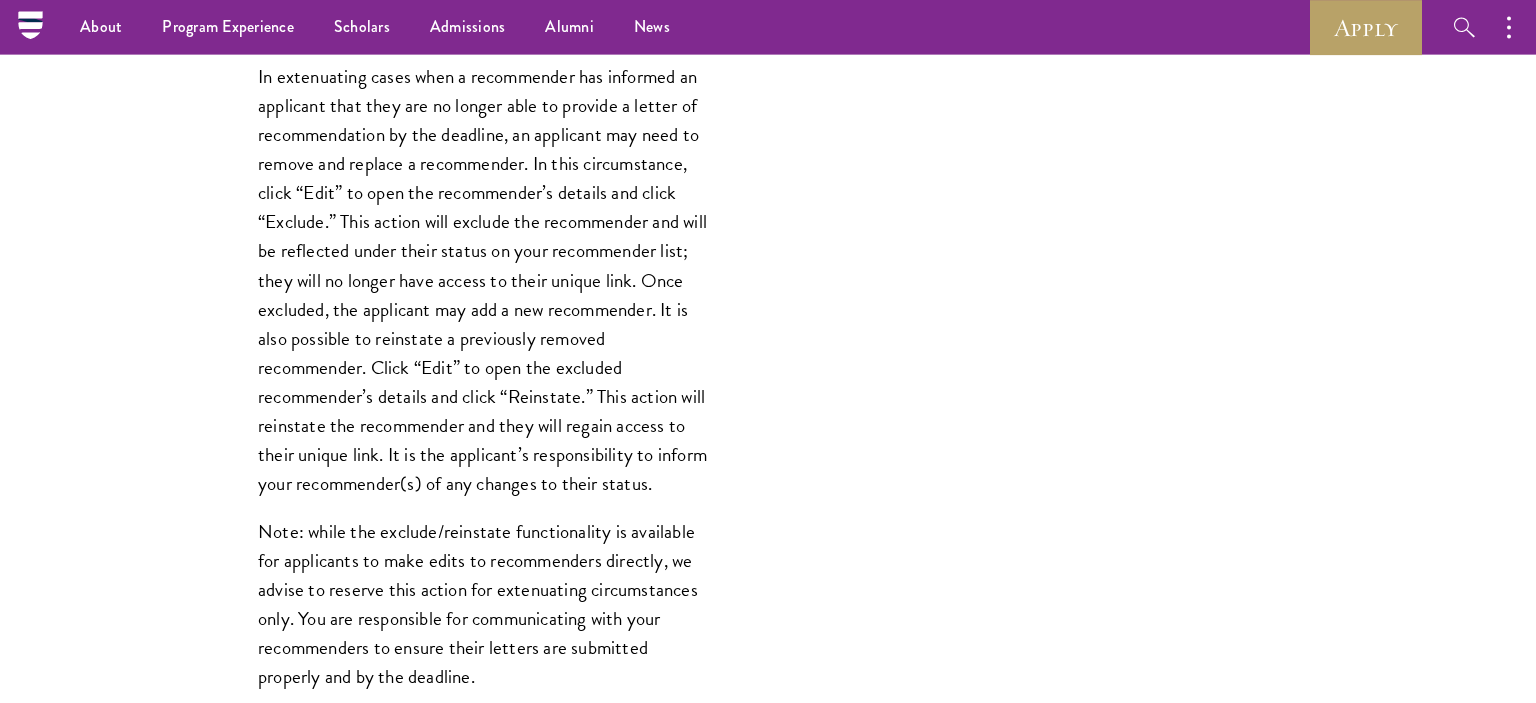 click on "Application Home Page
The online application form must be completed in English. All requirements must be submitted electronically; we do not accept materials via email or mail.
To begin, create an account to start a new application. The email address provided to create your account will be used for all correspondence about your admissions status. After creating an account, a system-generated email will be sent to you with a temporary PIN to activate your account. If you do not receive this email immediately, check your spam/junk folders. Add  admissions@schwarzmanscholars.org  to your safe senders list.
Once you have created an account, click “Start New Application” to begin your application. You do not have to complete your application in one sitting; you may access and continue your work as frequently as needed before final submission. To save your work, click on the “Continue” button.
Personal Information
." at bounding box center (768, 8) 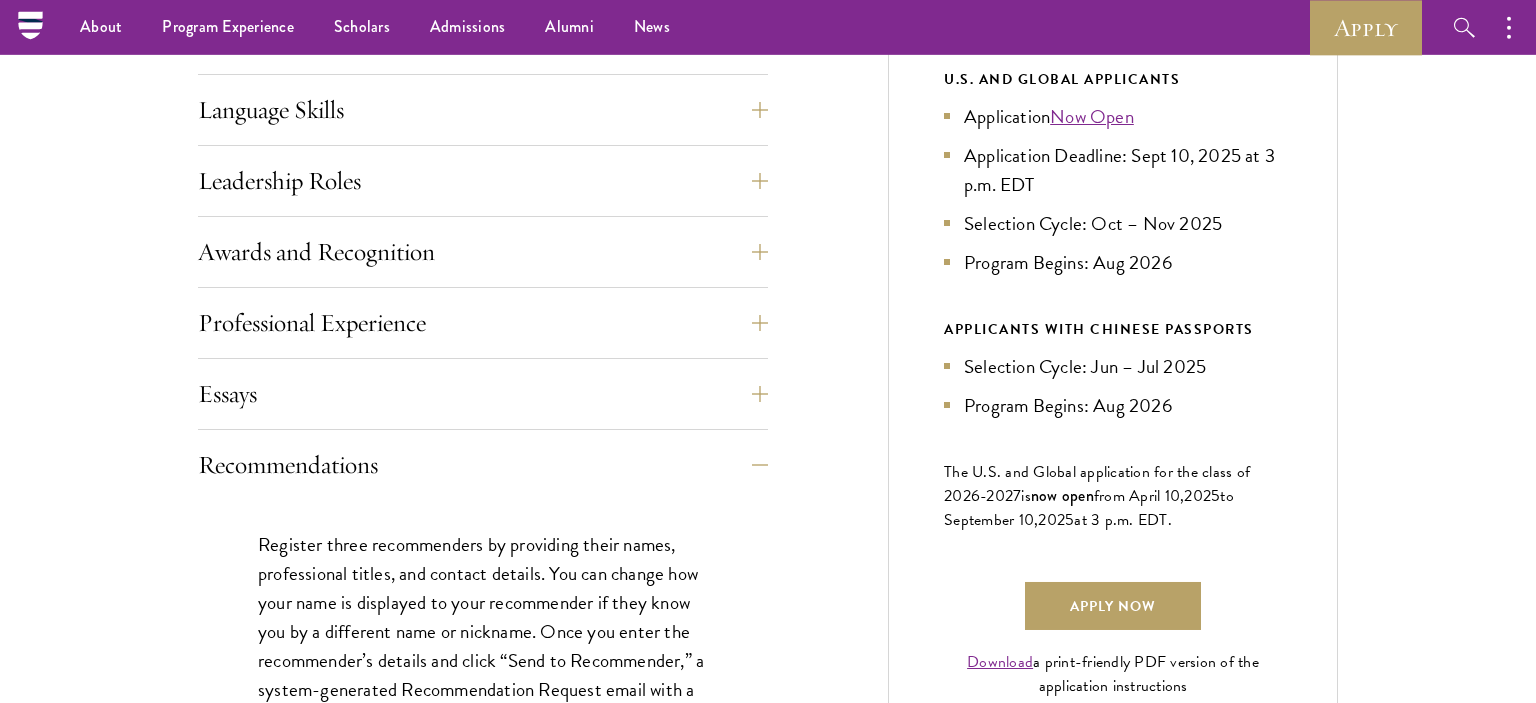 scroll, scrollTop: 1066, scrollLeft: 0, axis: vertical 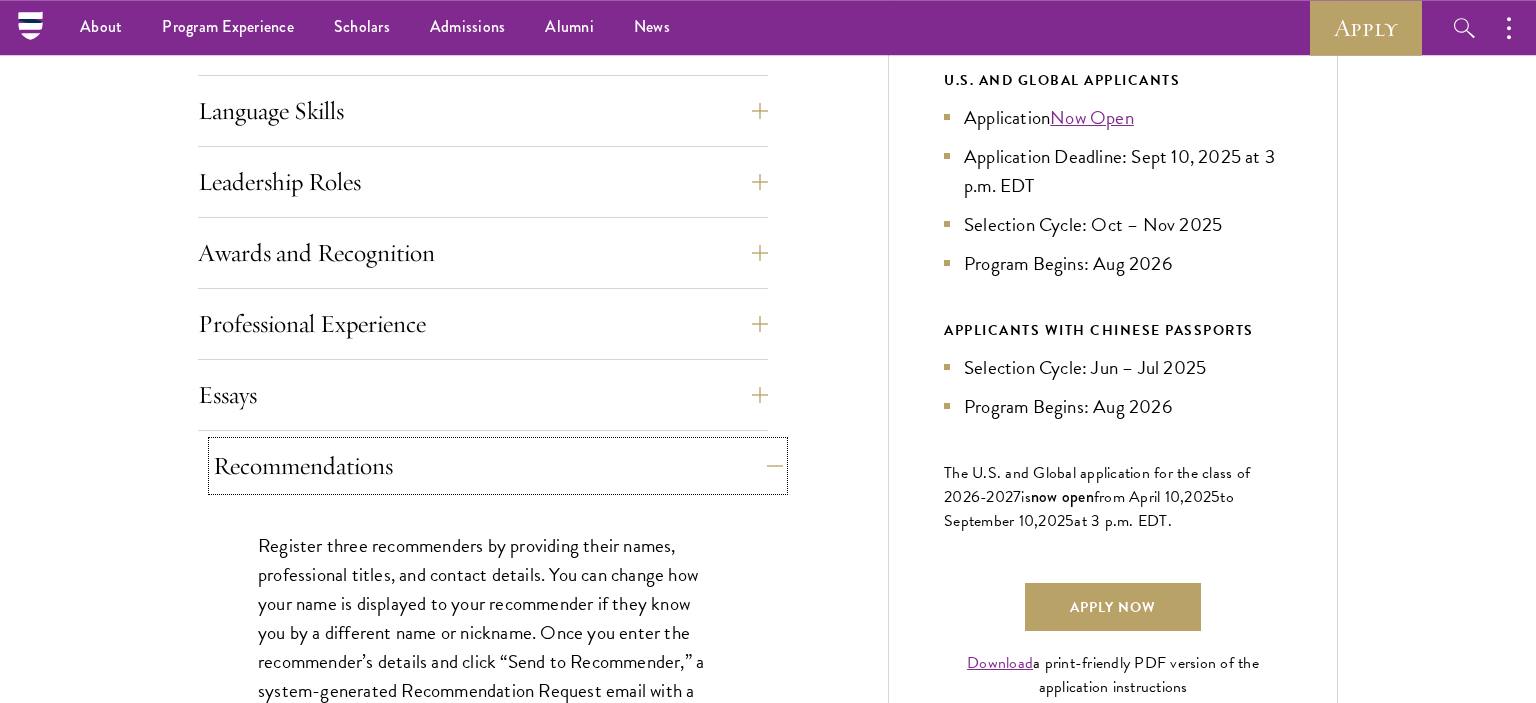 click on "Recommendations" at bounding box center (498, 466) 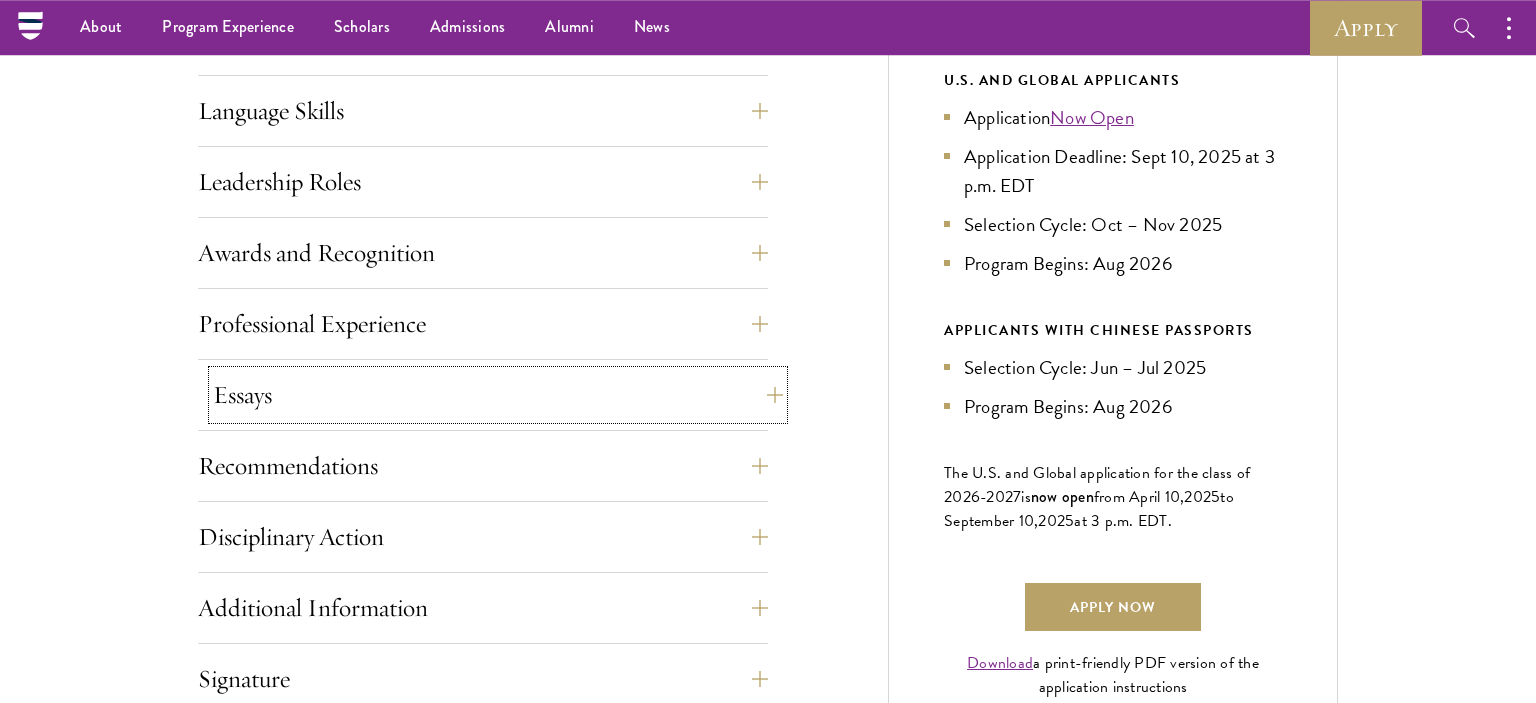 click on "Essays" at bounding box center (498, 395) 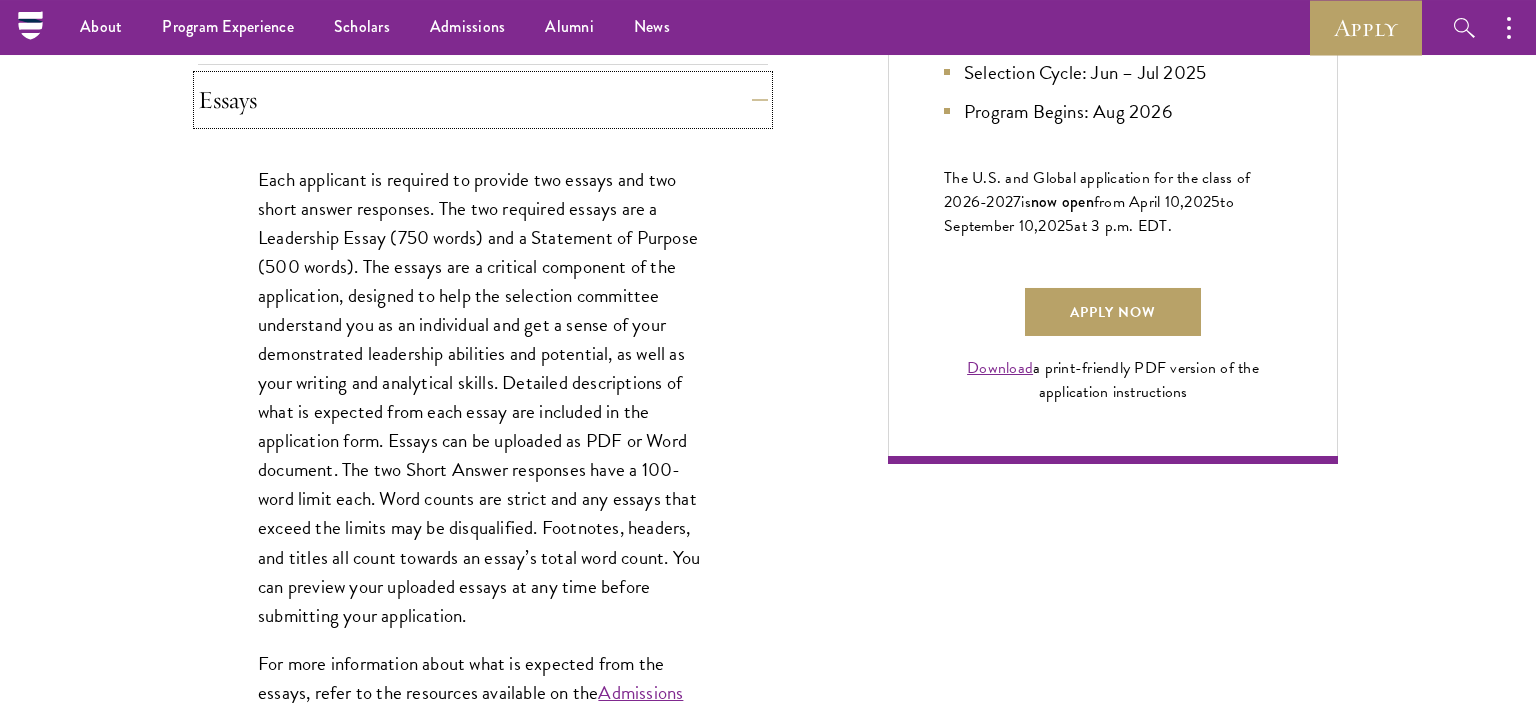 scroll, scrollTop: 1204, scrollLeft: 0, axis: vertical 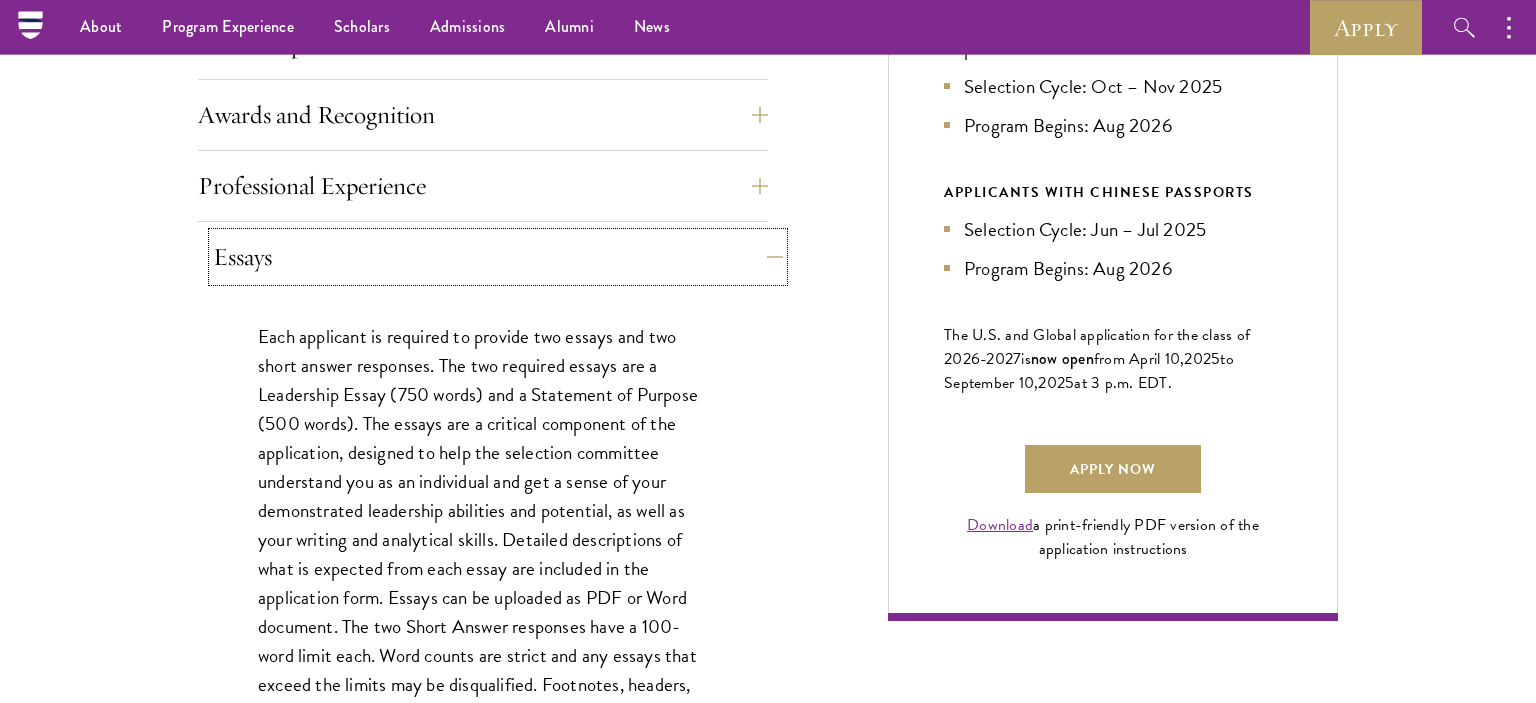 click on "Essays" at bounding box center [498, 257] 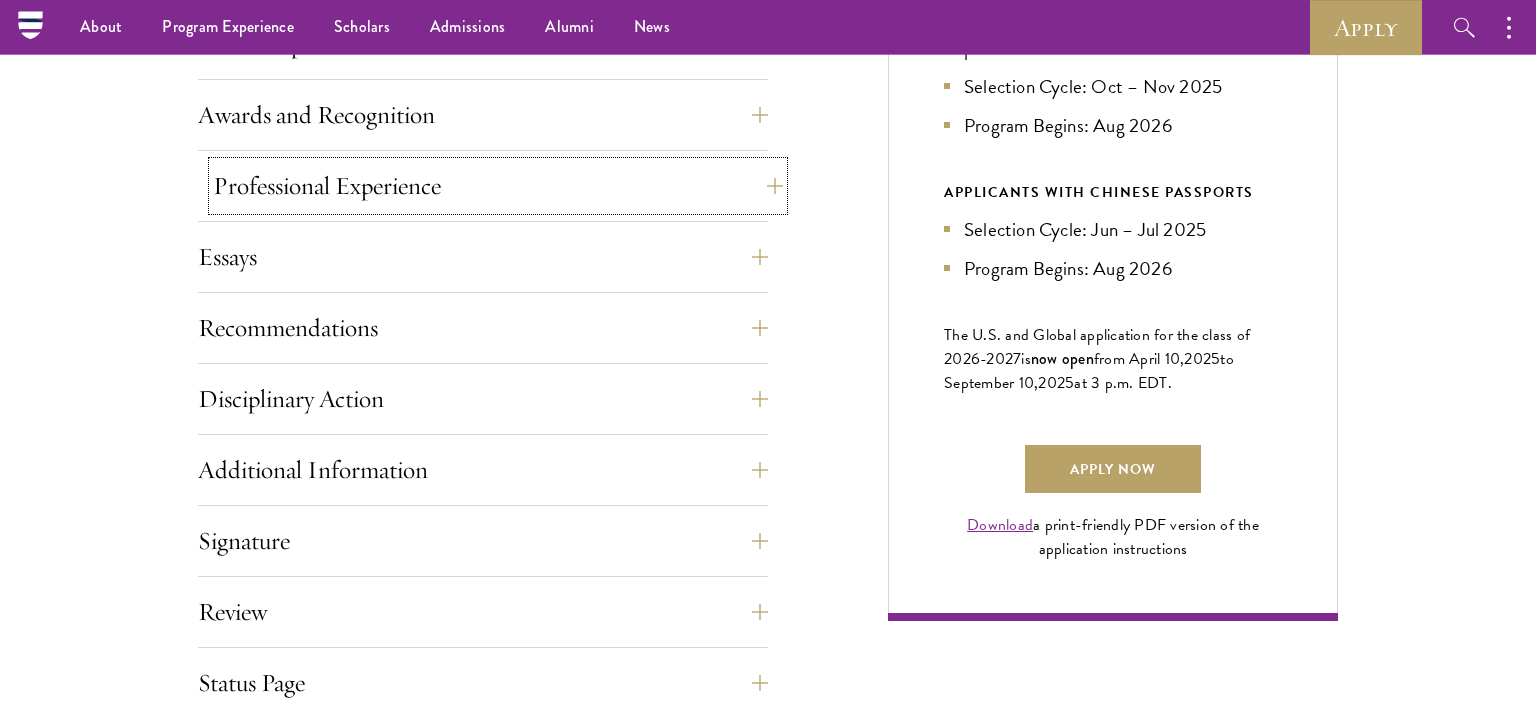 click on "Professional Experience" at bounding box center (498, 186) 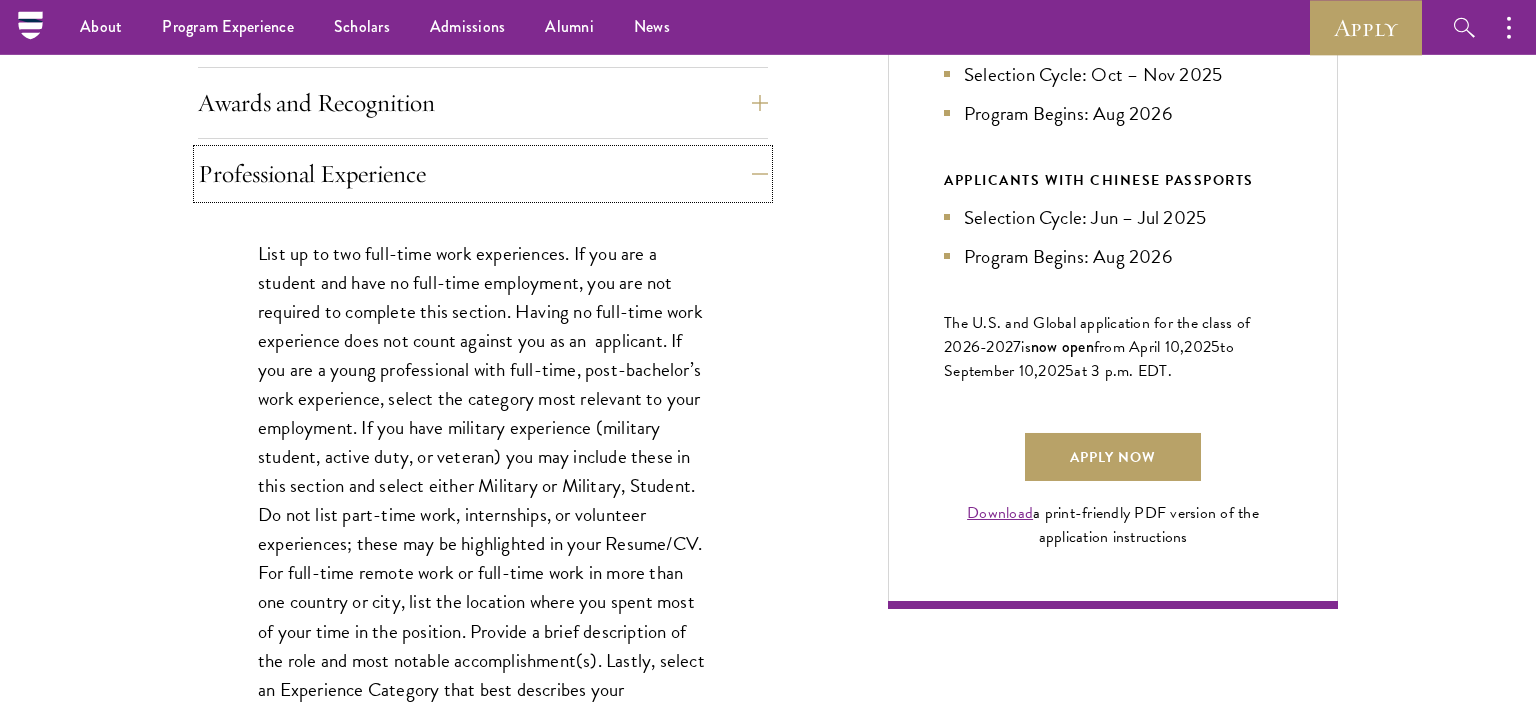 scroll, scrollTop: 1215, scrollLeft: 0, axis: vertical 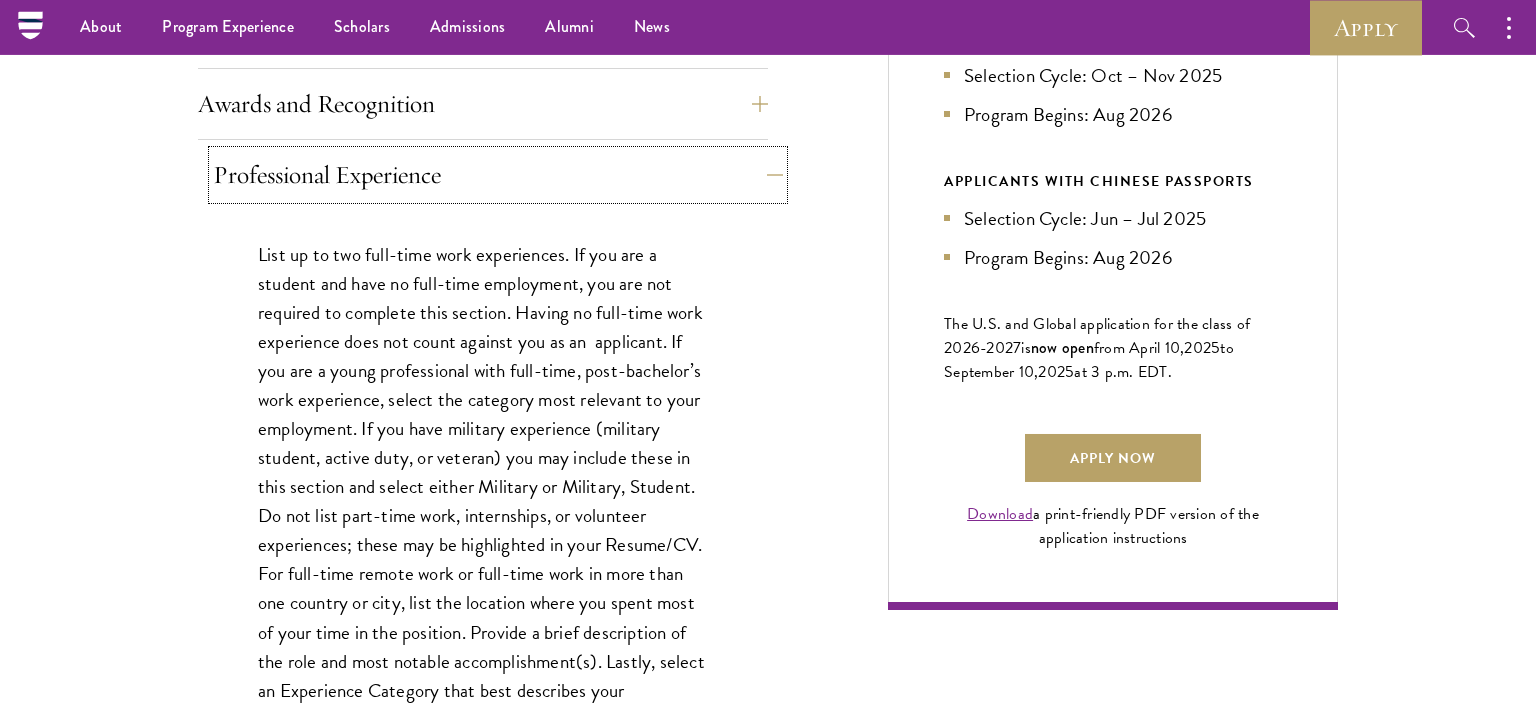 click on "Professional Experience" at bounding box center [498, 175] 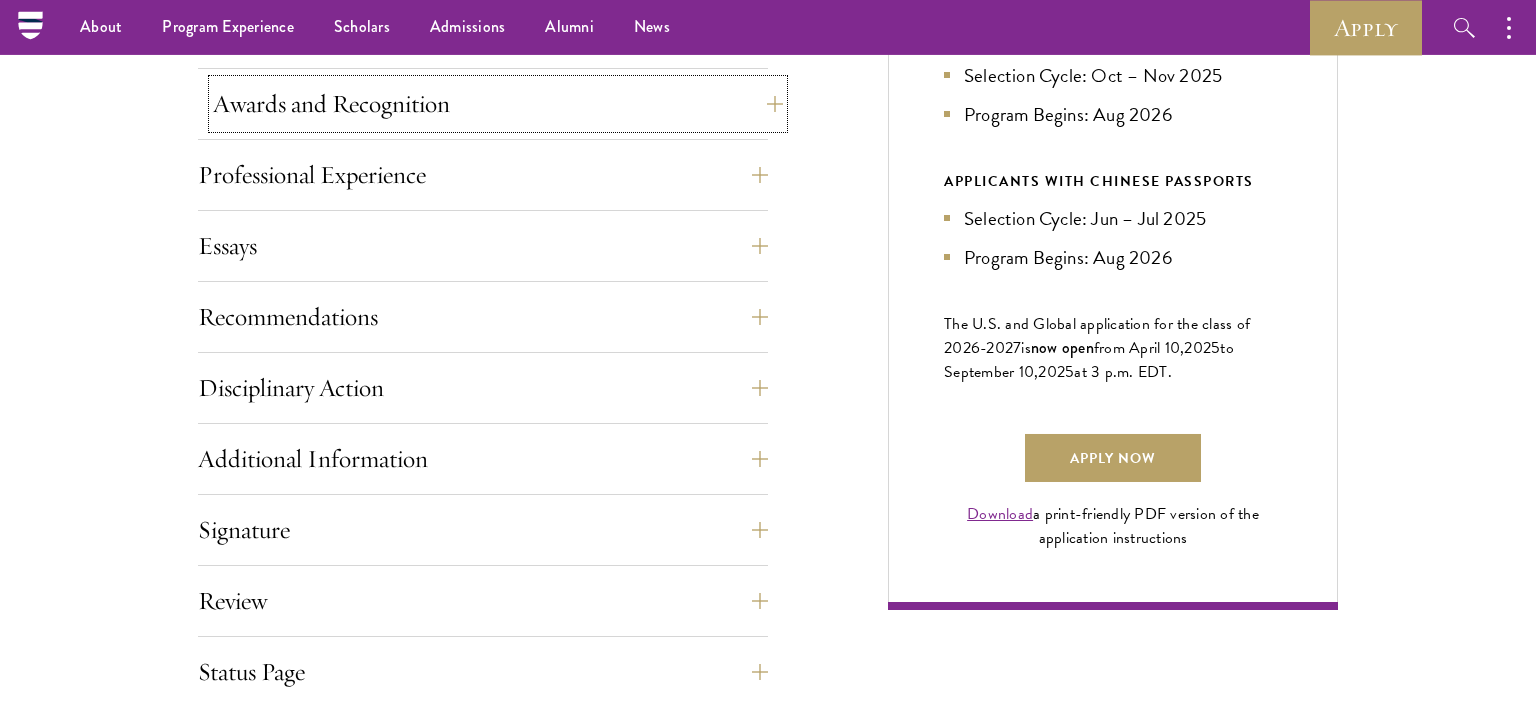 click on "Awards and Recognition" at bounding box center (498, 104) 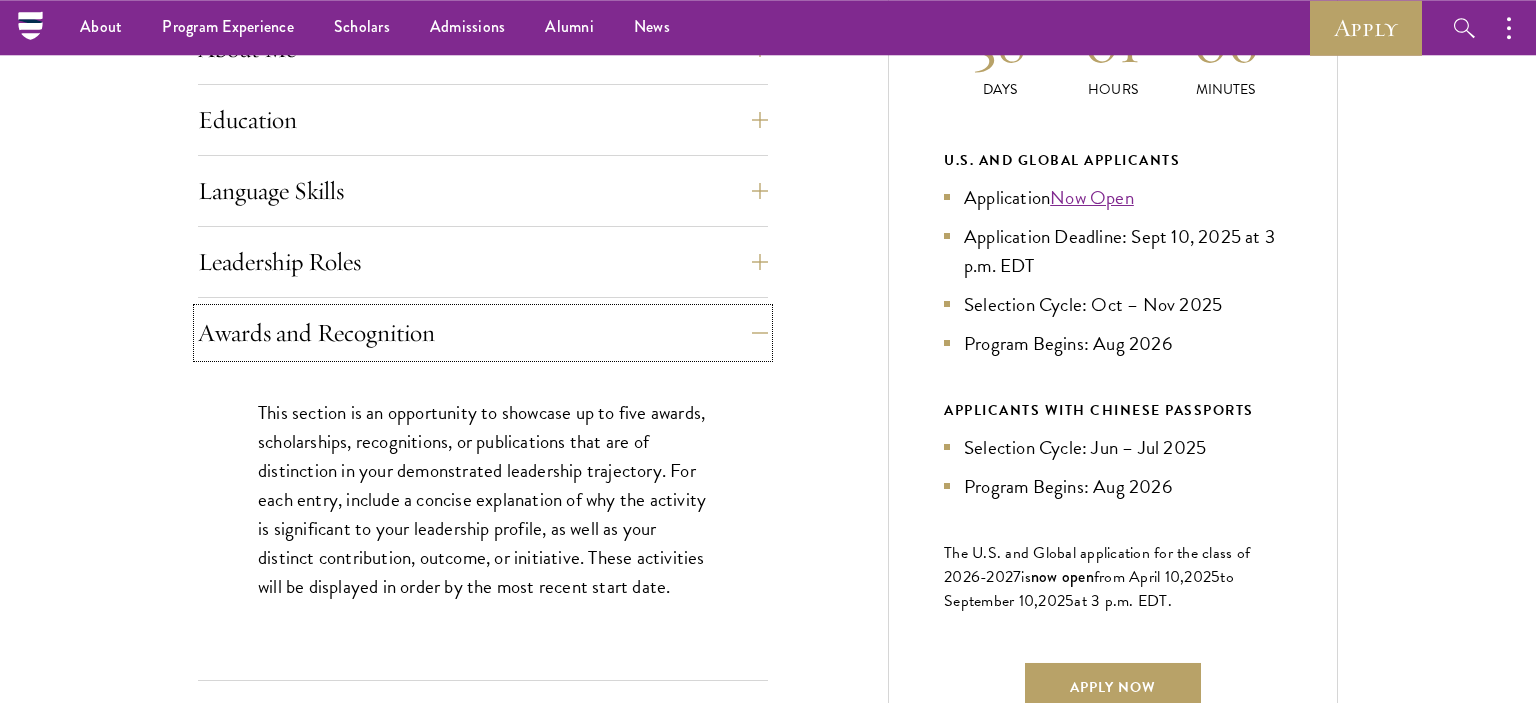 scroll, scrollTop: 971, scrollLeft: 0, axis: vertical 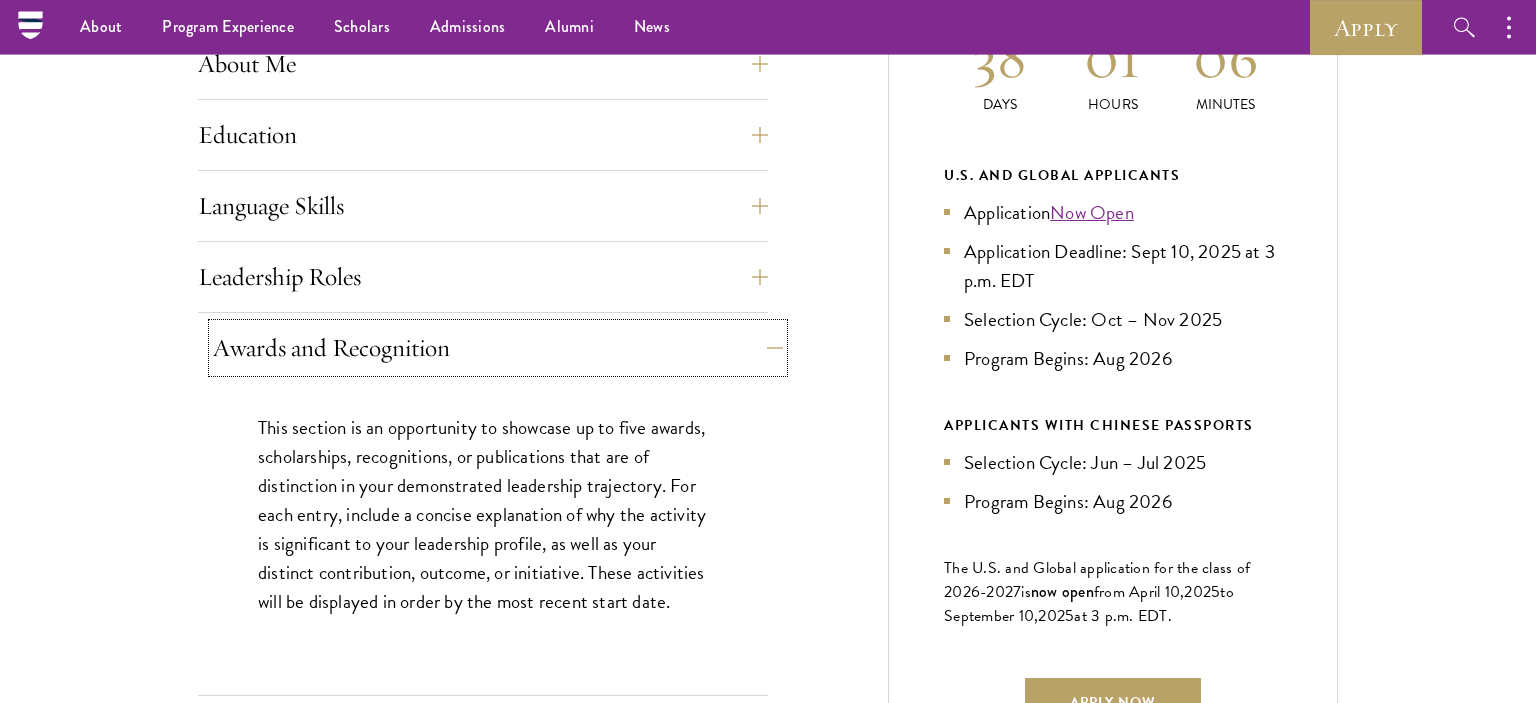 click on "Awards and Recognition" at bounding box center (498, 348) 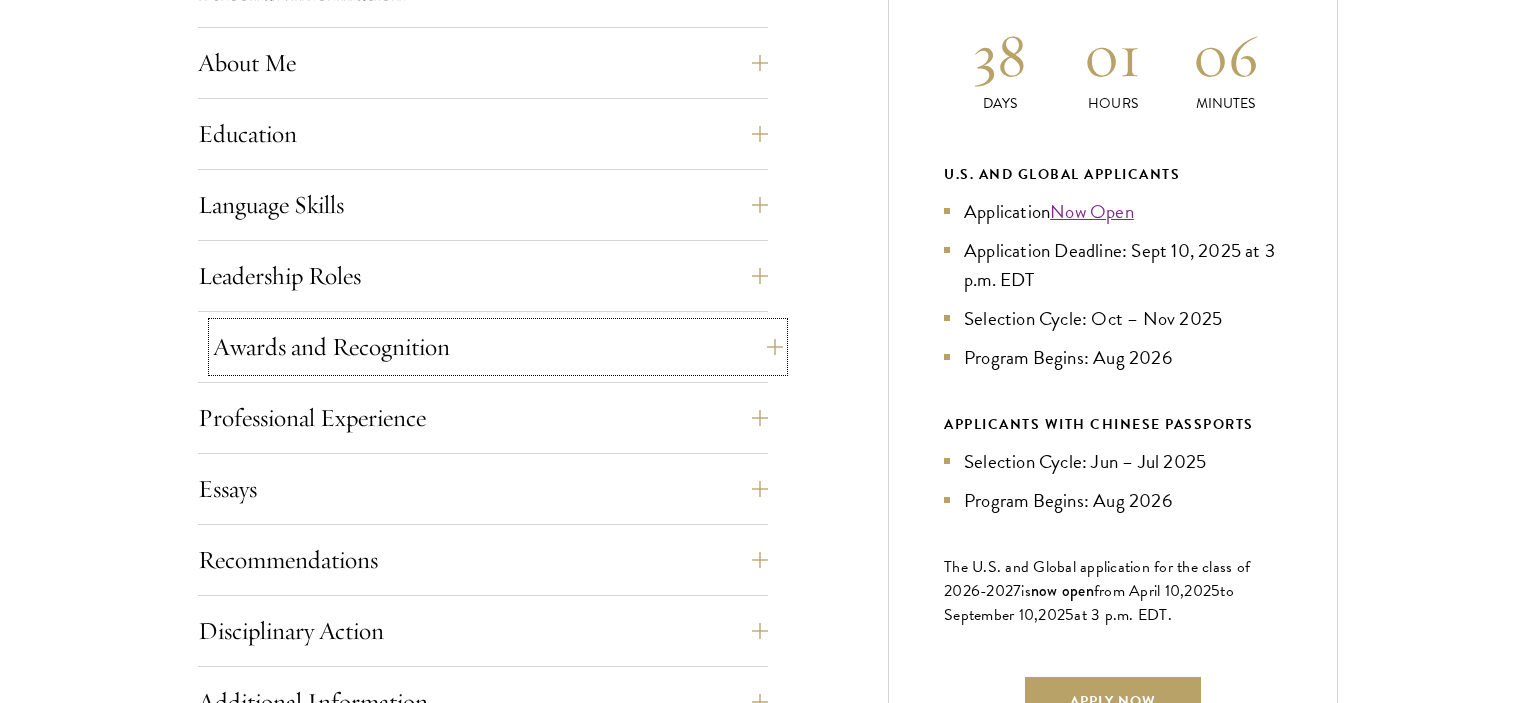 click on "Awards and Recognition" at bounding box center [498, 347] 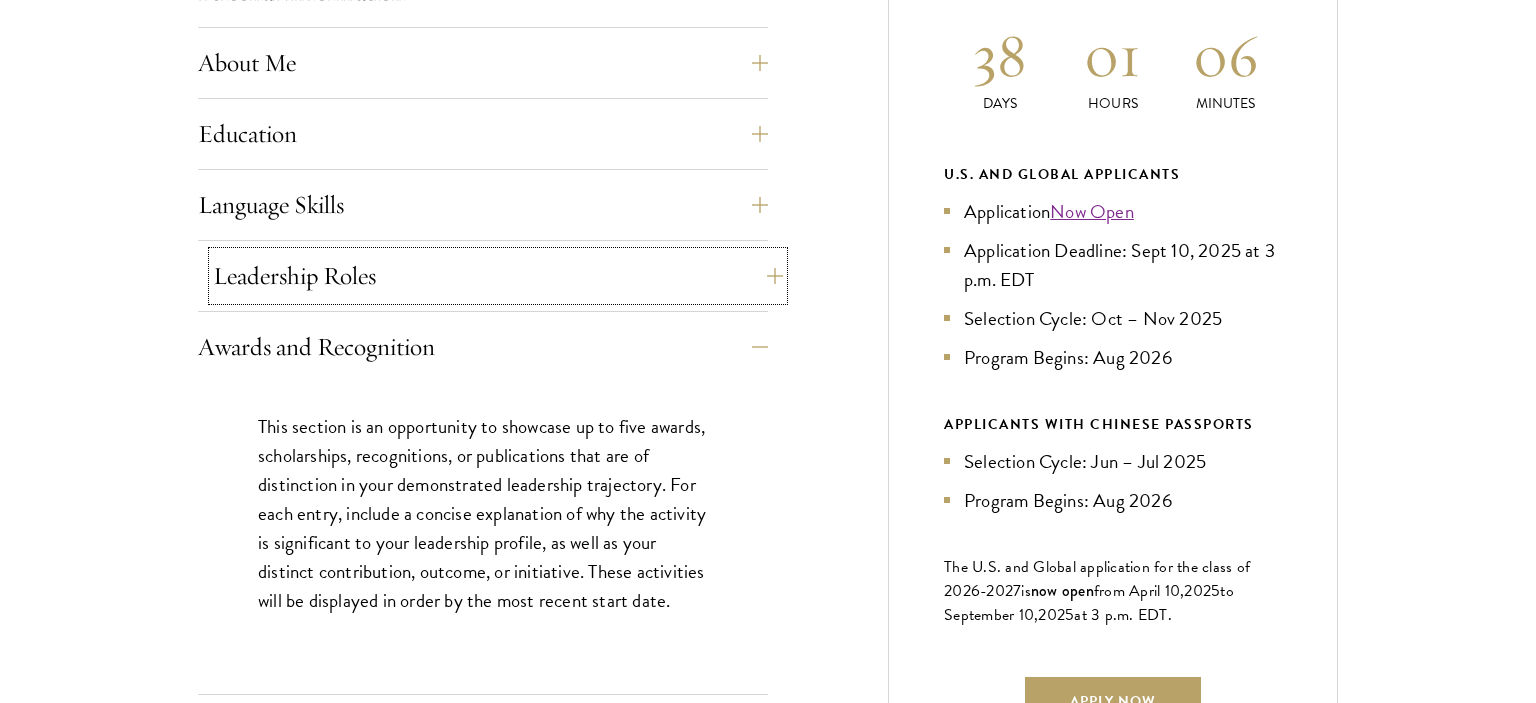scroll, scrollTop: 971, scrollLeft: 0, axis: vertical 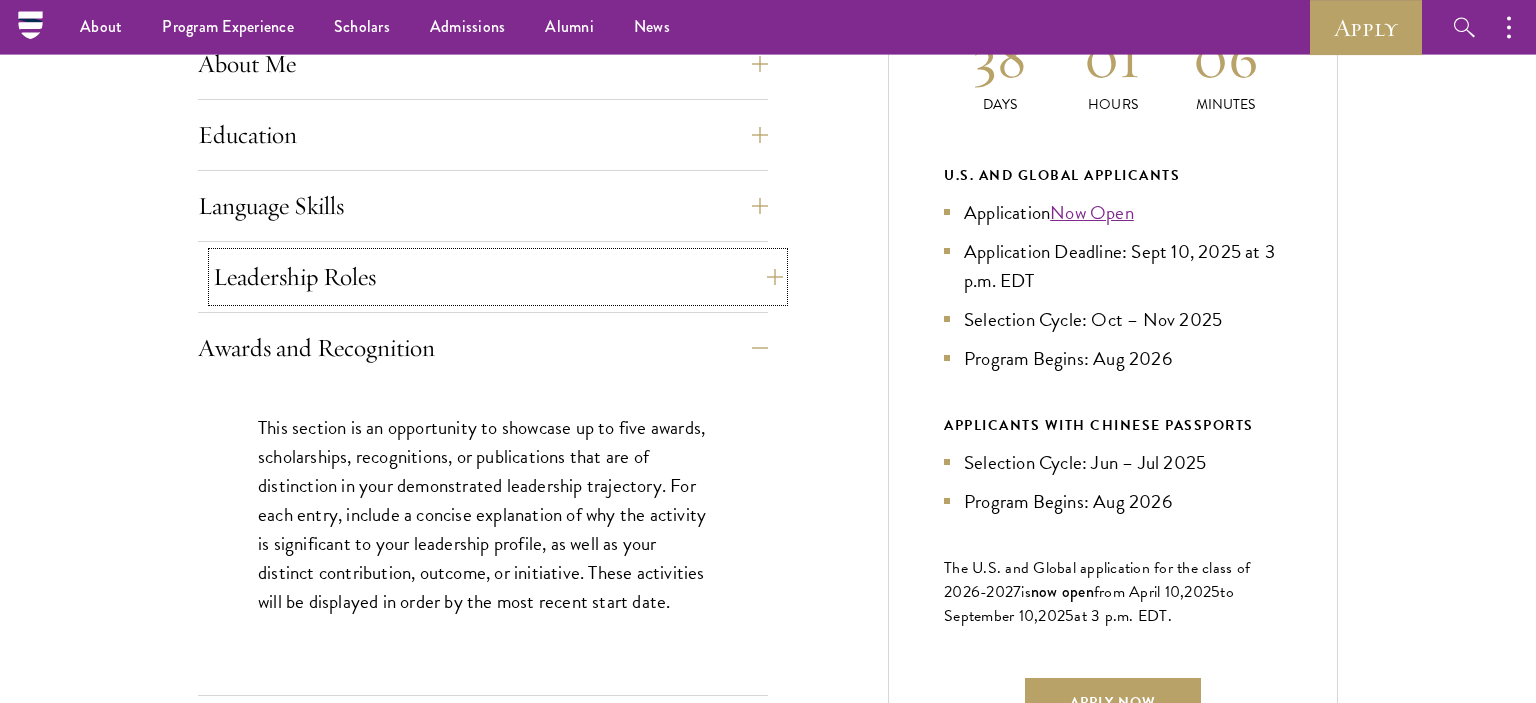 click on "Leadership Roles" at bounding box center (498, 277) 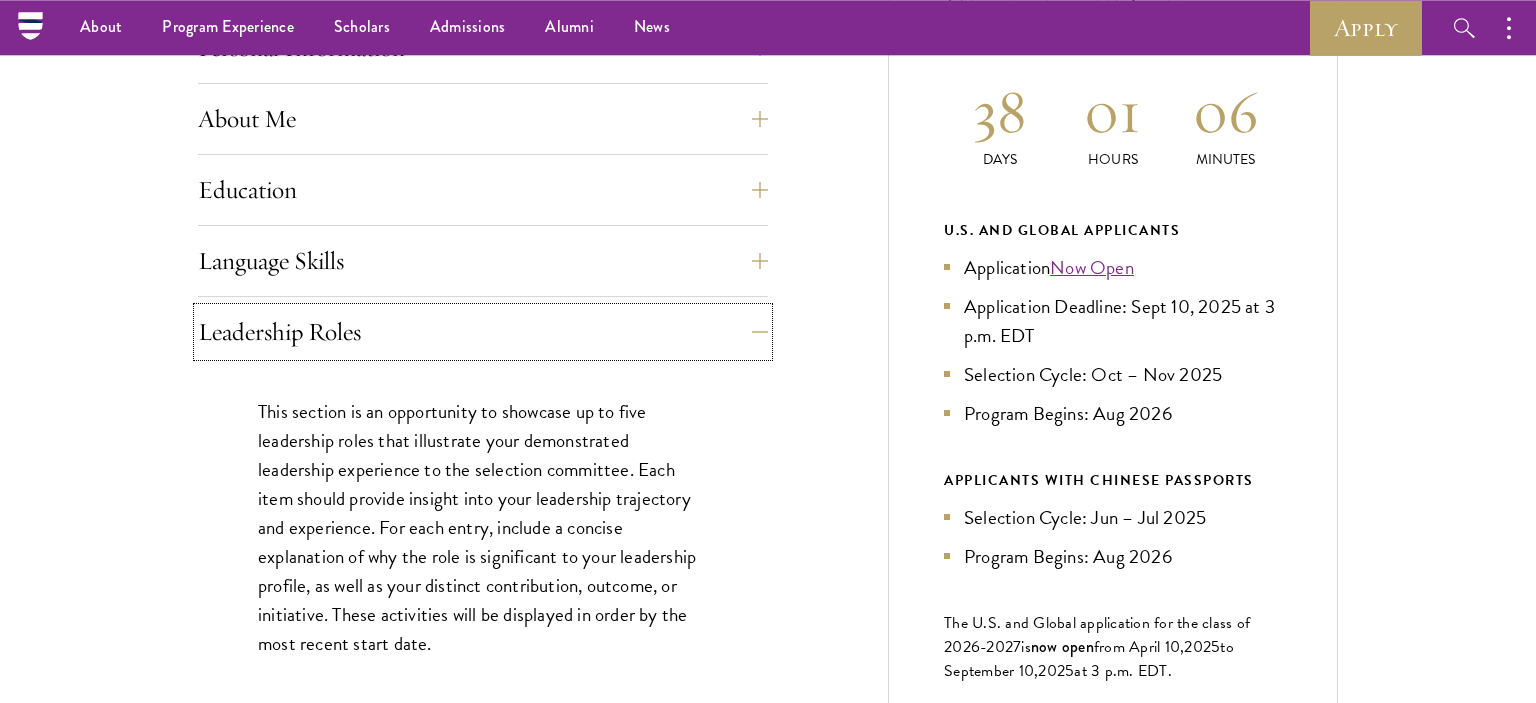 scroll, scrollTop: 908, scrollLeft: 0, axis: vertical 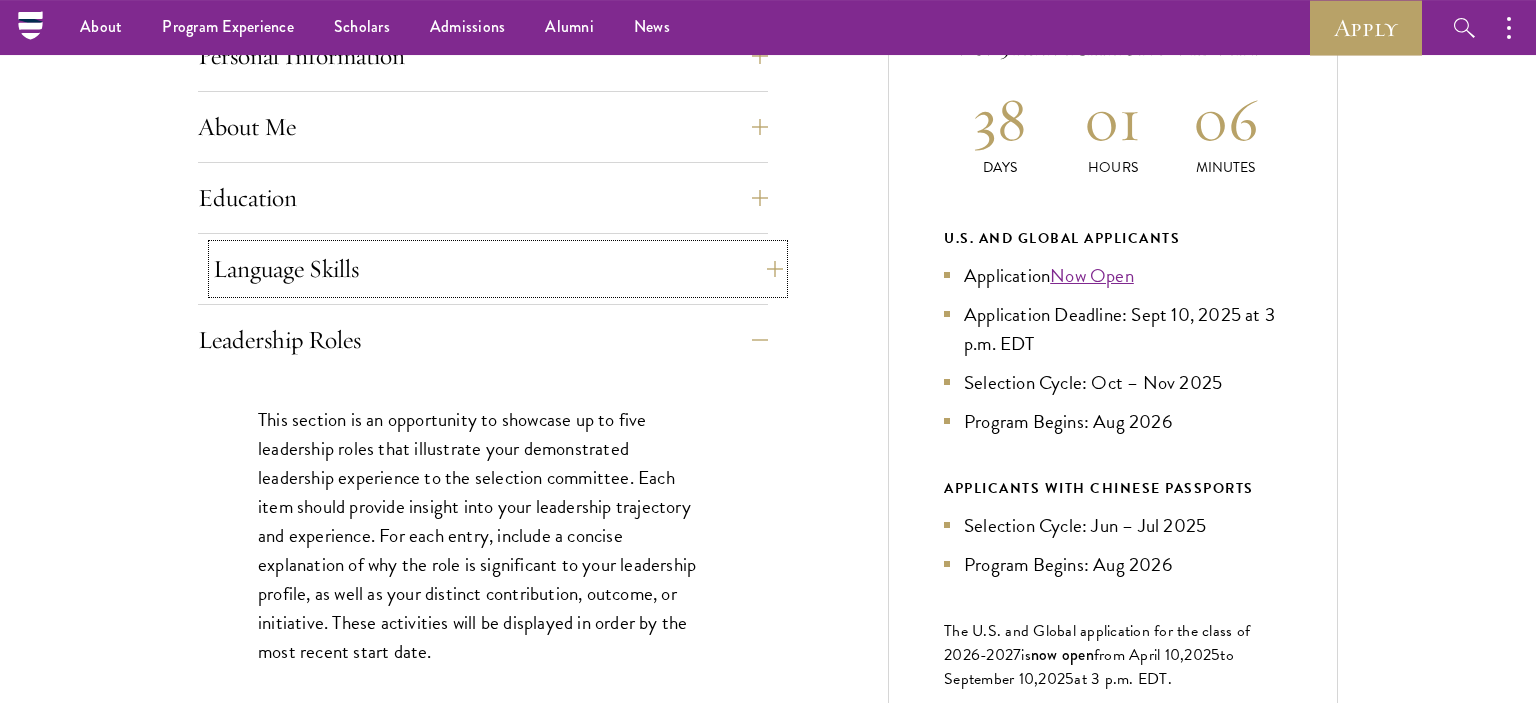 click on "Language Skills" at bounding box center [498, 269] 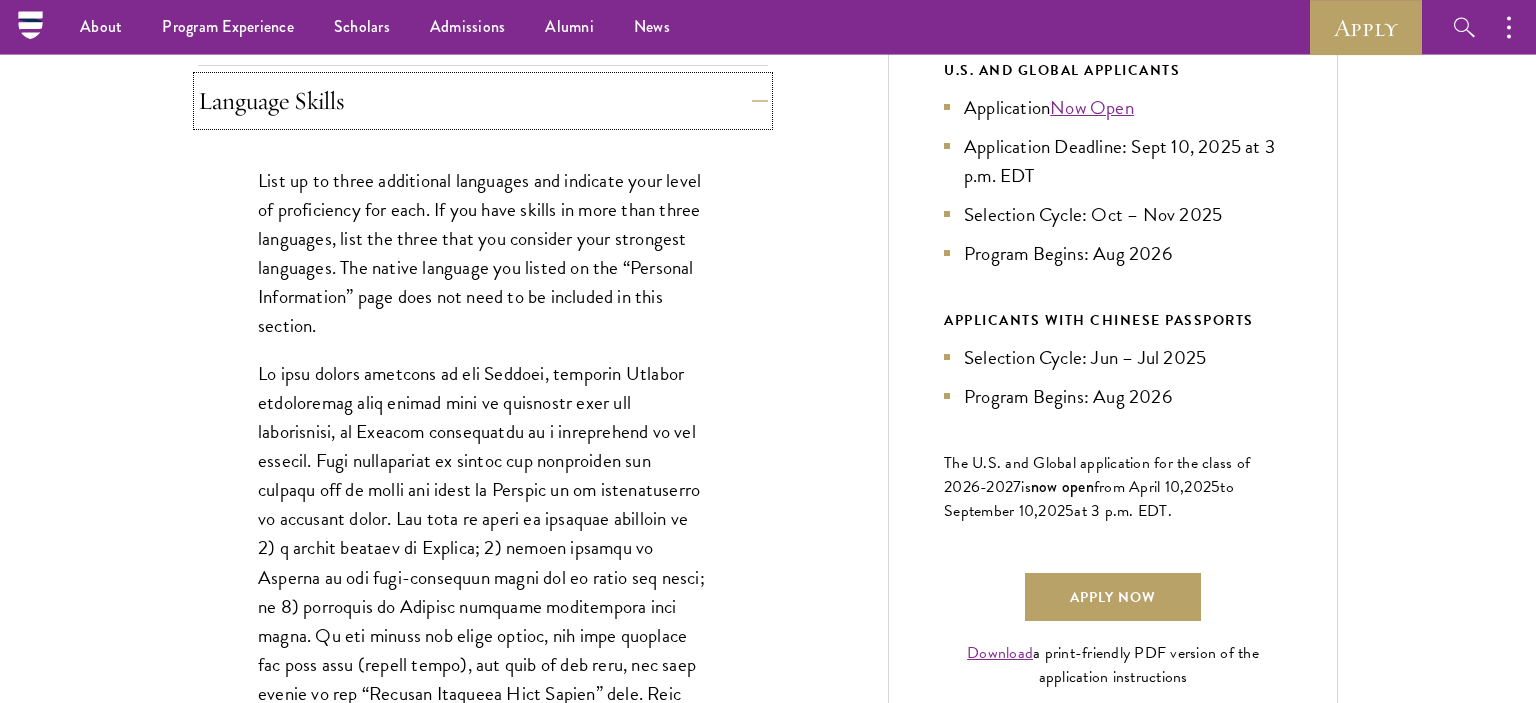 scroll, scrollTop: 1076, scrollLeft: 0, axis: vertical 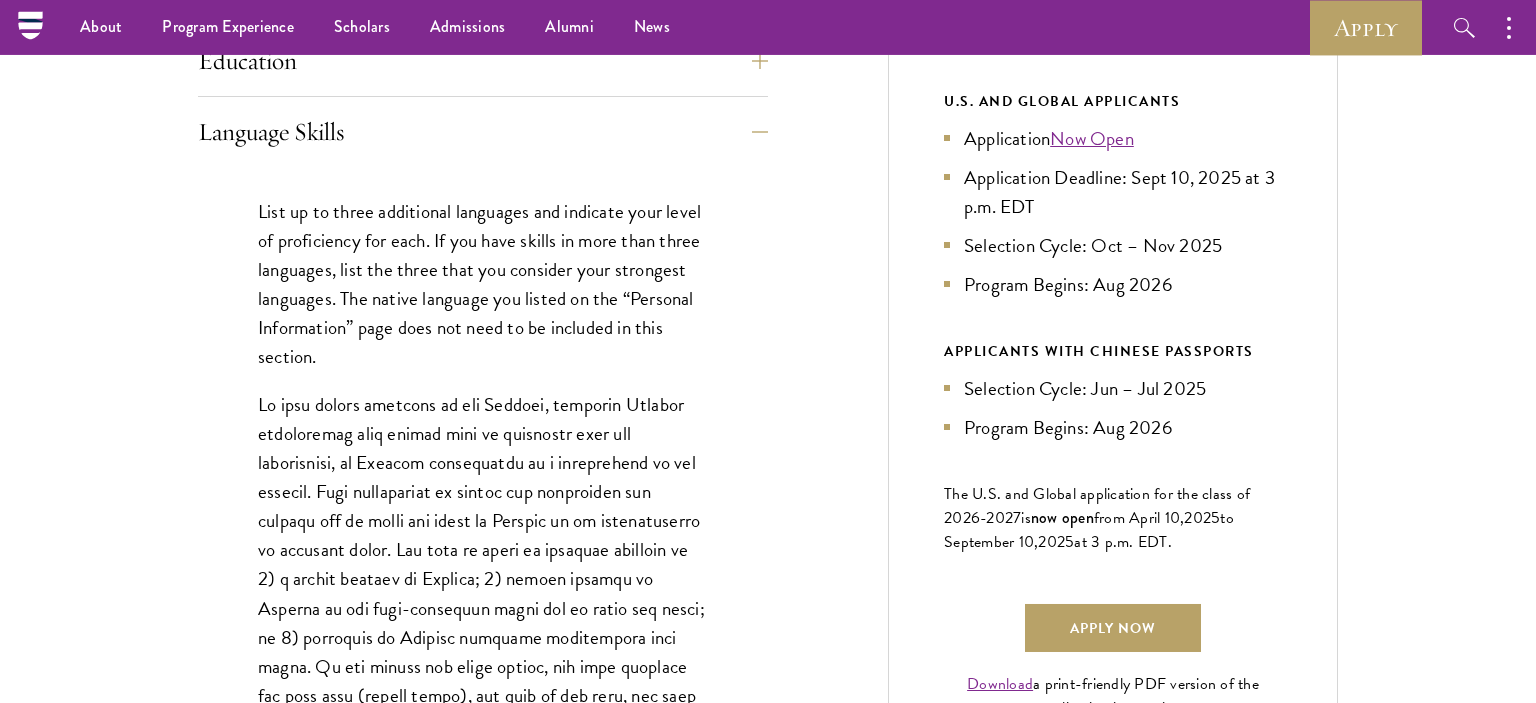click on "List up to three additional languages and indicate your level of proficiency for each. If you have skills in more than three languages, list the three that you consider your strongest languages. The native language you listed on the “Personal Information” page does not need to be included in this section.
TOEFL: 100
IELTS: 7
Cambridge C1 Advanced: 185
Cambridge C2 Proficiency: 185
DET: 130" at bounding box center (483, 676) 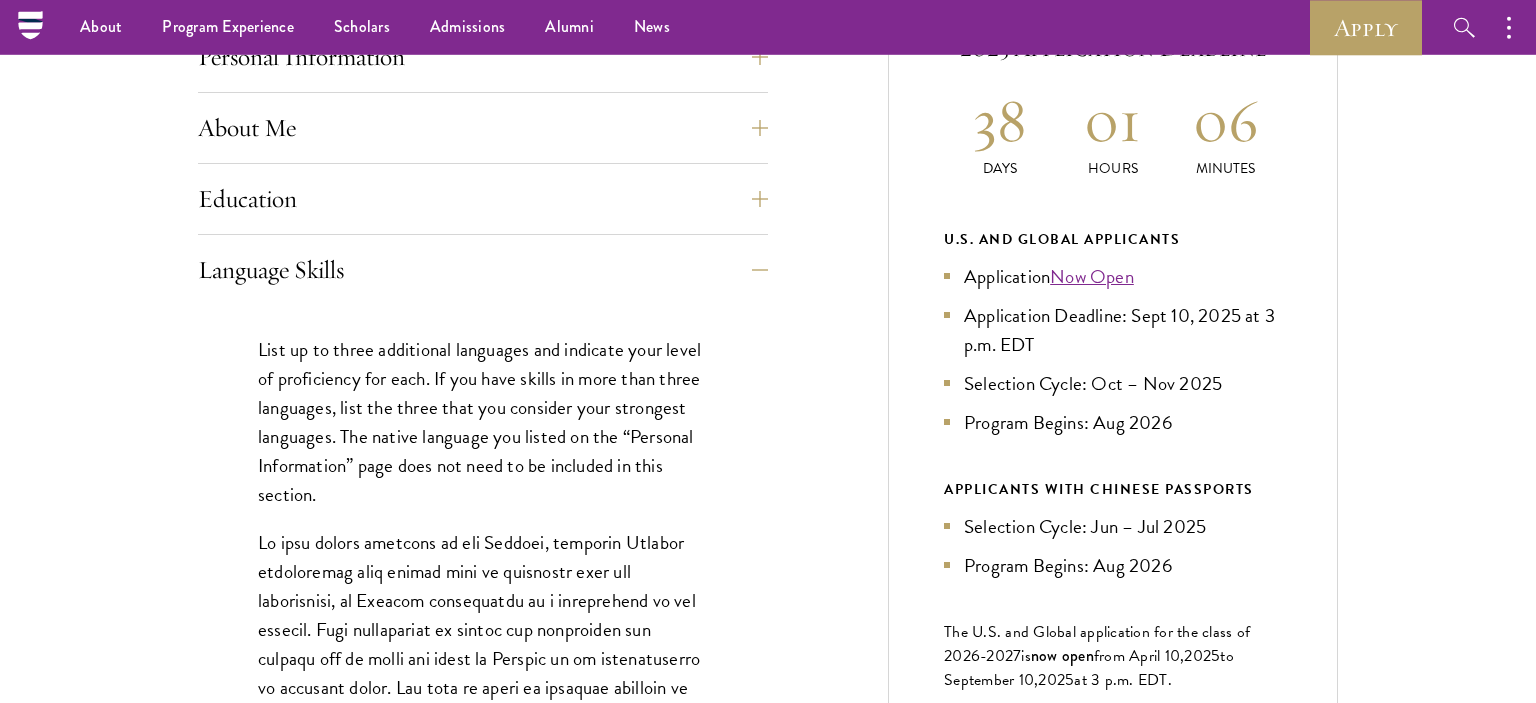scroll, scrollTop: 906, scrollLeft: 0, axis: vertical 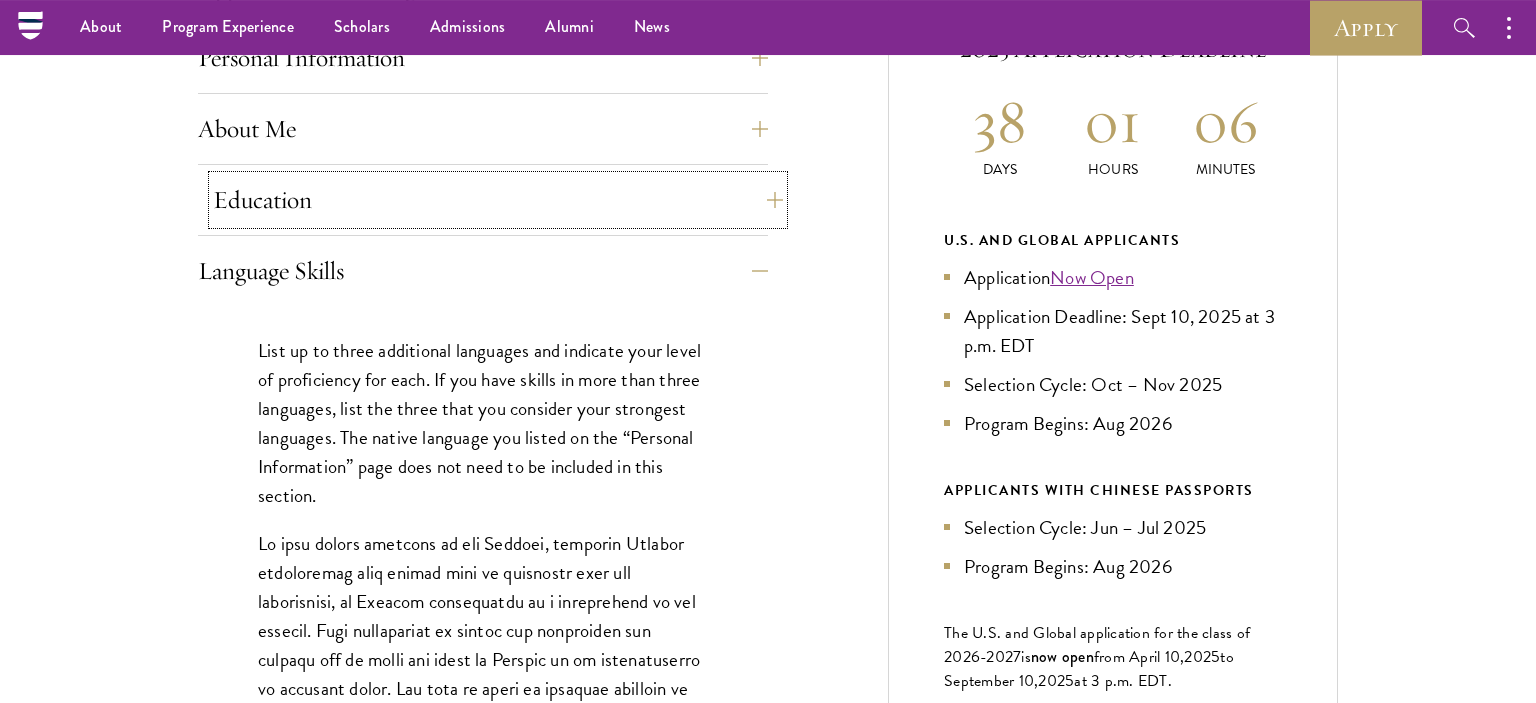 click on "Education" at bounding box center [498, 200] 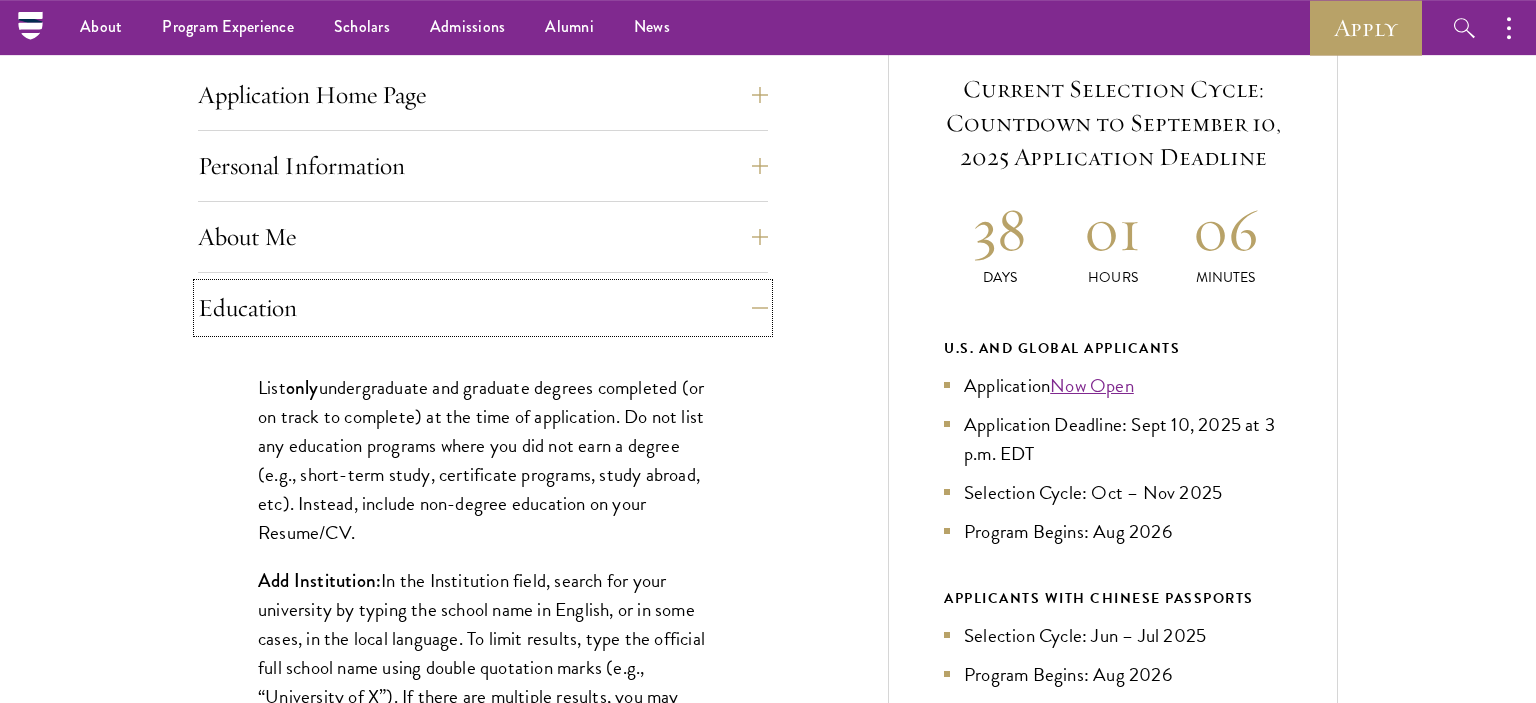 scroll, scrollTop: 791, scrollLeft: 0, axis: vertical 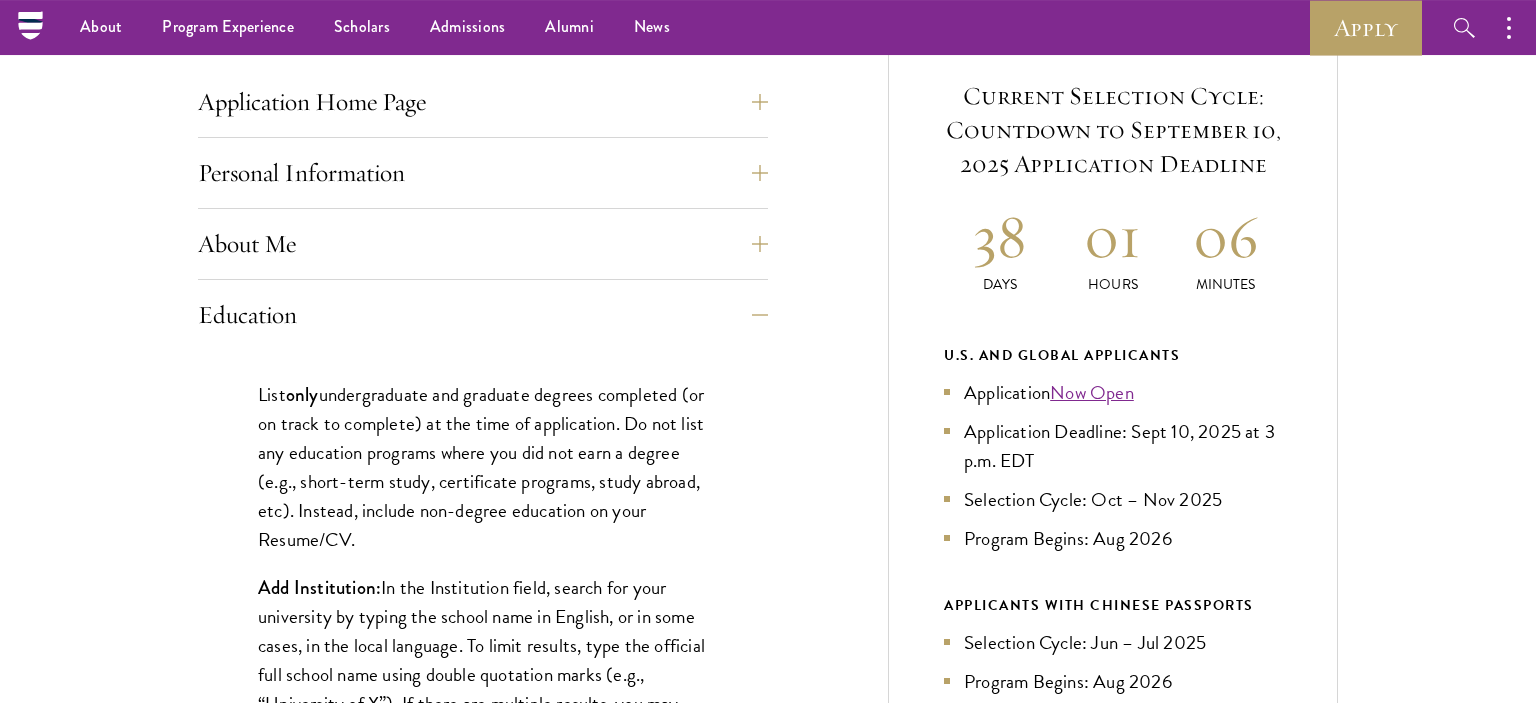 click on "Application Home Page
The online application form must be completed in English. All requirements must be submitted electronically; we do not accept materials via email or mail.
To begin, create an account to start a new application. The email address provided to create your account will be used for all correspondence about your admissions status. After creating an account, a system-generated email will be sent to you with a temporary PIN to activate your account. If you do not receive this email immediately, check your spam/junk folders. Add  admissions@schwarzmanscholars.org  to your safe senders list.
Once you have created an account, click “Start New Application” to begin your application. You do not have to complete your application in one sitting; you may access and continue your work as frequently as needed before final submission. To save your work, click on the “Continue” button.
Personal Information
." at bounding box center [768, 1788] 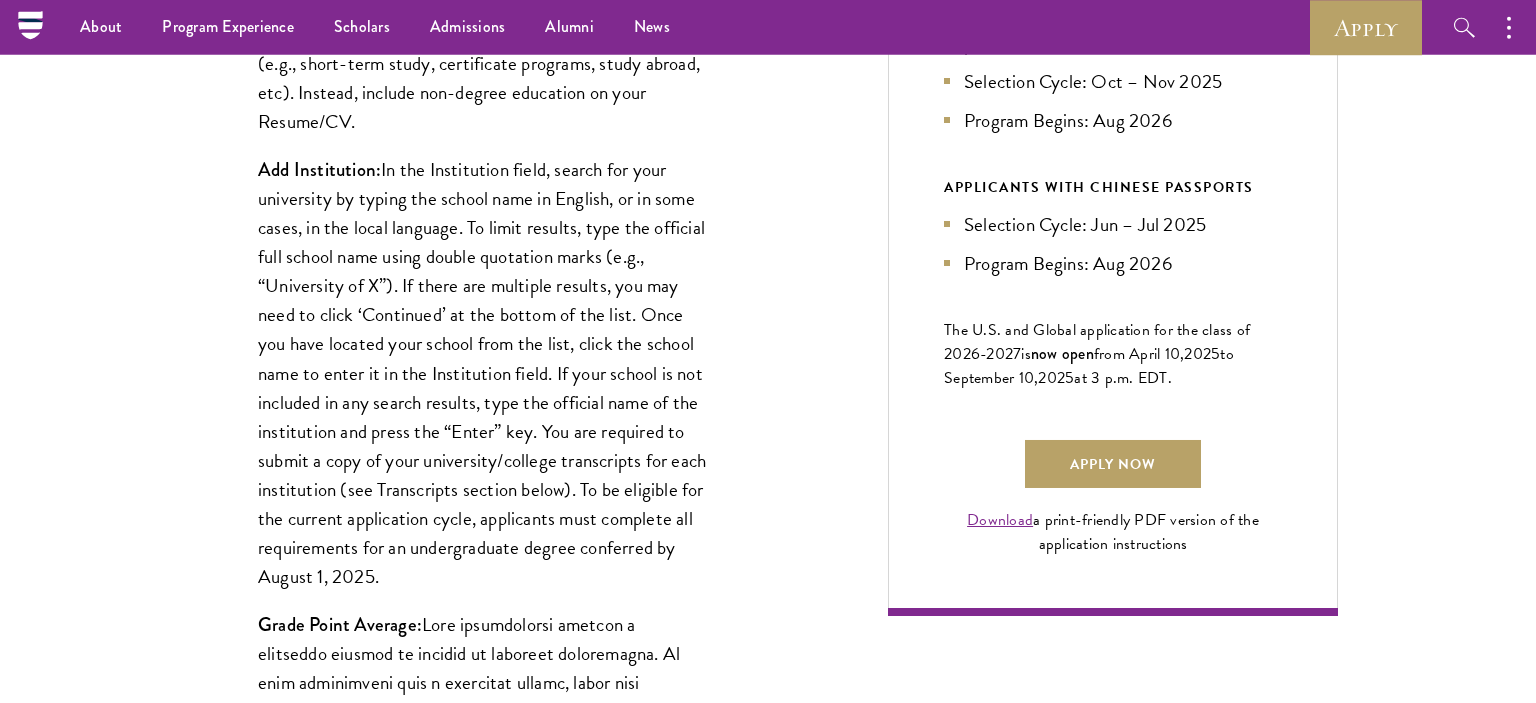 scroll, scrollTop: 1258, scrollLeft: 0, axis: vertical 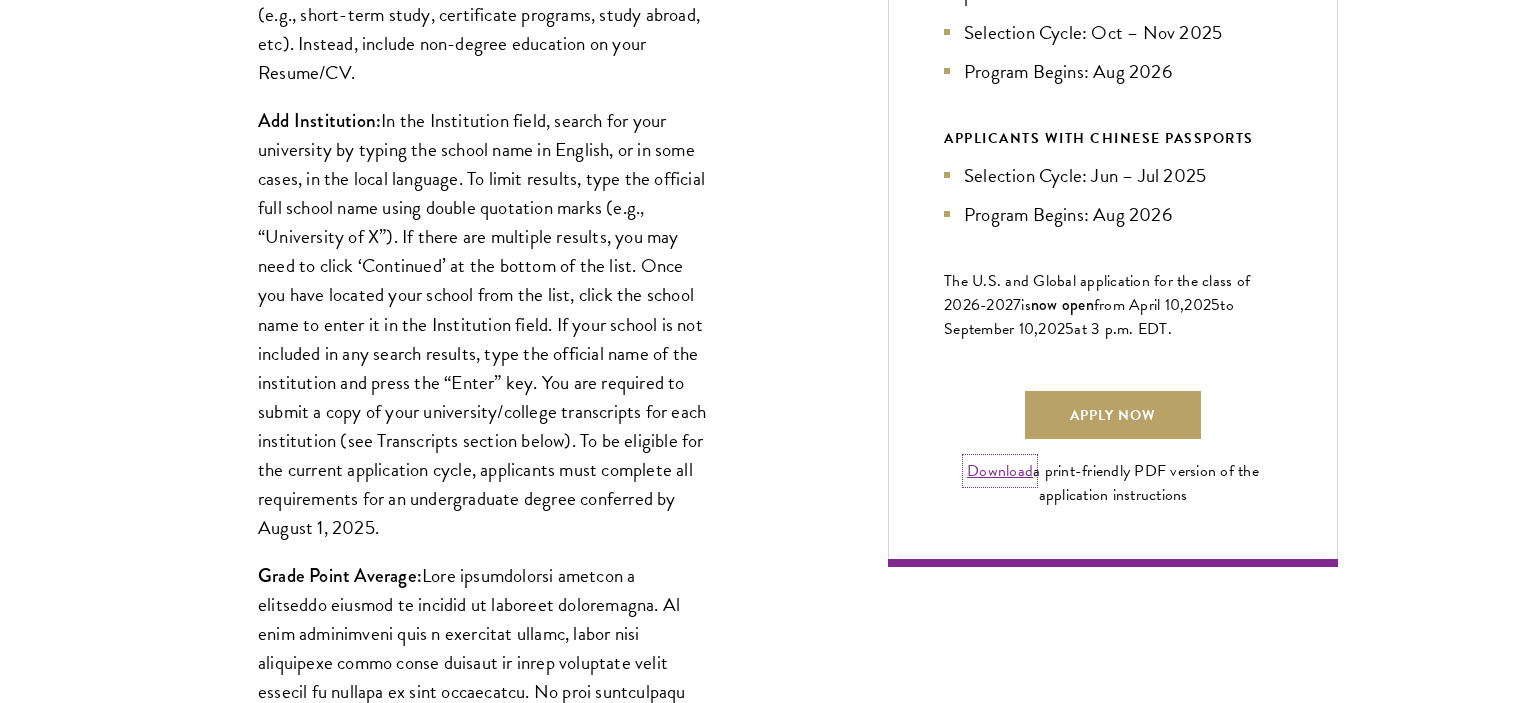 click on "Download" at bounding box center [1000, 471] 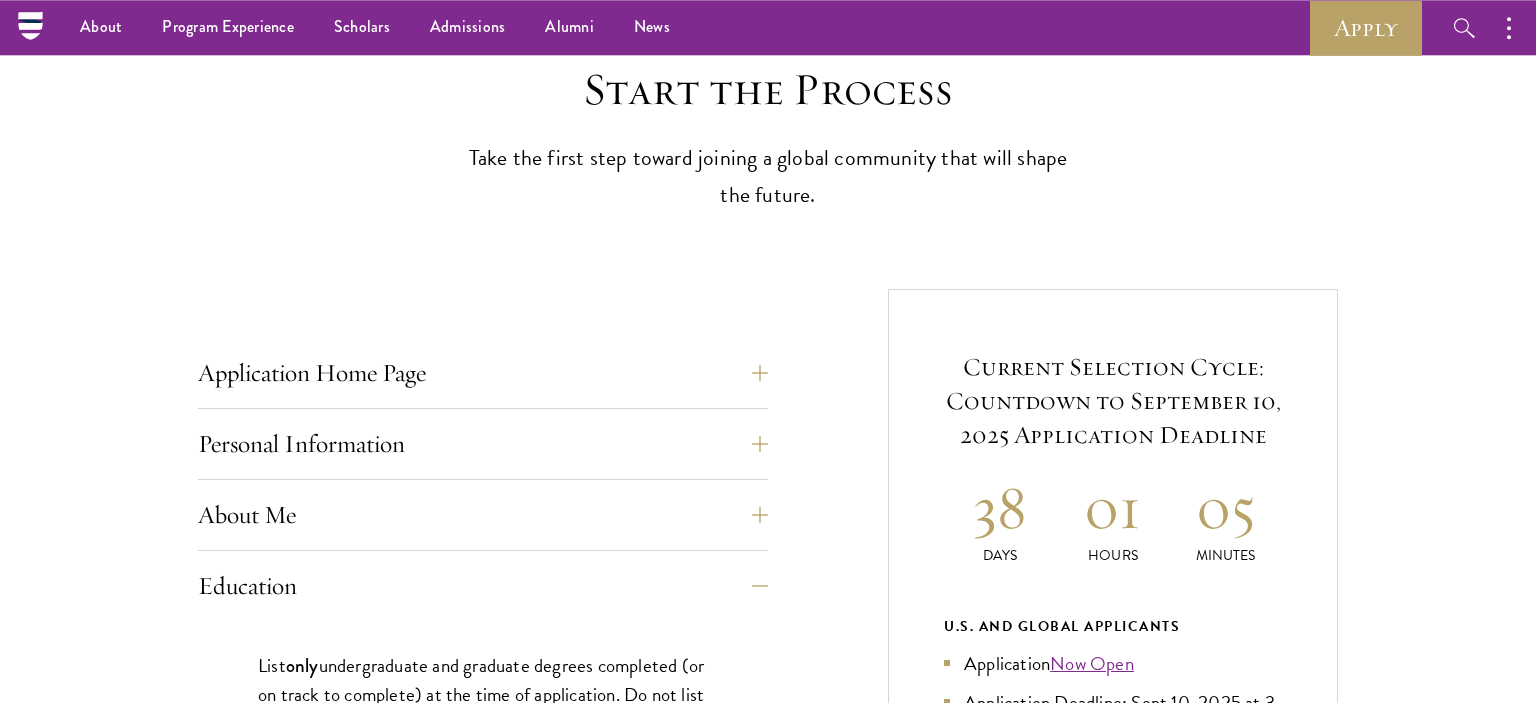 scroll, scrollTop: 518, scrollLeft: 0, axis: vertical 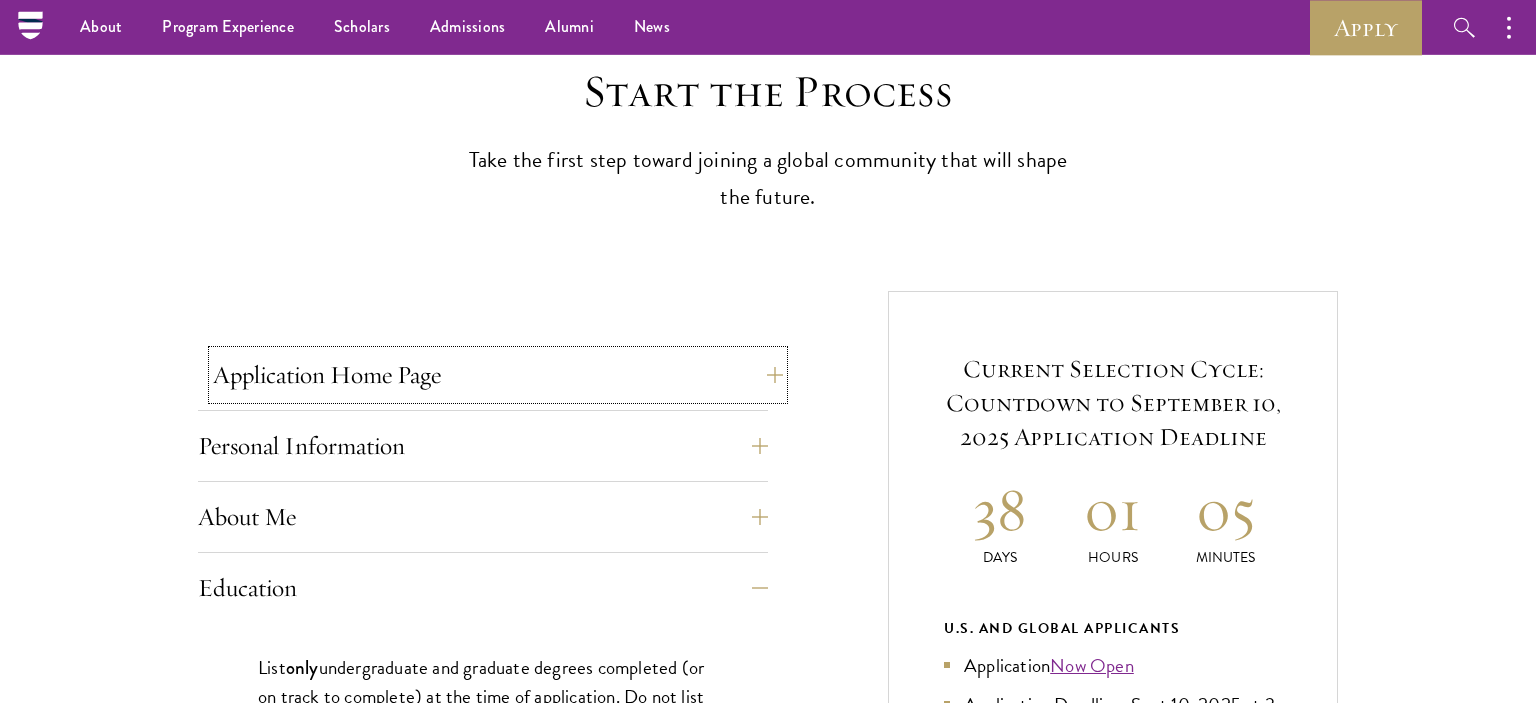 click on "Application Home Page" at bounding box center [498, 375] 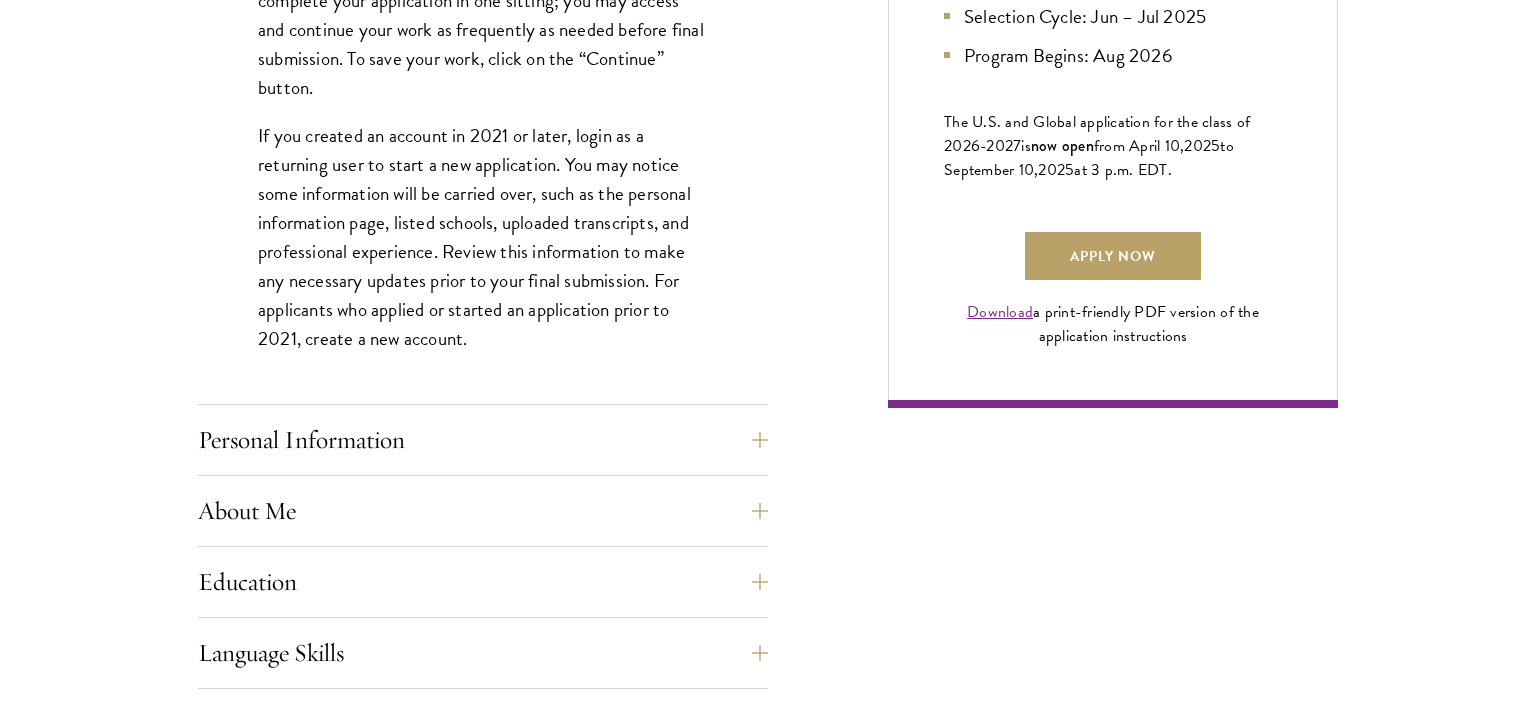 scroll, scrollTop: 1422, scrollLeft: 0, axis: vertical 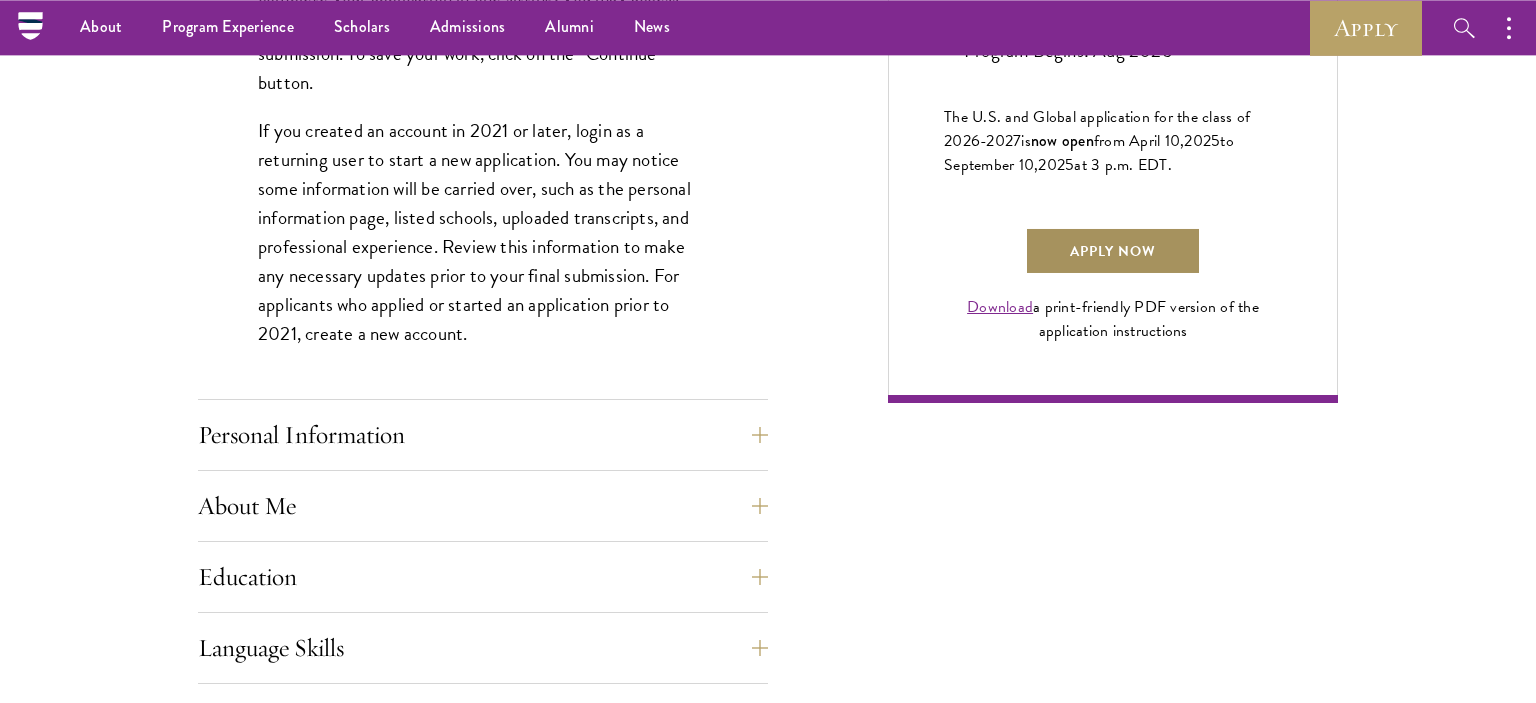 click on "Apply Now" at bounding box center (1113, 251) 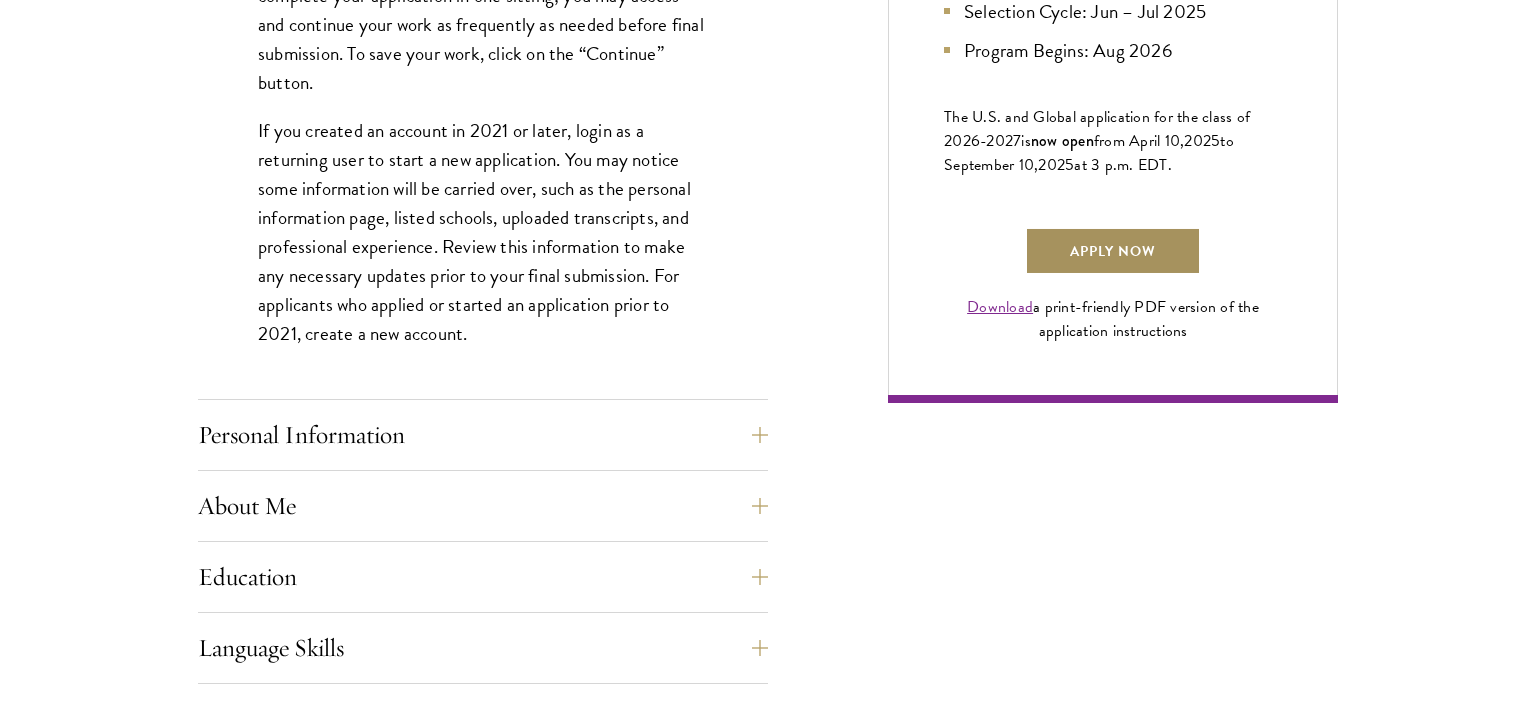 scroll, scrollTop: 1423, scrollLeft: 0, axis: vertical 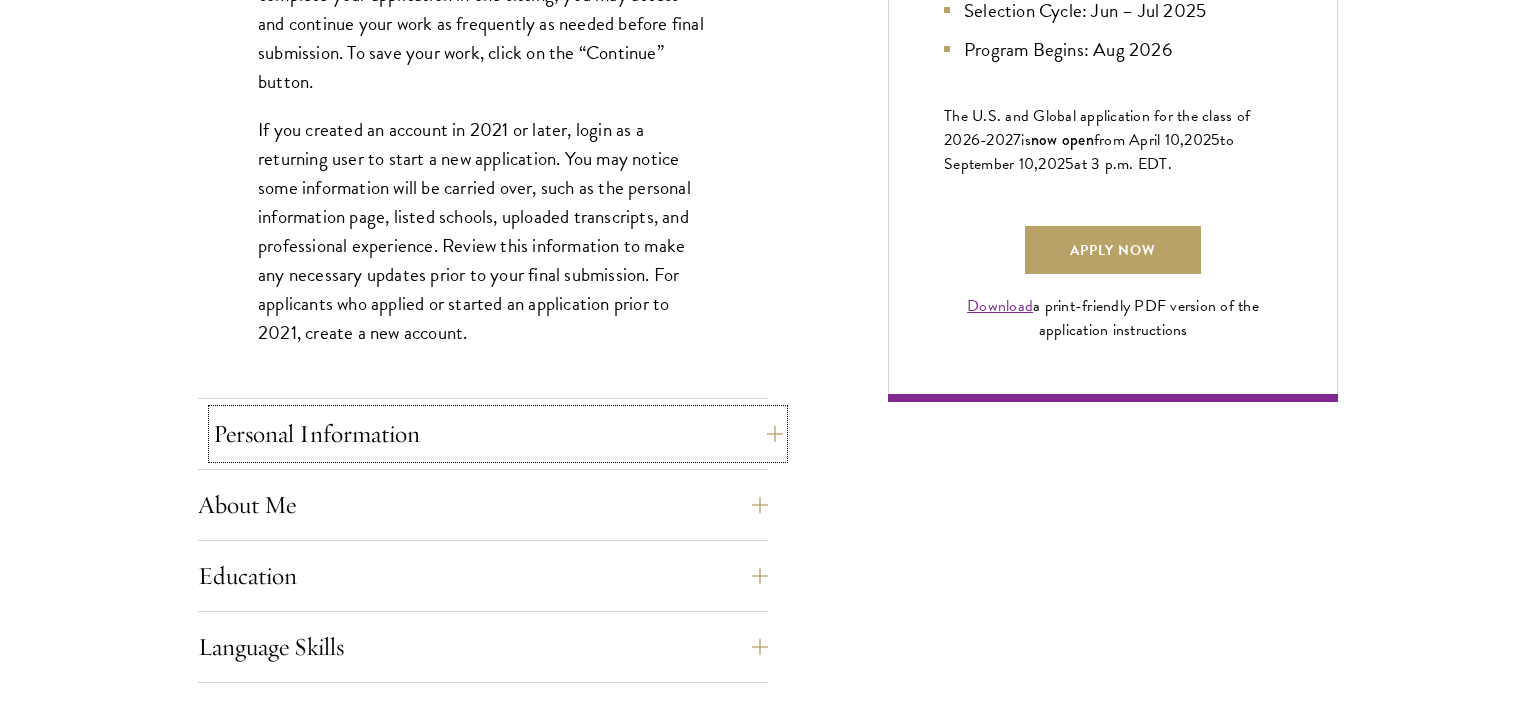 click on "Personal Information" at bounding box center (498, 434) 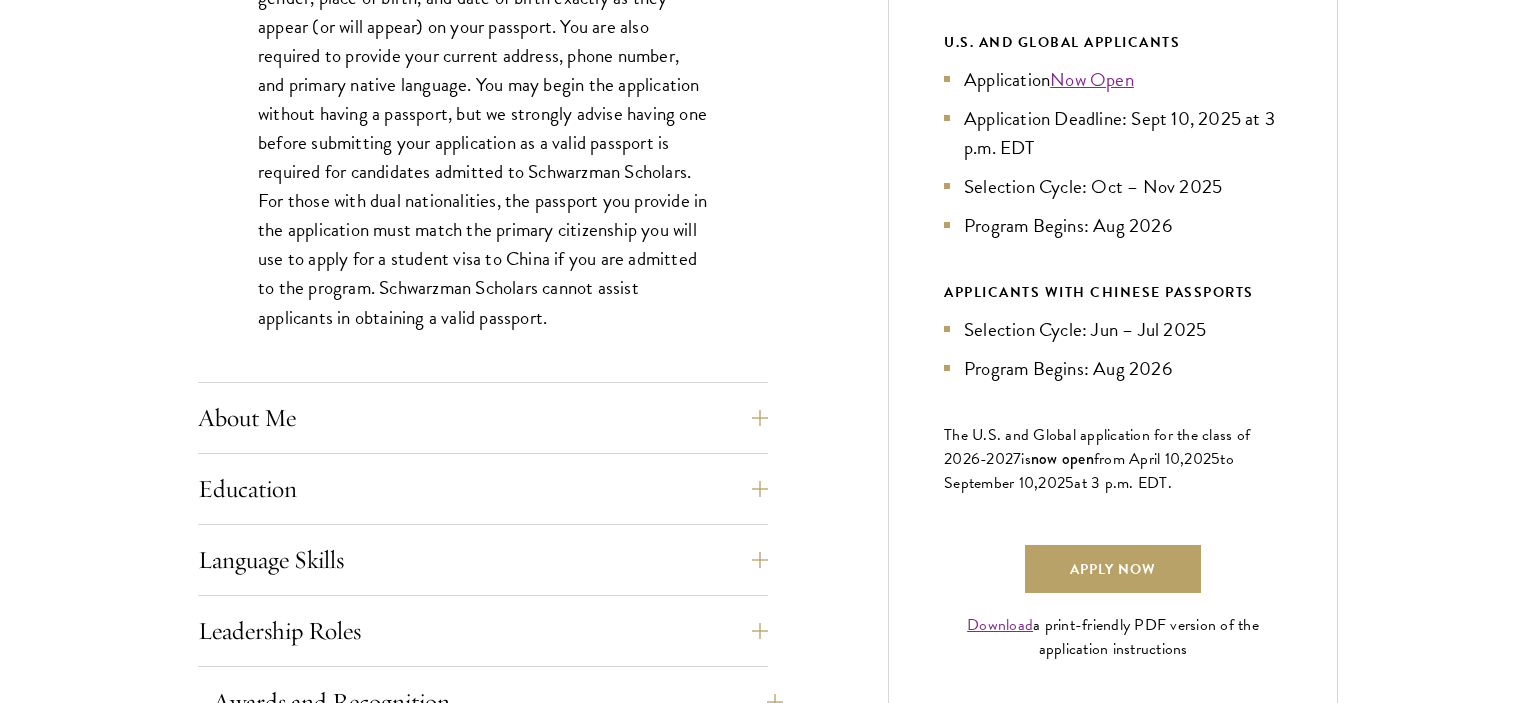 scroll, scrollTop: 1106, scrollLeft: 0, axis: vertical 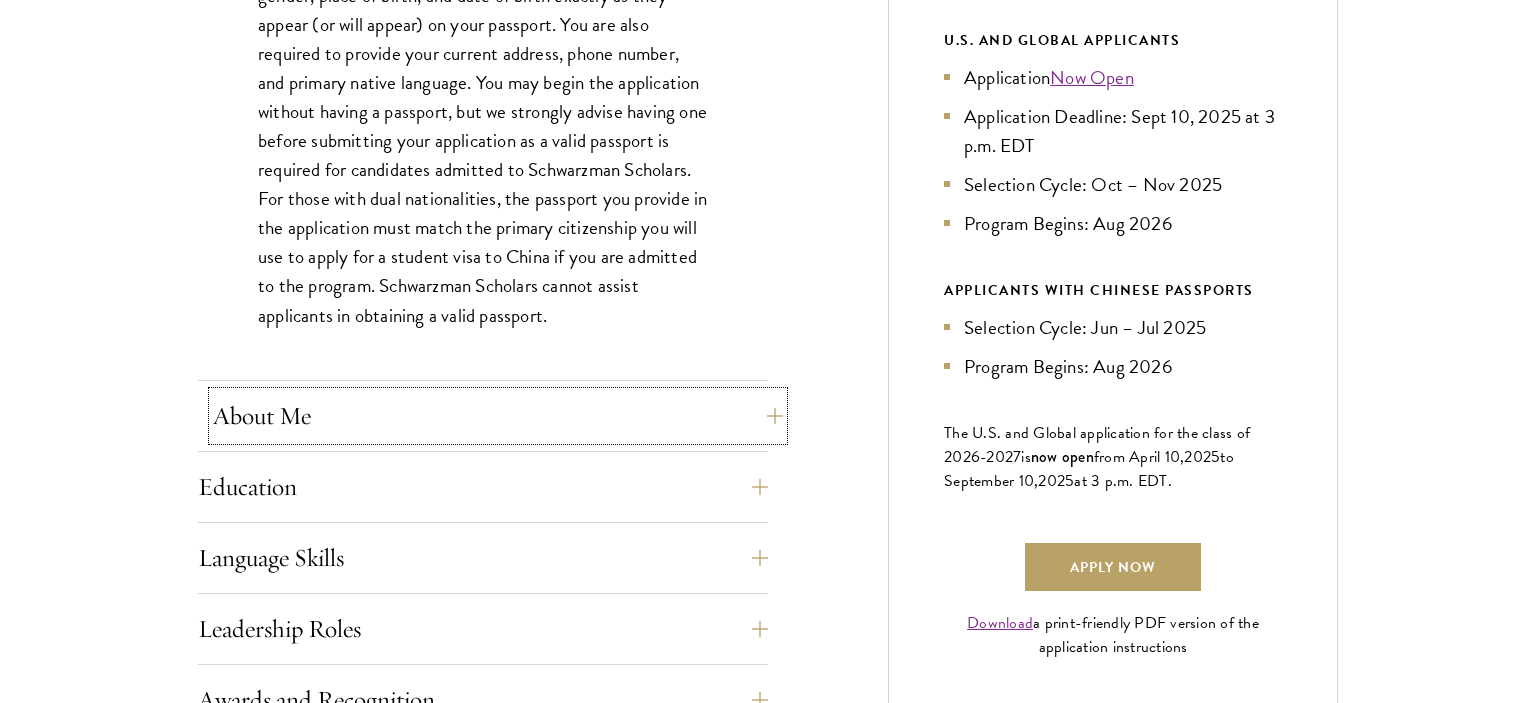 click on "About Me" at bounding box center [498, 416] 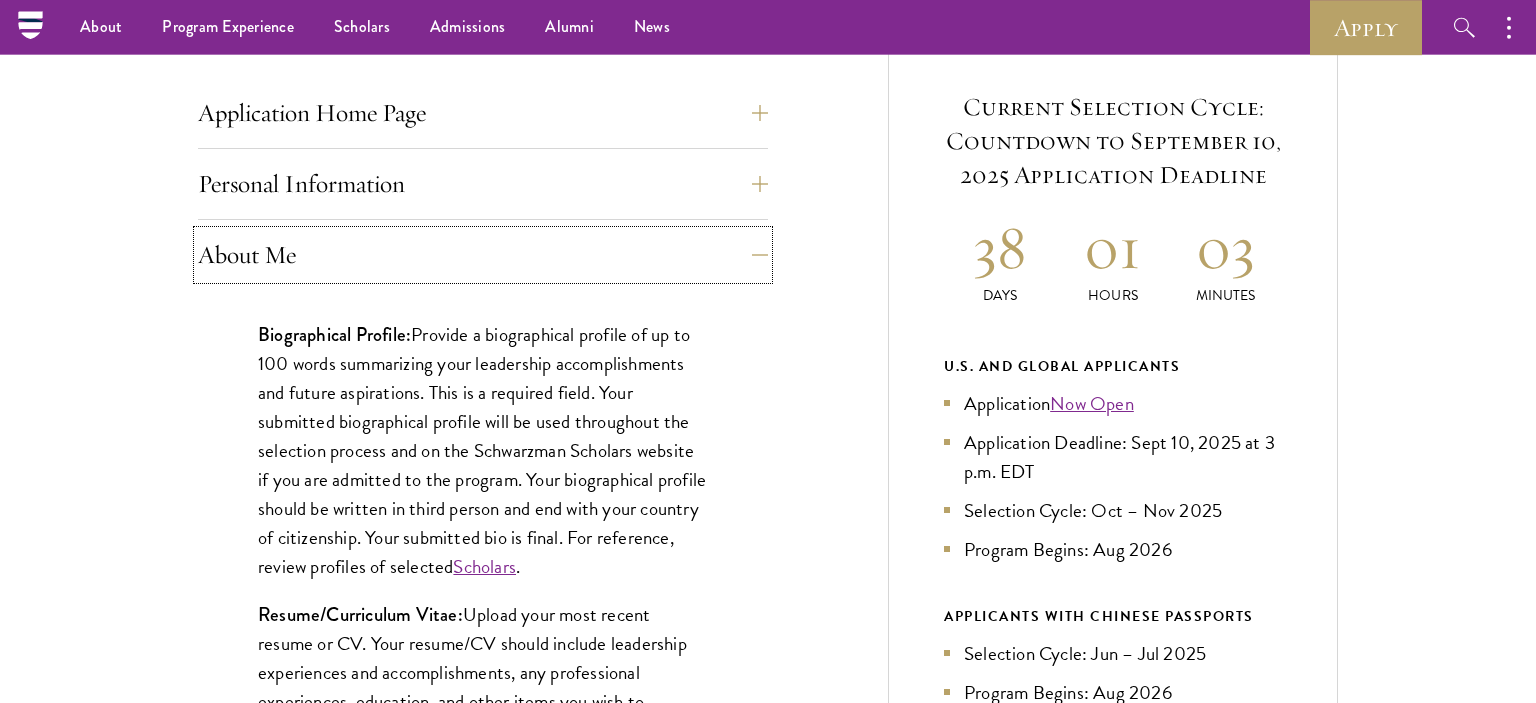 scroll, scrollTop: 466, scrollLeft: 0, axis: vertical 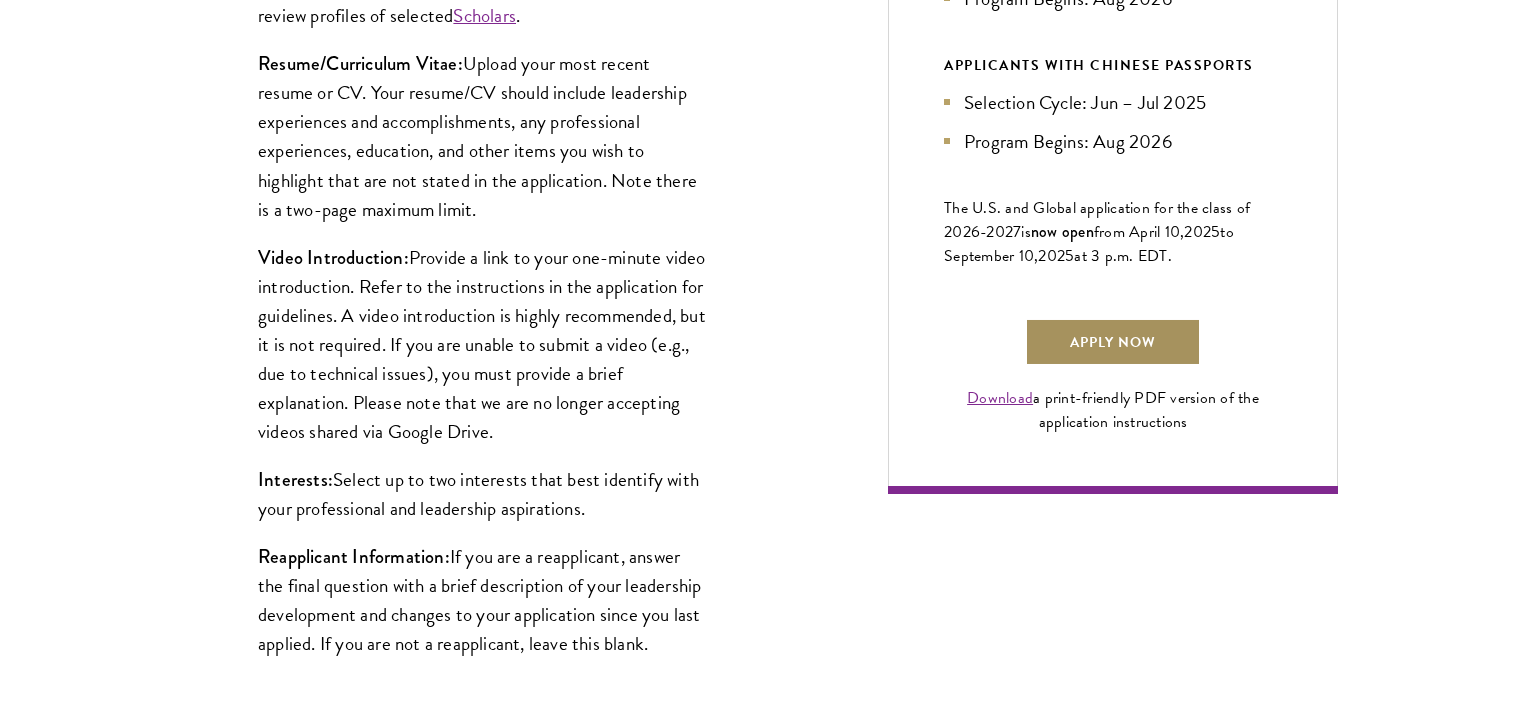 click on "Apply Now" at bounding box center (1113, 342) 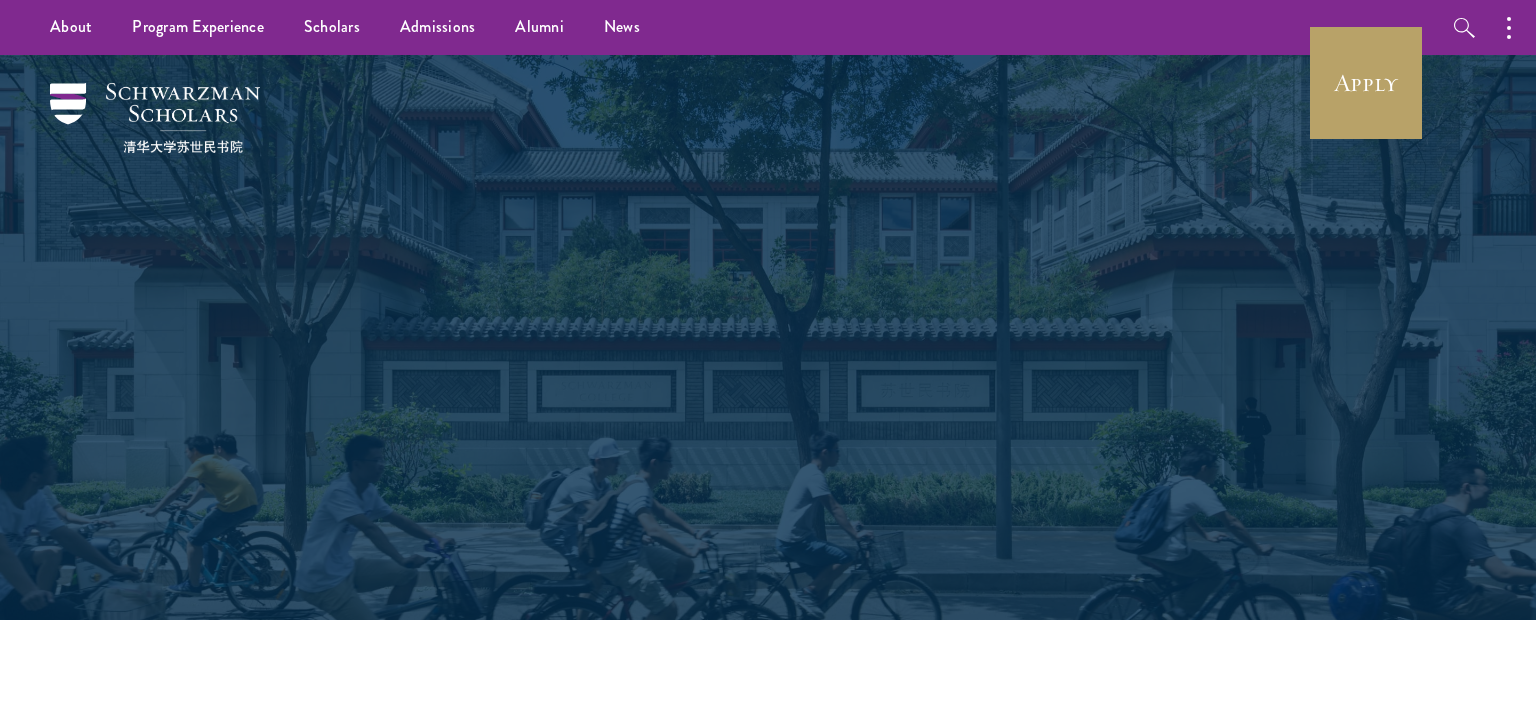 scroll, scrollTop: 0, scrollLeft: 0, axis: both 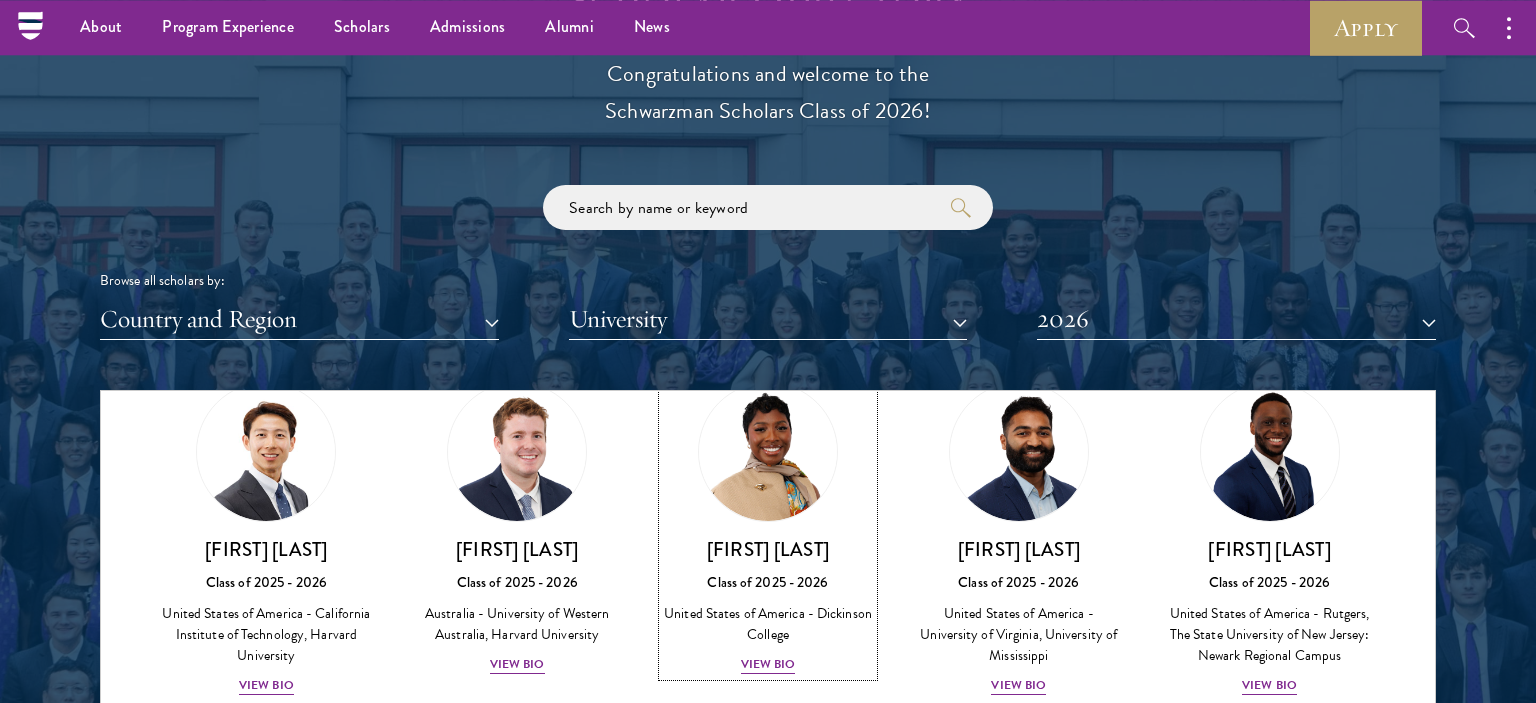 click on "[FIRST] [LAST]
Class of [YEAR] - [YEAR]
[COUNTRY] - [UNIVERSITY]
View Bio" at bounding box center (768, 529) 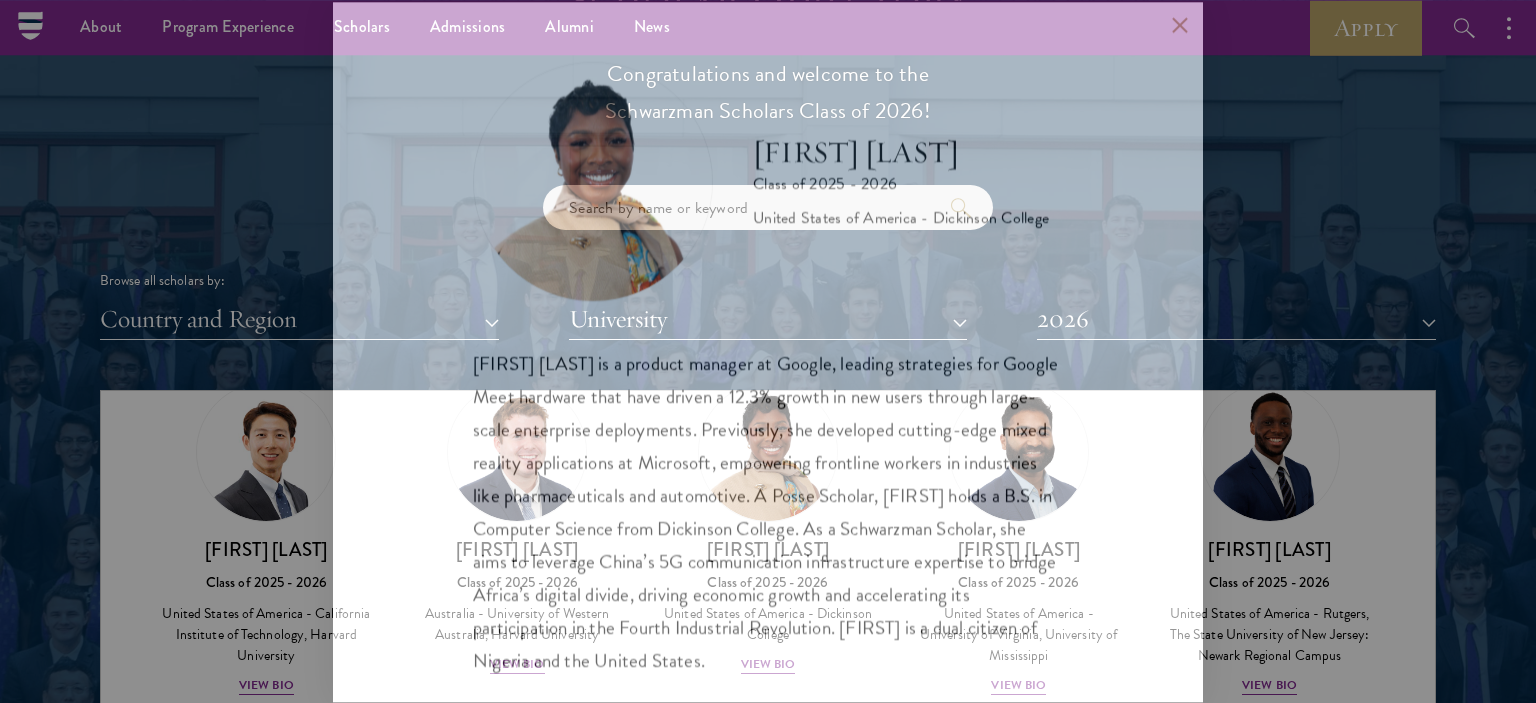 scroll, scrollTop: 907, scrollLeft: 0, axis: vertical 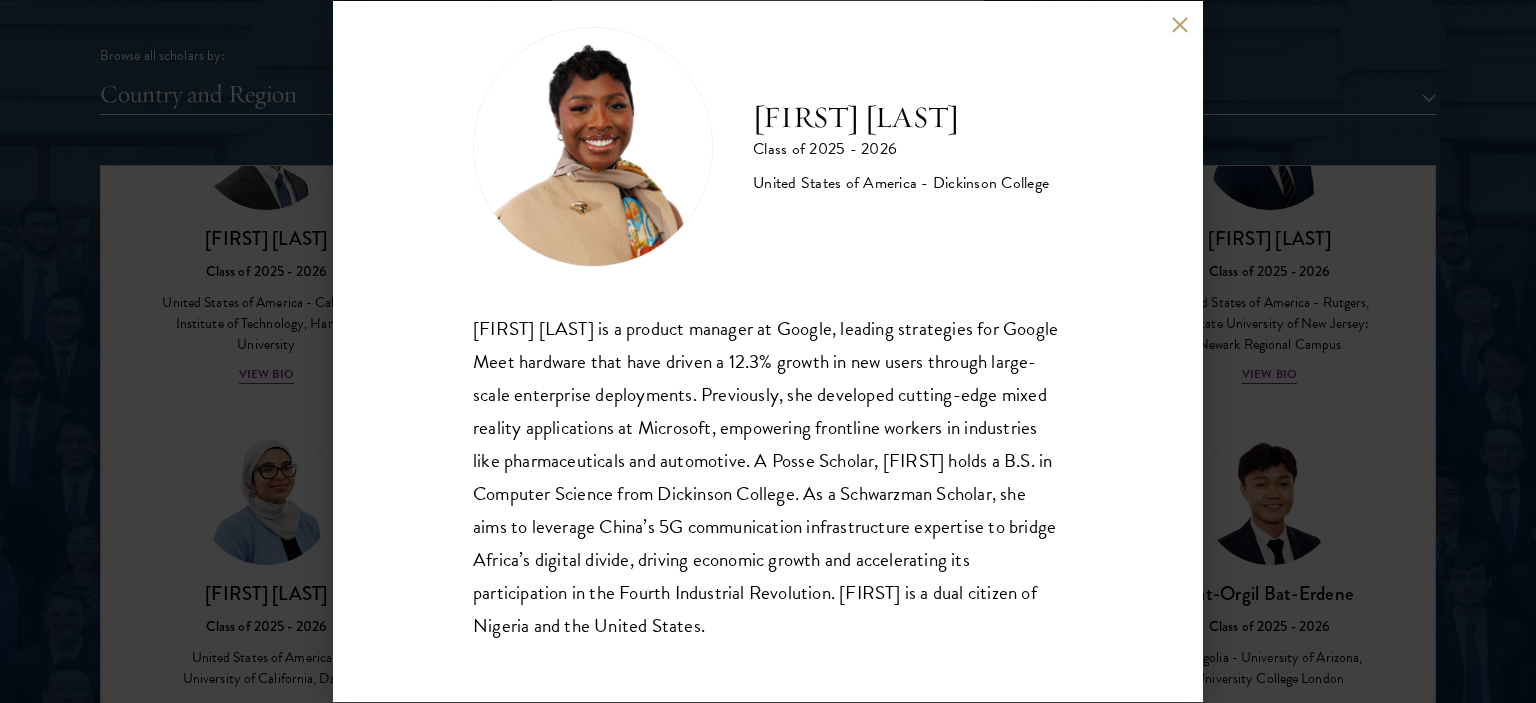 click on "[FIRST] ([FIRST]) [LAST] is a product manager at Google, leading strategies for Google Meet hardware that have driven a 12.3% growth in new users through large-scale enterprise deployments. Previously, she developed cutting-edge mixed reality applications at Microsoft, empowering frontline workers in industries like pharmaceuticals and automotive. A Posse Scholar, Amara holds a B.S. in Computer Science from [INSTITUTION]. As a Schwarzman Scholar, she aims to leverage China’s 5G communication infrastructure expertise to bridge Africa’s digital divide, driving economic growth and accelerating its participation in the Fourth Industrial Revolution. [FIRST] is a dual citizen of Nigeria and the United States." at bounding box center [768, 352] 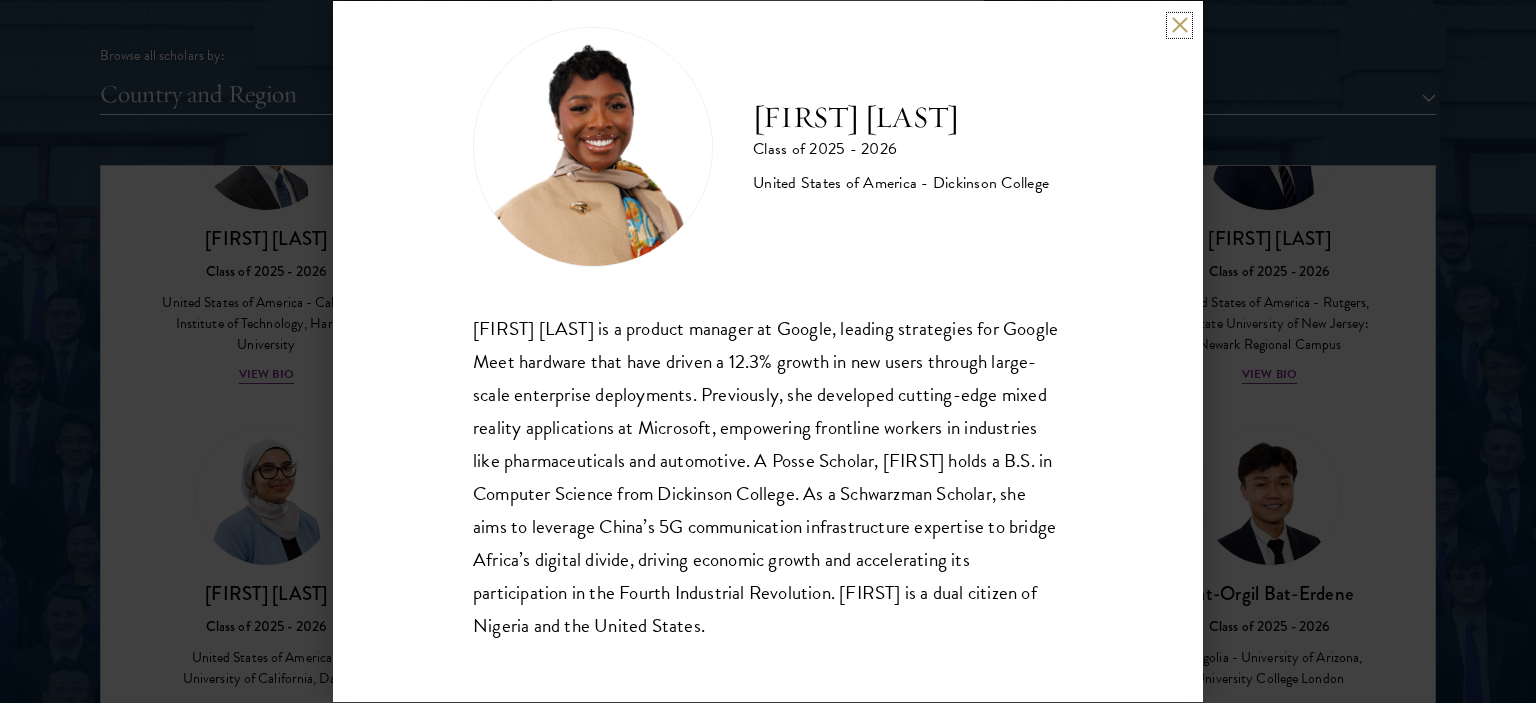 click at bounding box center [1179, 25] 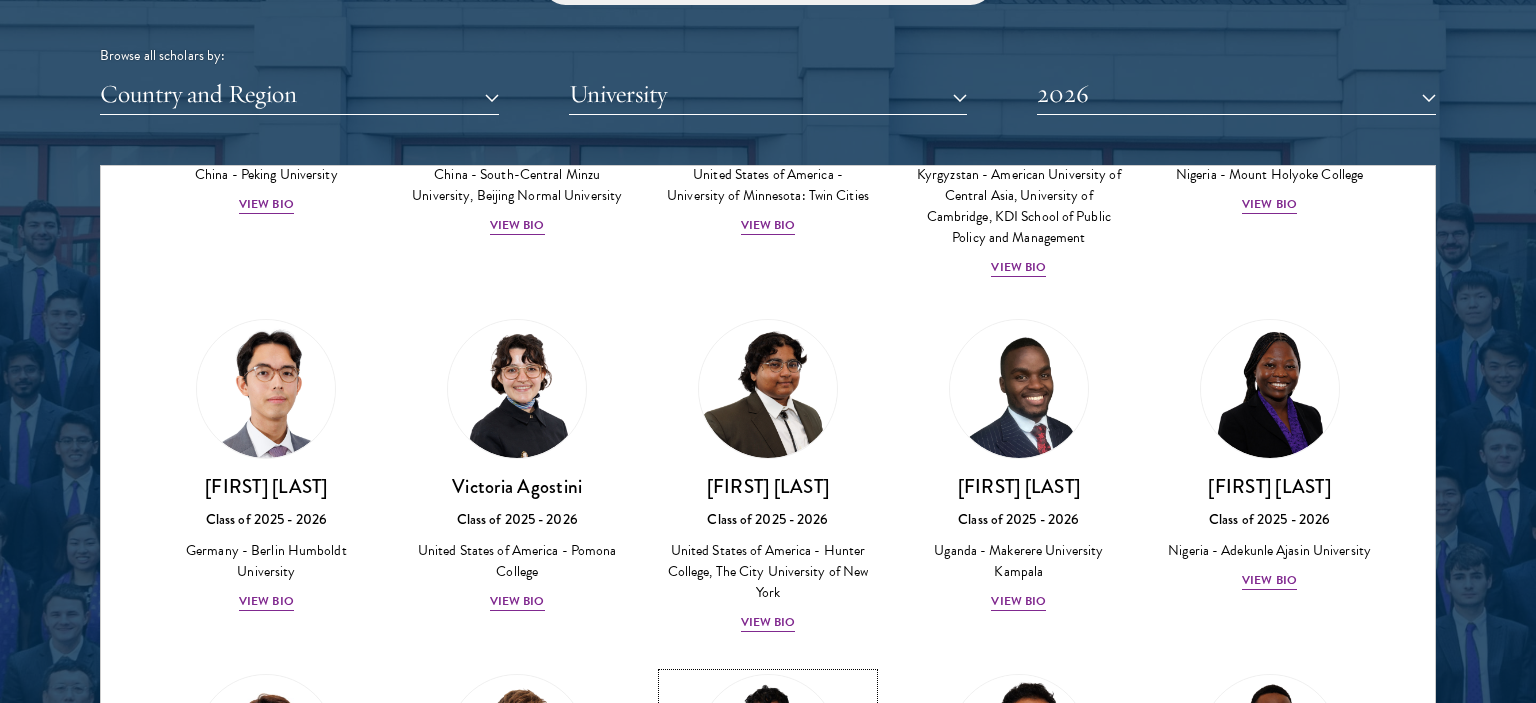 scroll, scrollTop: 0, scrollLeft: 0, axis: both 